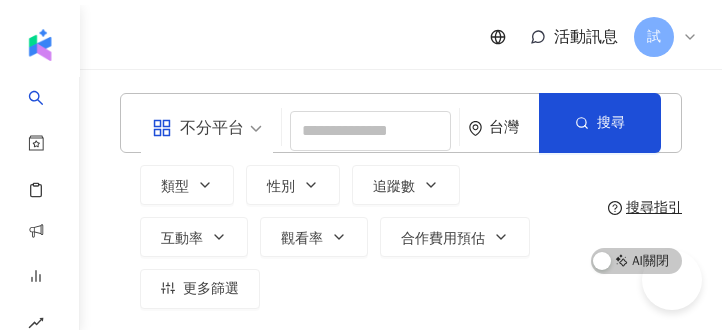 scroll, scrollTop: 0, scrollLeft: 0, axis: both 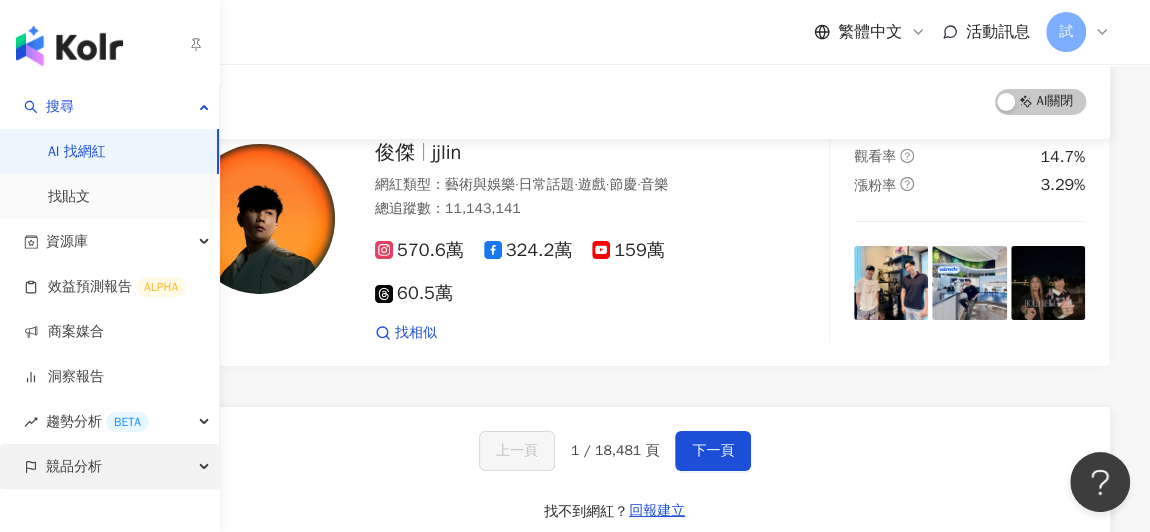 click on "競品分析" at bounding box center [109, 466] 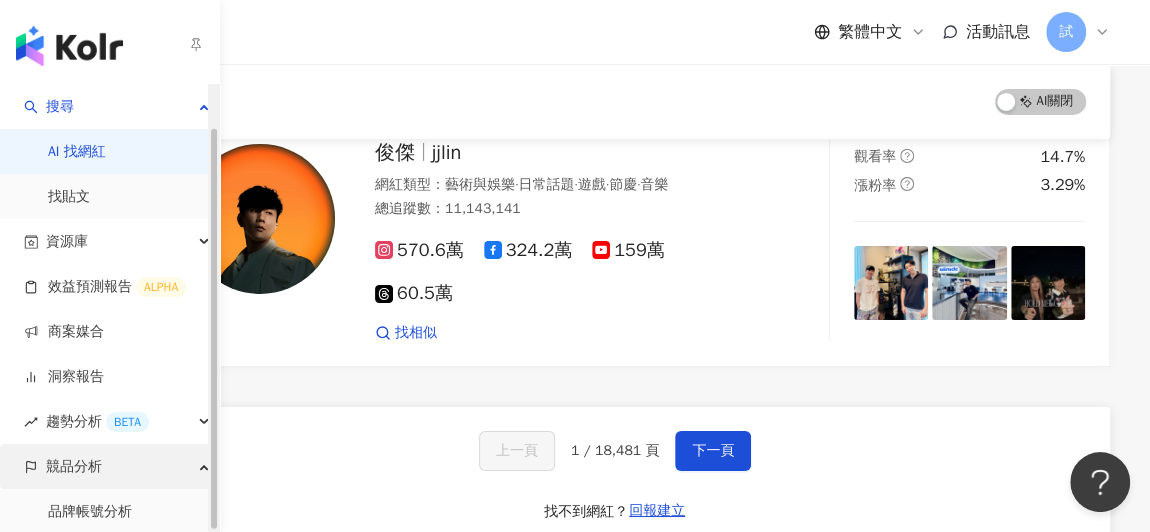 scroll, scrollTop: 46, scrollLeft: 0, axis: vertical 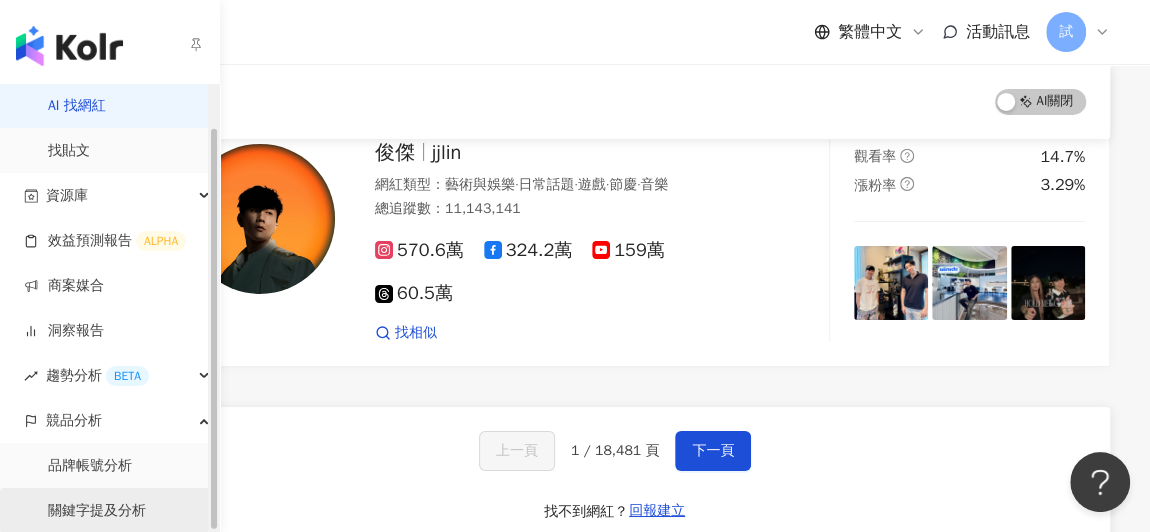 click on "關鍵字提及分析" at bounding box center (97, 511) 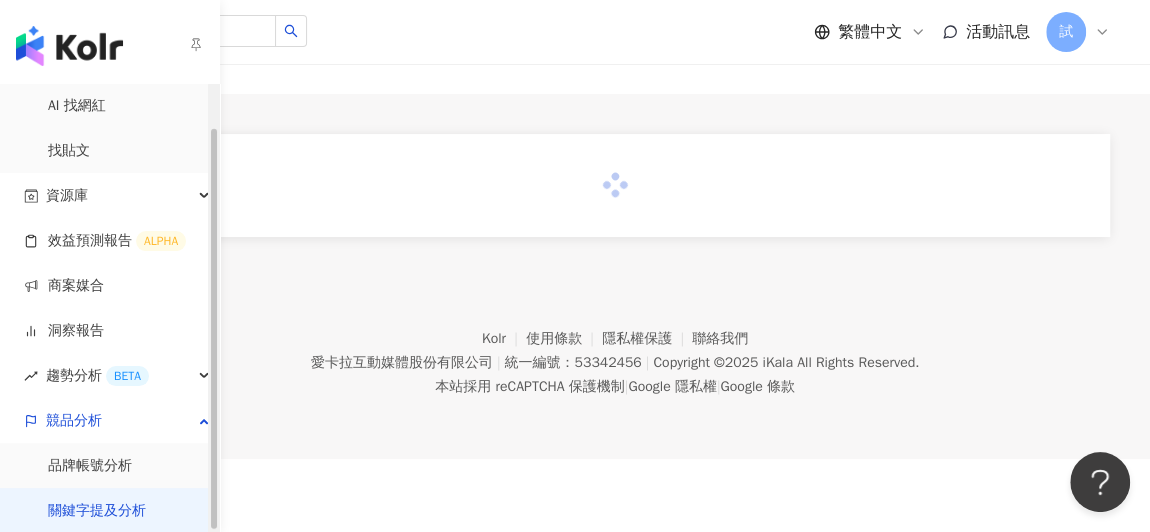 scroll, scrollTop: 0, scrollLeft: 0, axis: both 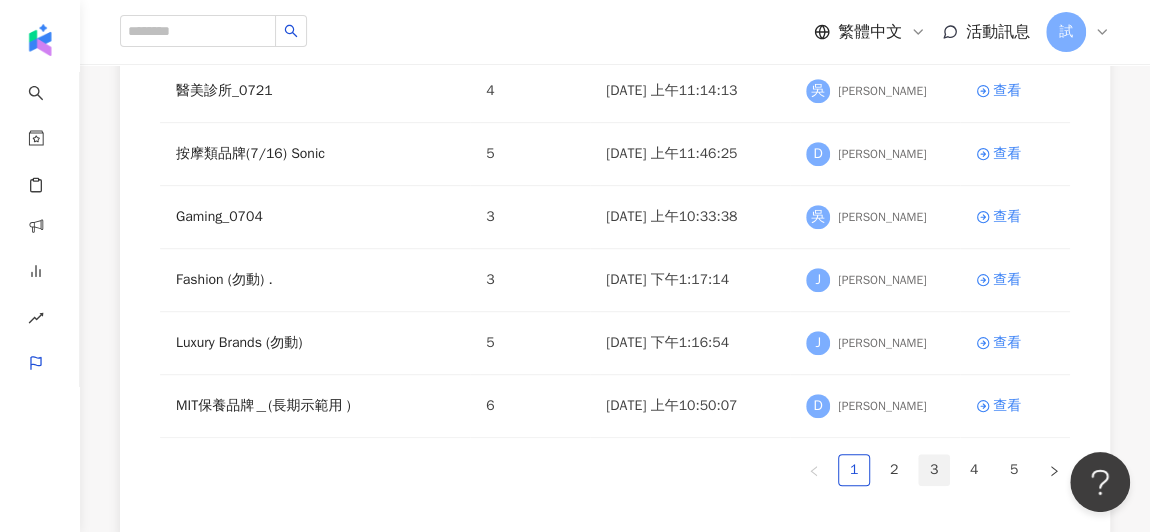 click on "3" at bounding box center [934, 470] 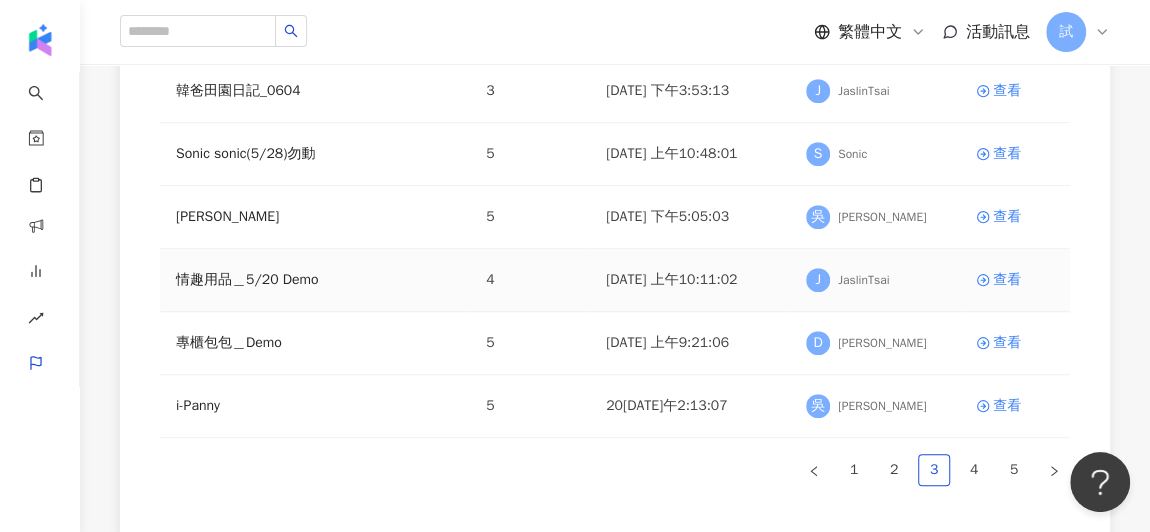 scroll, scrollTop: 390, scrollLeft: 0, axis: vertical 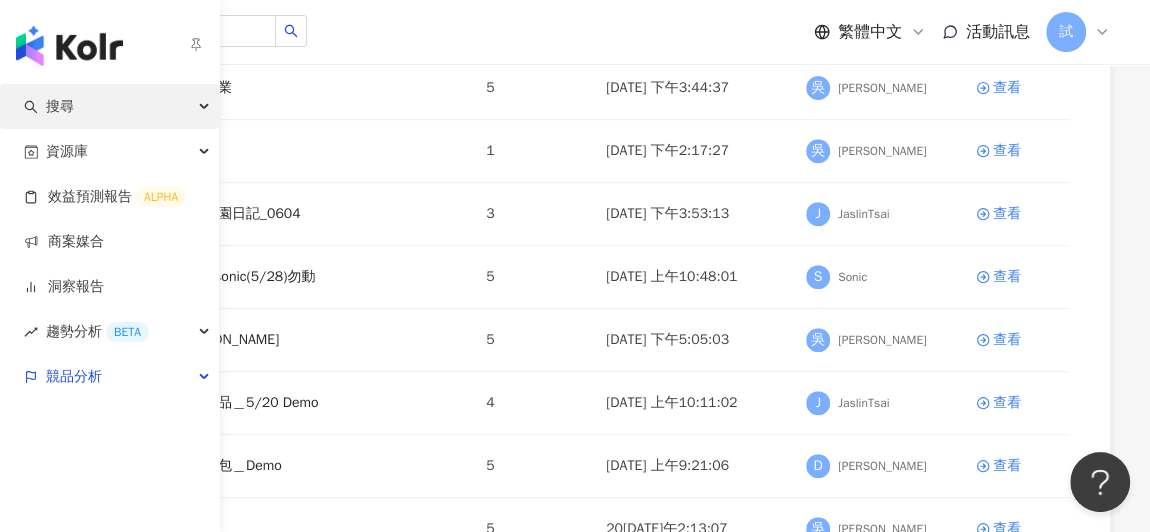 click on "搜尋" at bounding box center (109, 106) 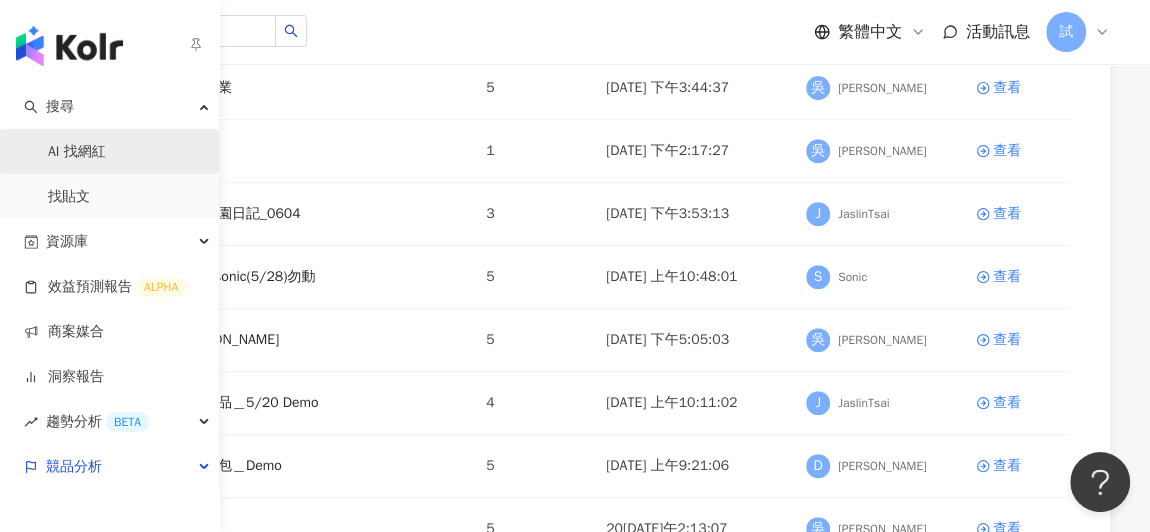 click on "AI 找網紅" at bounding box center (77, 152) 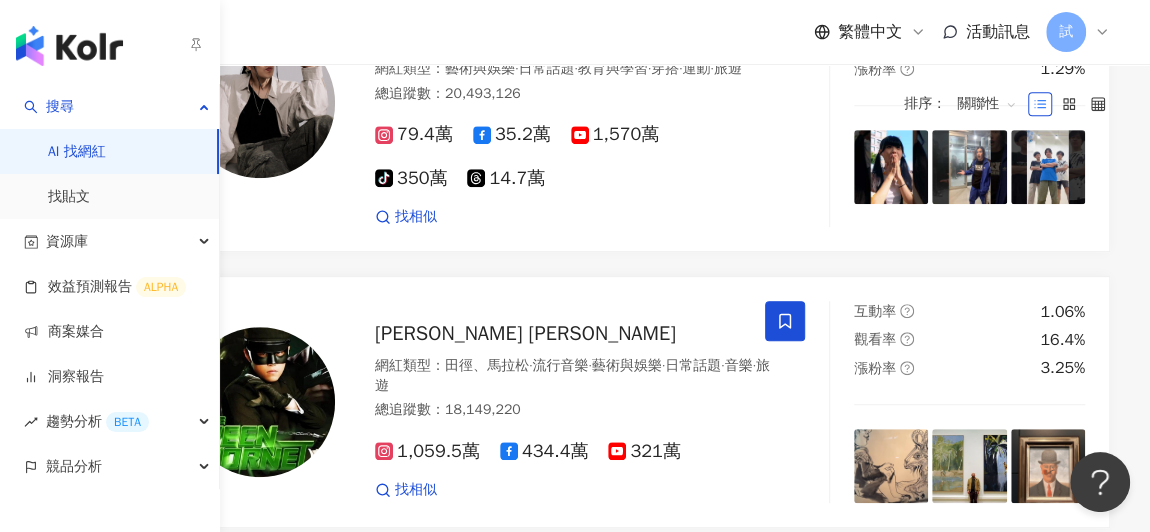 scroll, scrollTop: 0, scrollLeft: 0, axis: both 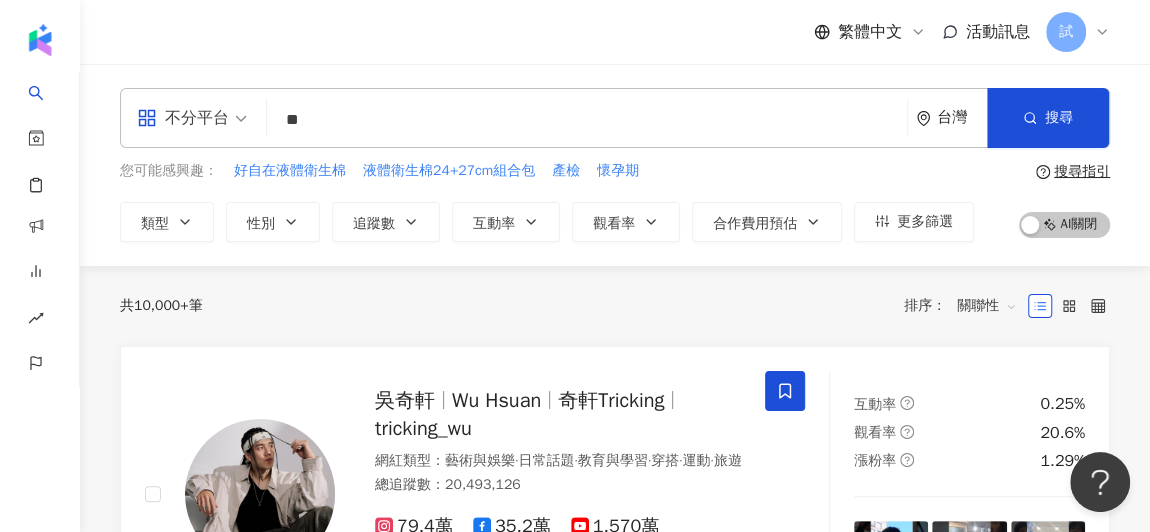 type on "*" 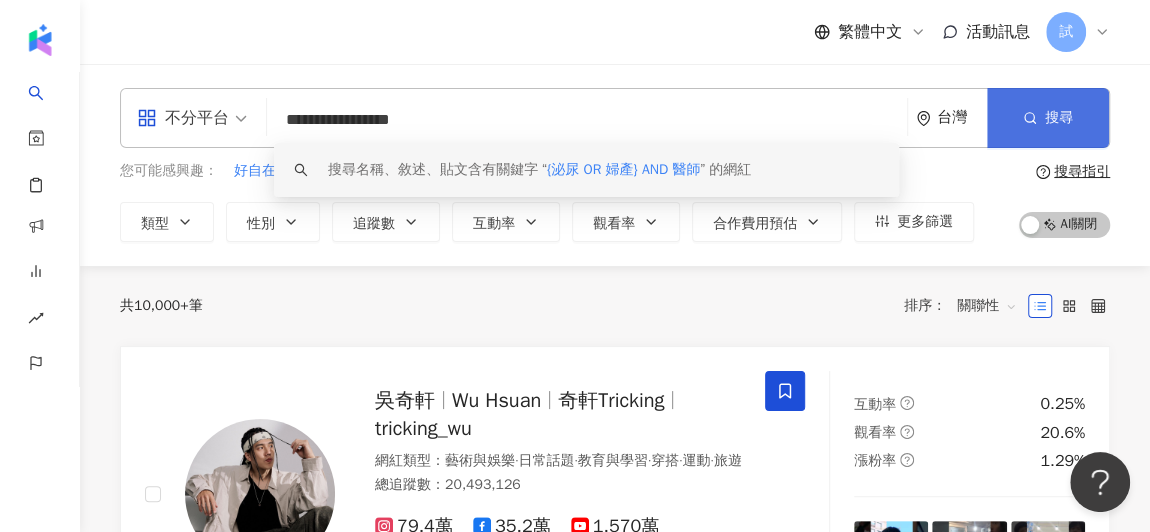 type on "**********" 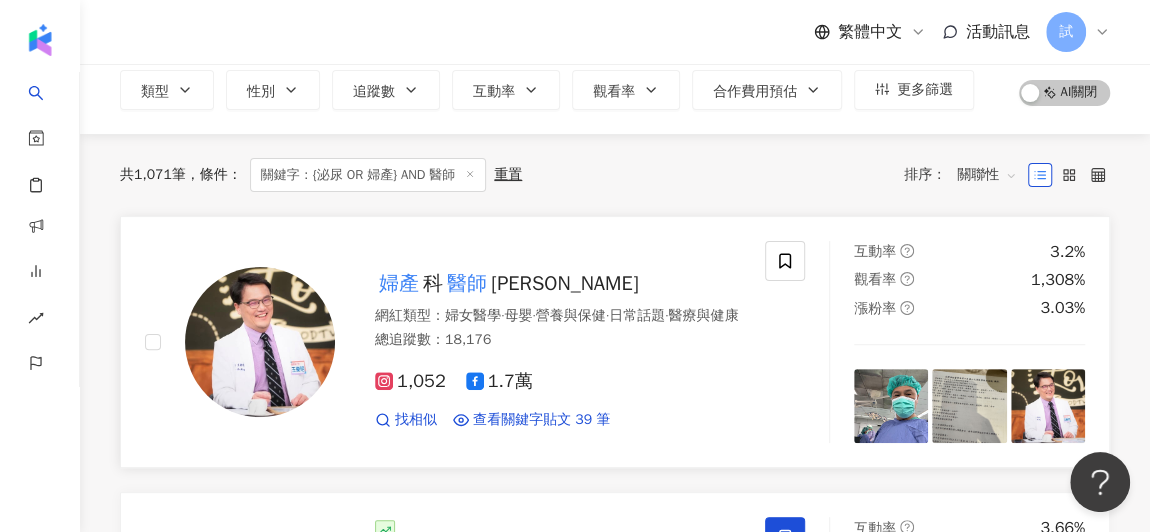scroll, scrollTop: 138, scrollLeft: 0, axis: vertical 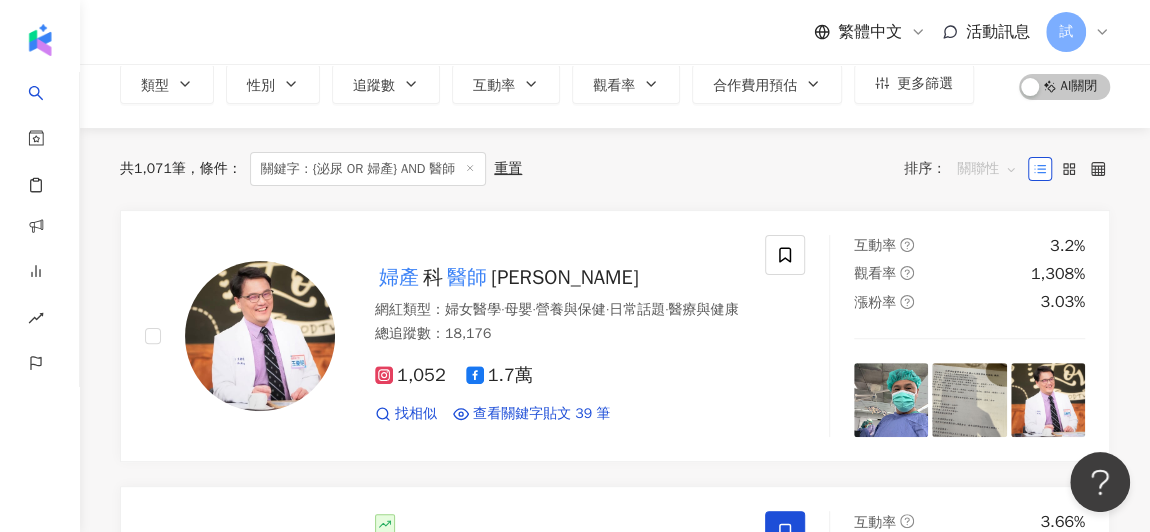 click on "關聯性" at bounding box center [987, 169] 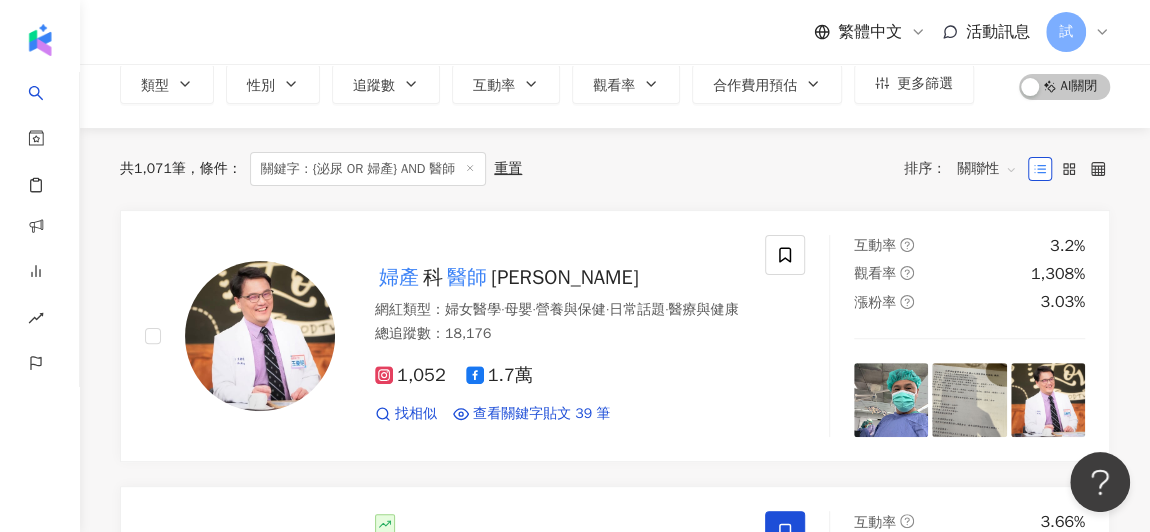 click on "共  1,071  筆 條件 ： 關鍵字：{泌尿 OR 婦產} AND 醫師 重置 排序： 關聯性" at bounding box center [615, 169] 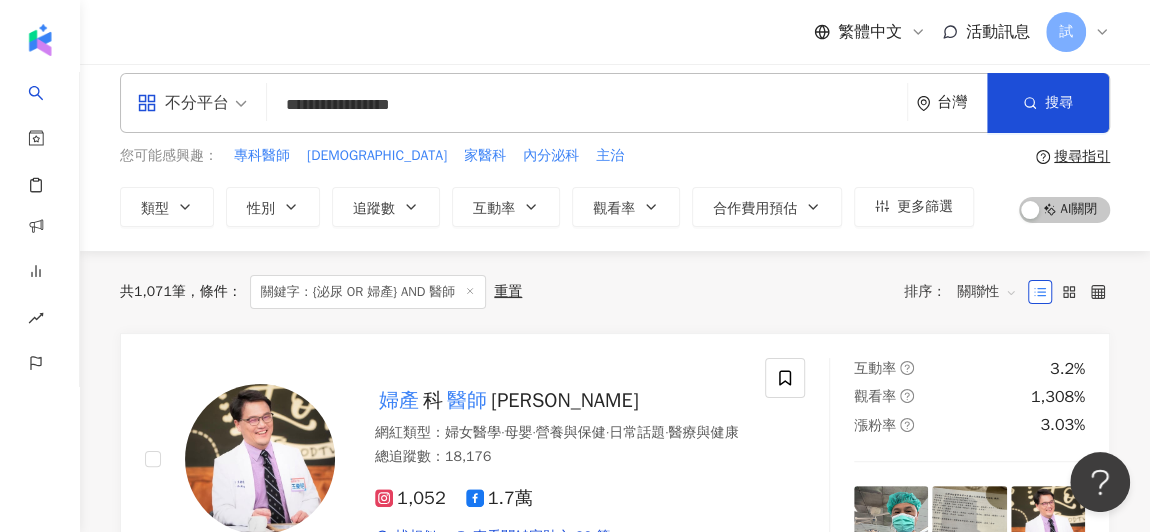 scroll, scrollTop: 13, scrollLeft: 0, axis: vertical 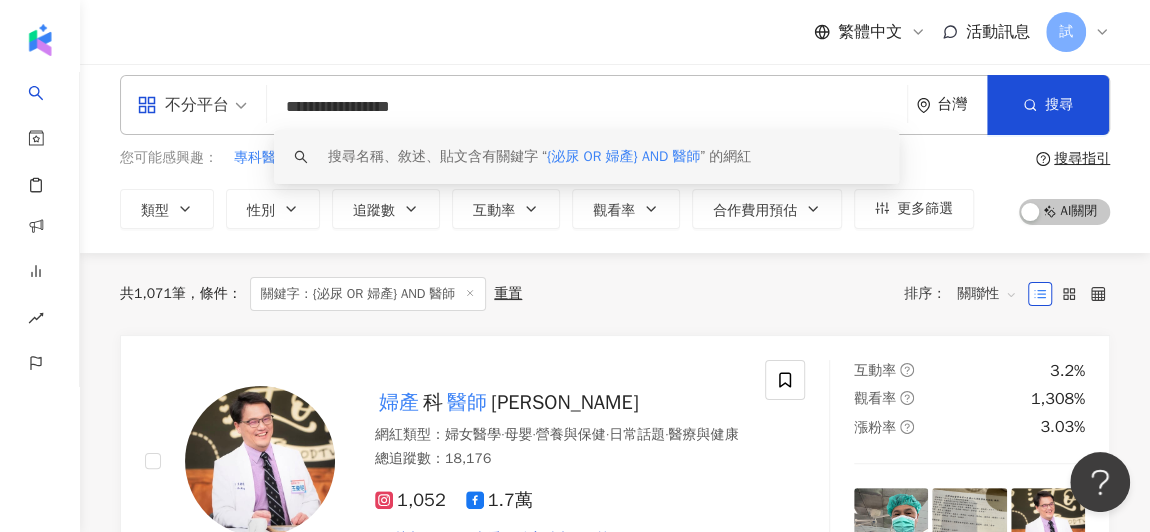 drag, startPoint x: 518, startPoint y: 100, endPoint x: 316, endPoint y: 94, distance: 202.0891 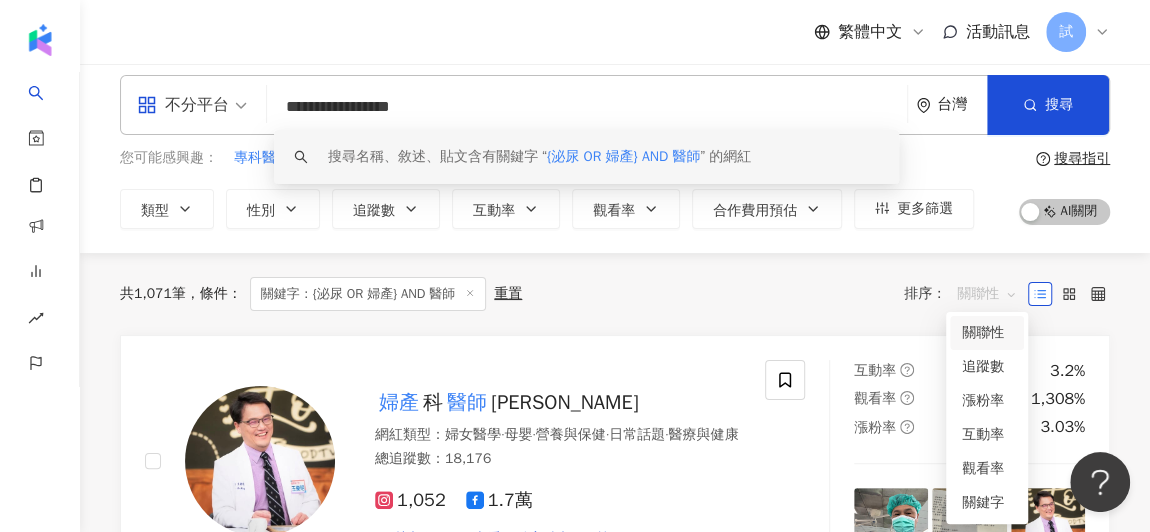 click on "關聯性" at bounding box center [987, 294] 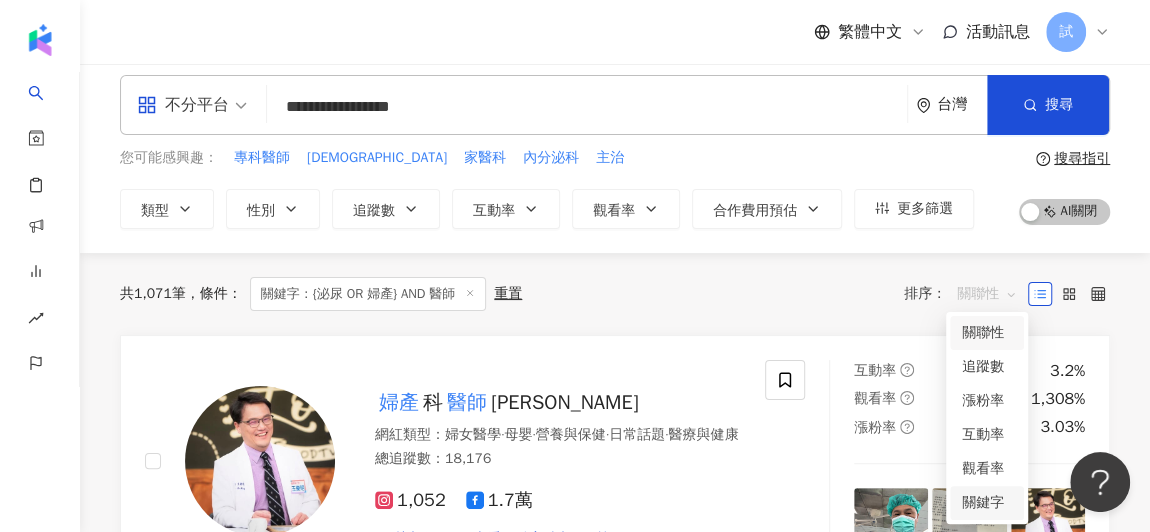click on "關鍵字" at bounding box center [987, 503] 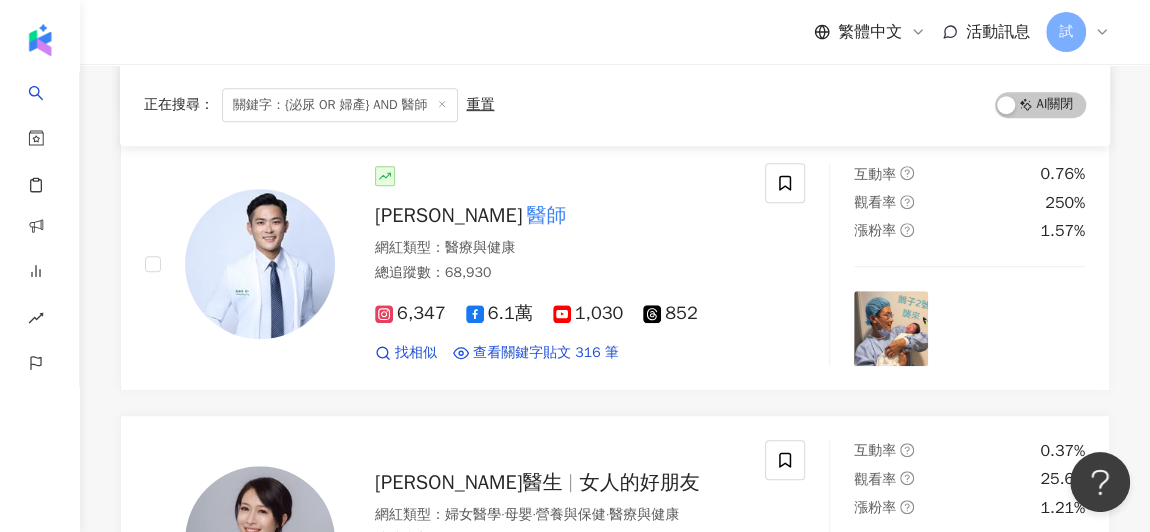 scroll, scrollTop: 0, scrollLeft: 0, axis: both 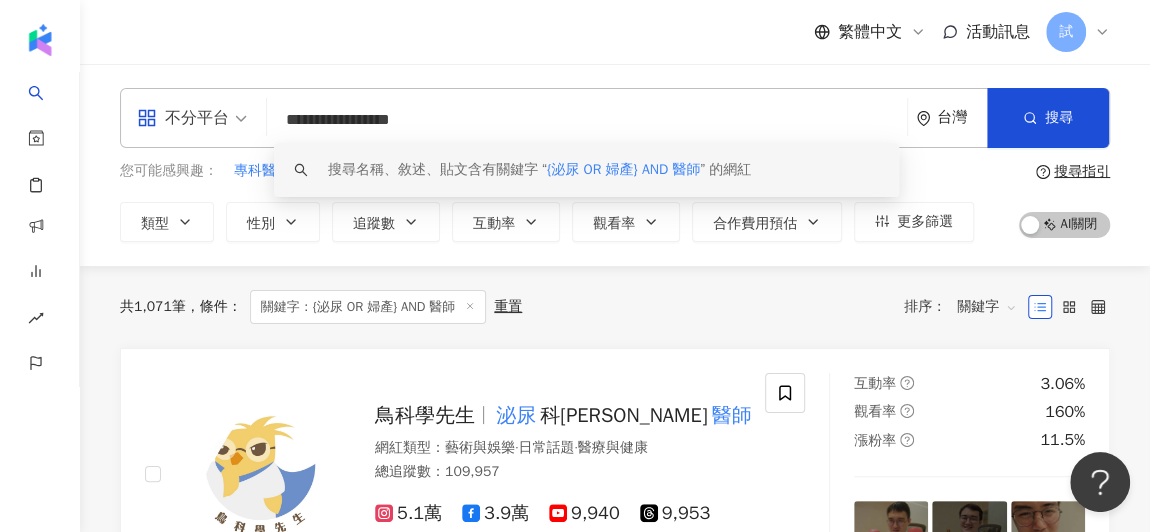 drag, startPoint x: 507, startPoint y: 136, endPoint x: 231, endPoint y: 119, distance: 276.52304 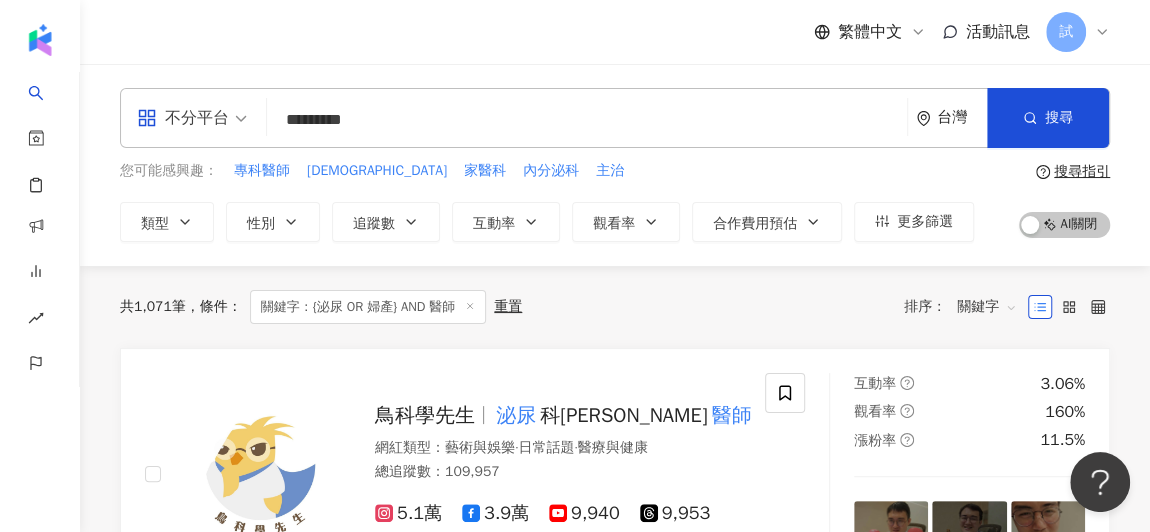 type on "*********" 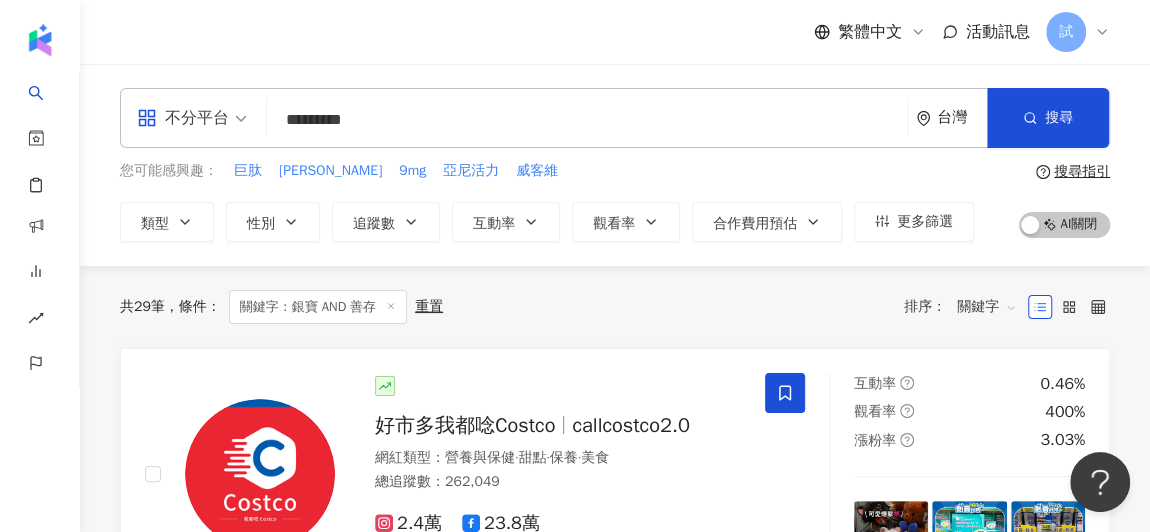 click on "共  29  筆 條件 ： 關鍵字：銀寶 AND 善存 重置 排序： 關鍵字" at bounding box center (615, 307) 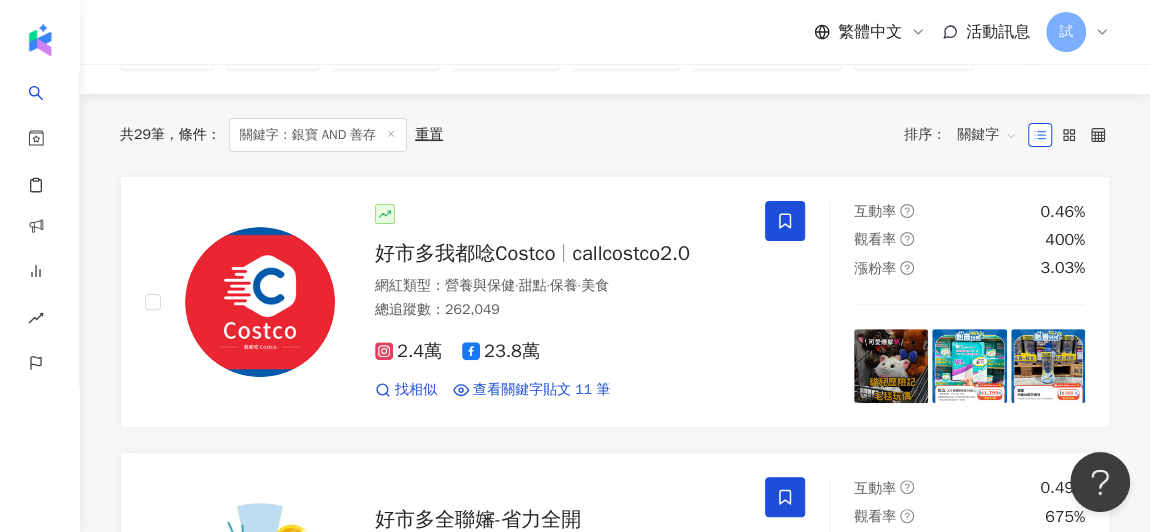 scroll, scrollTop: 0, scrollLeft: 0, axis: both 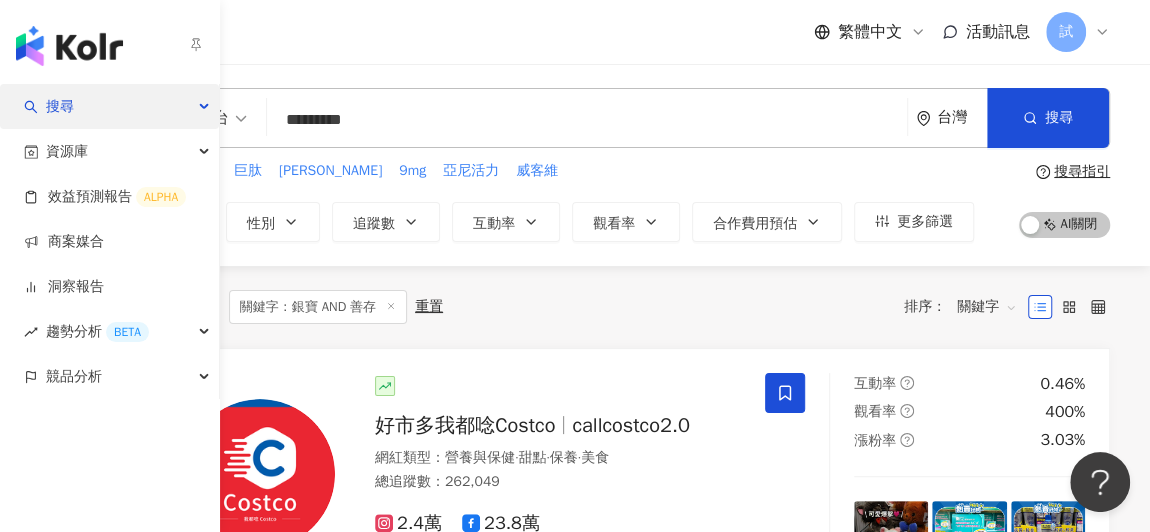 click on "搜尋" at bounding box center (109, 106) 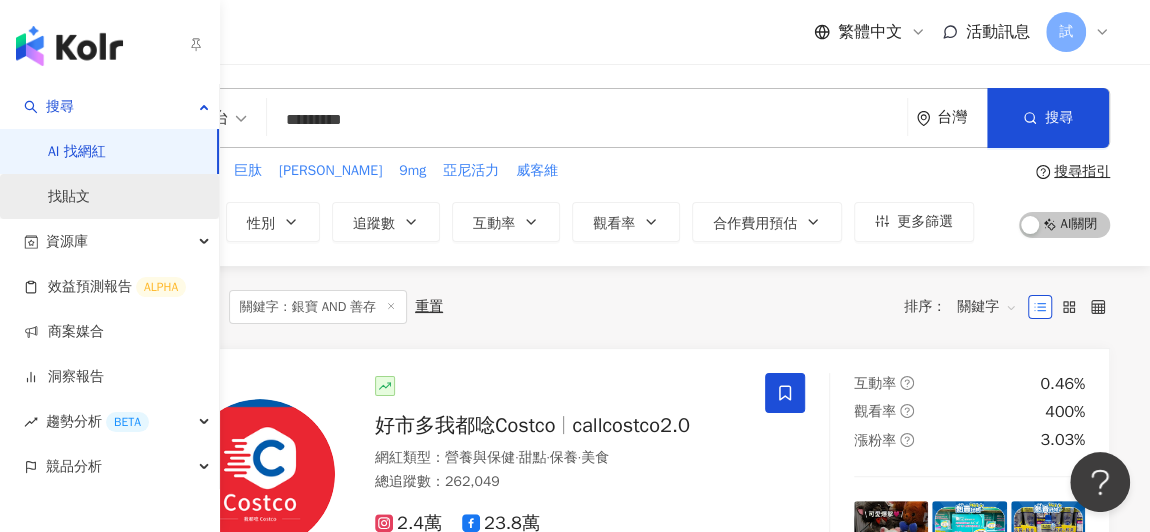 click on "找貼文" at bounding box center (69, 197) 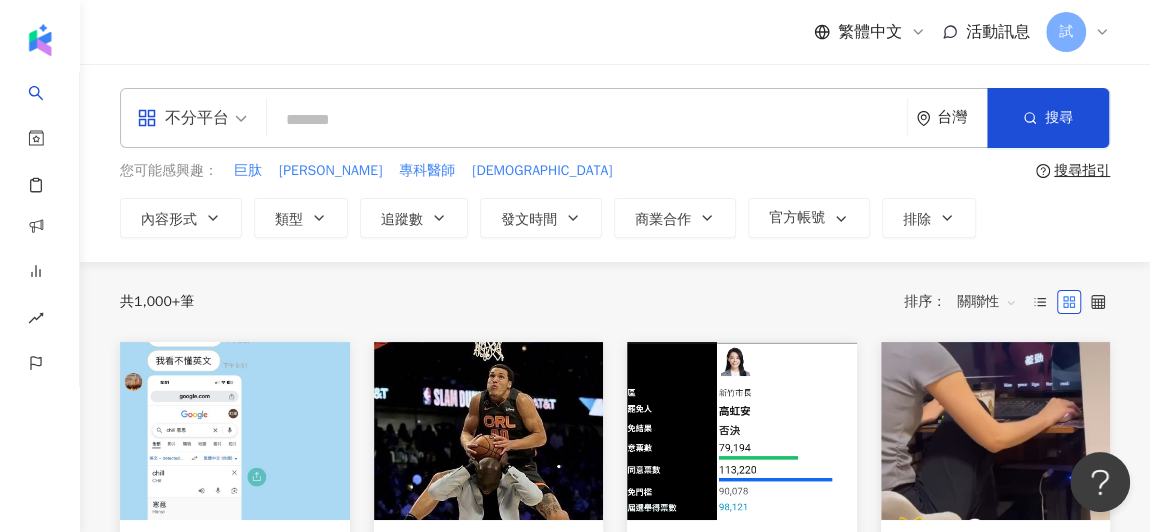 click at bounding box center [587, 119] 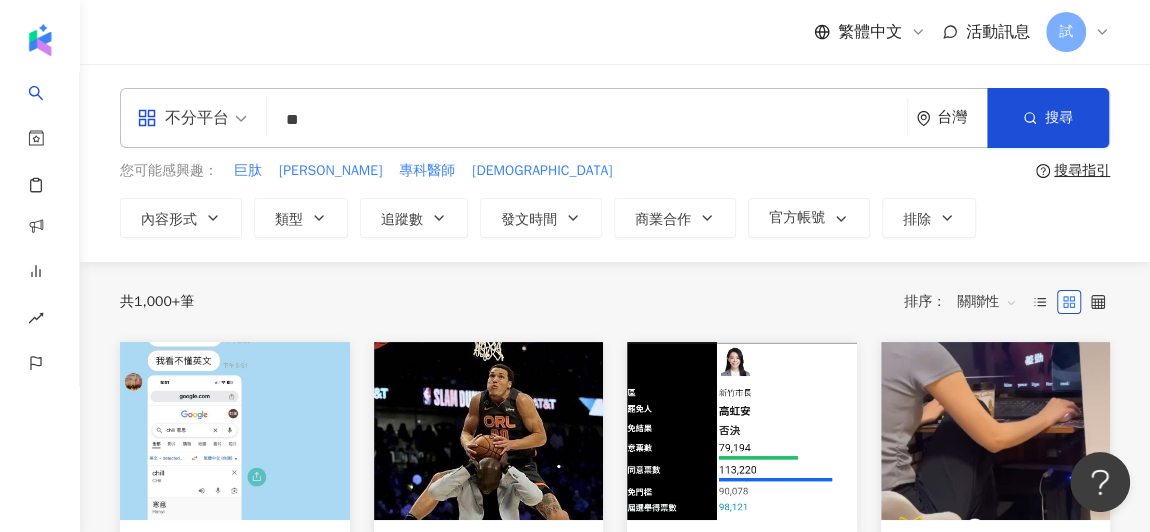 type on "*" 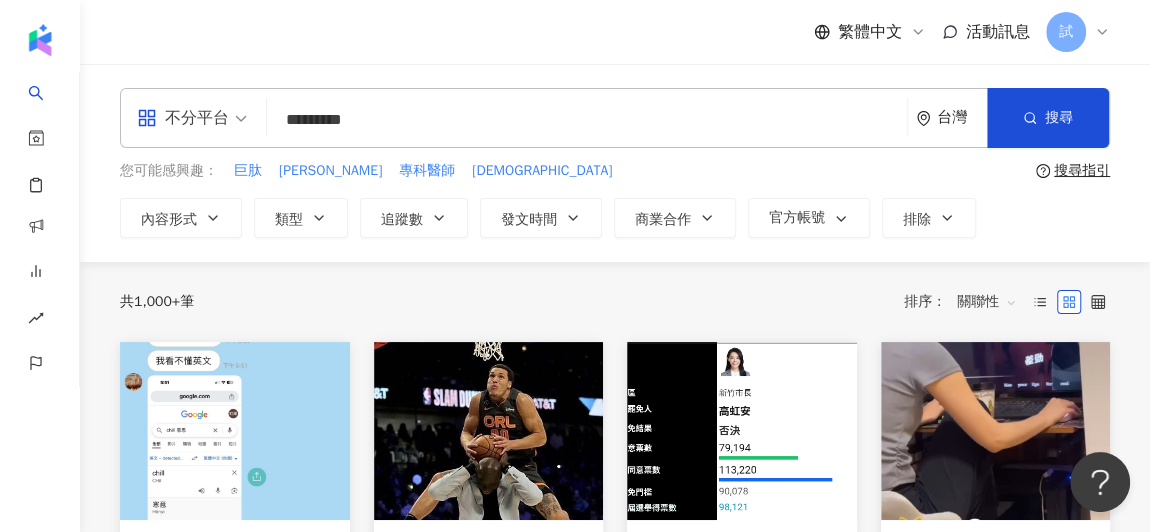 type on "*********" 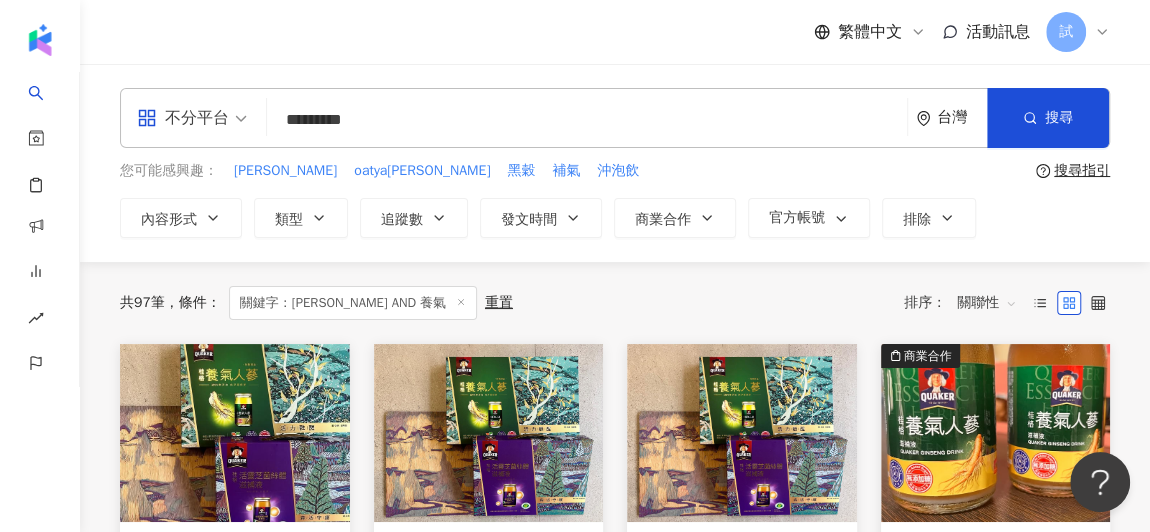 click on "不分平台" at bounding box center (183, 118) 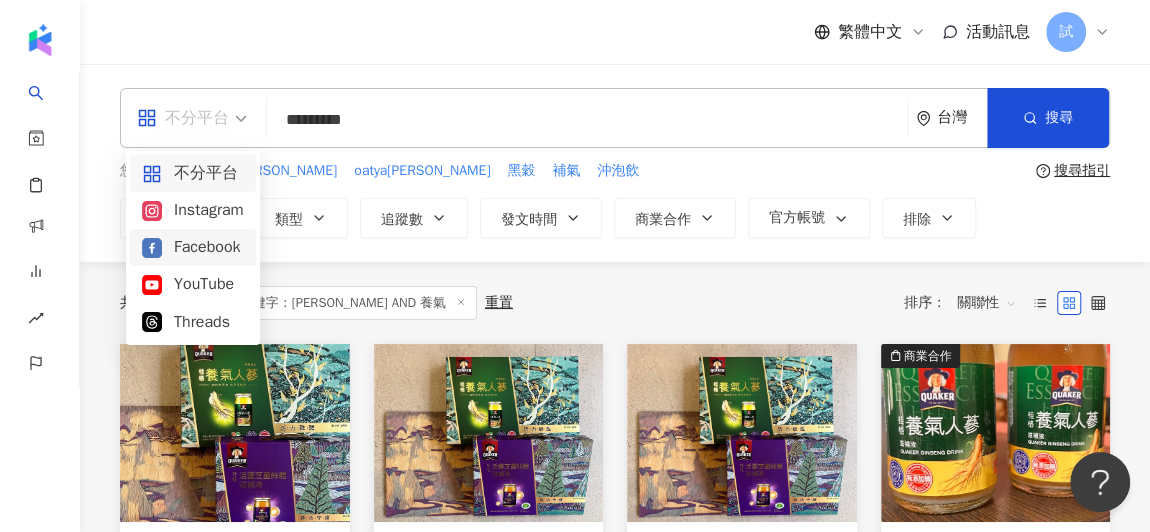 click on "Facebook" at bounding box center [193, 247] 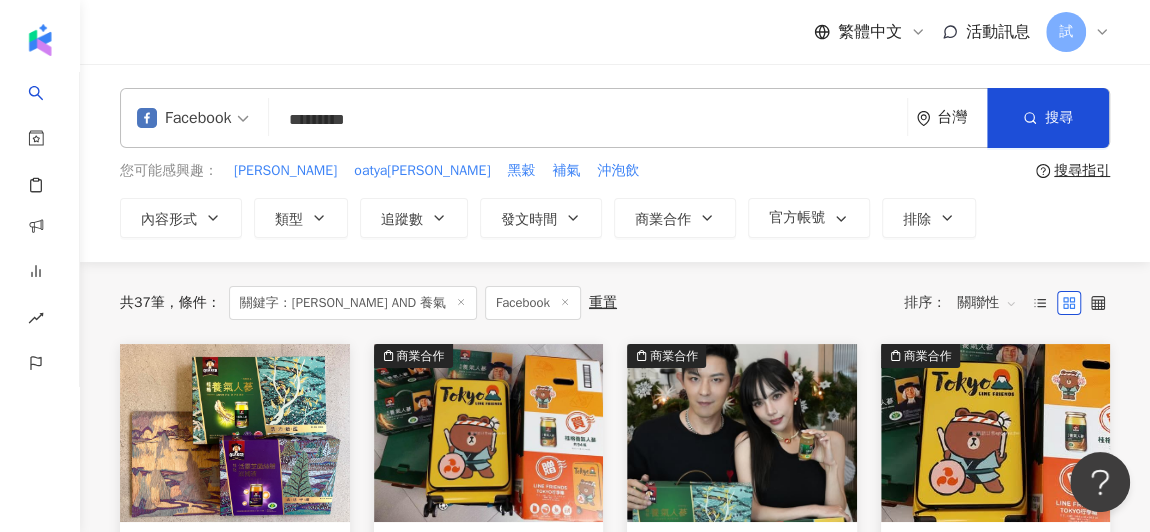 click on "關聯性" at bounding box center [987, 303] 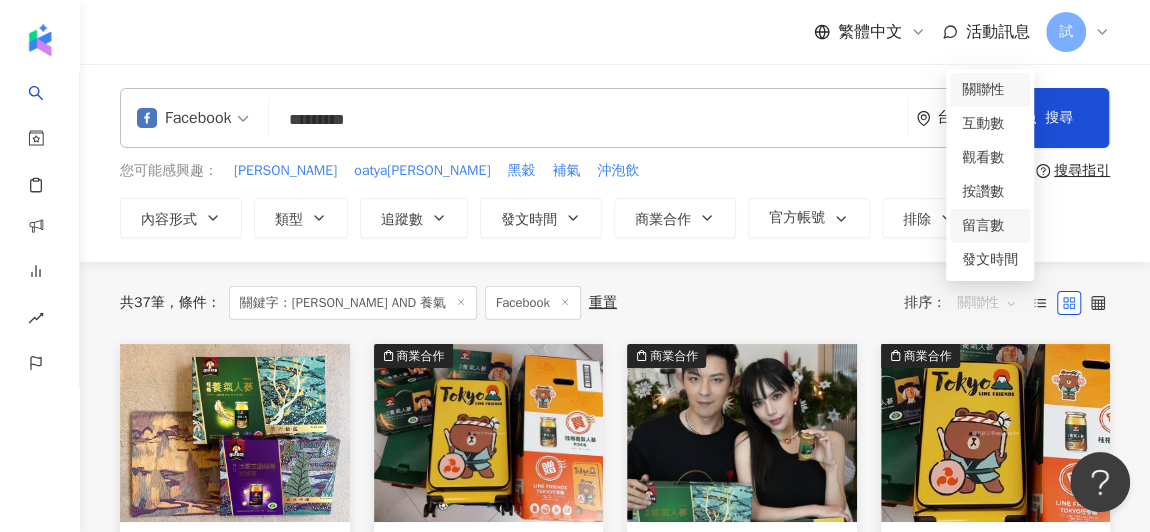 click on "留言數" at bounding box center (990, 226) 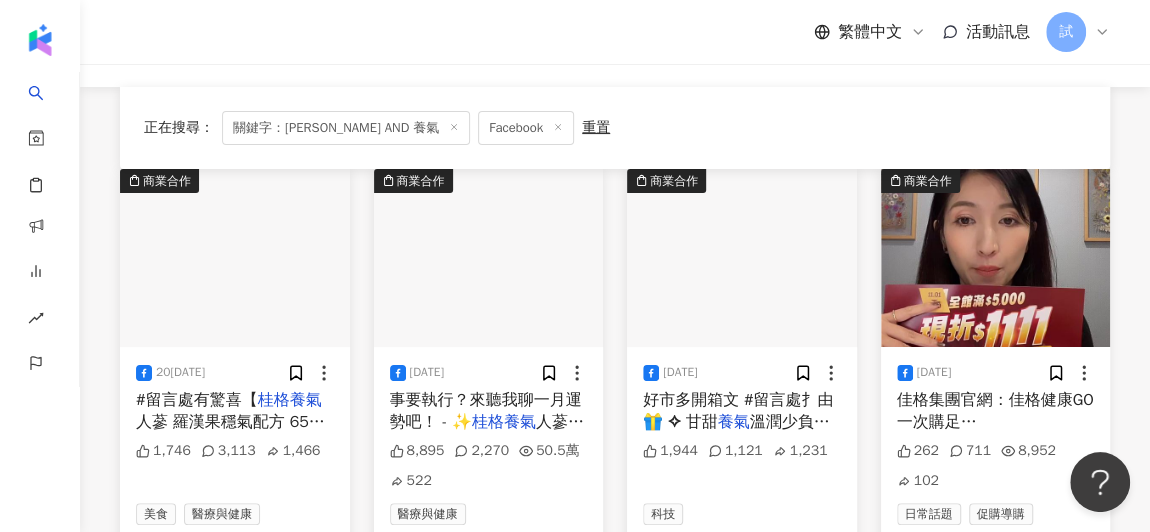 scroll, scrollTop: 170, scrollLeft: 0, axis: vertical 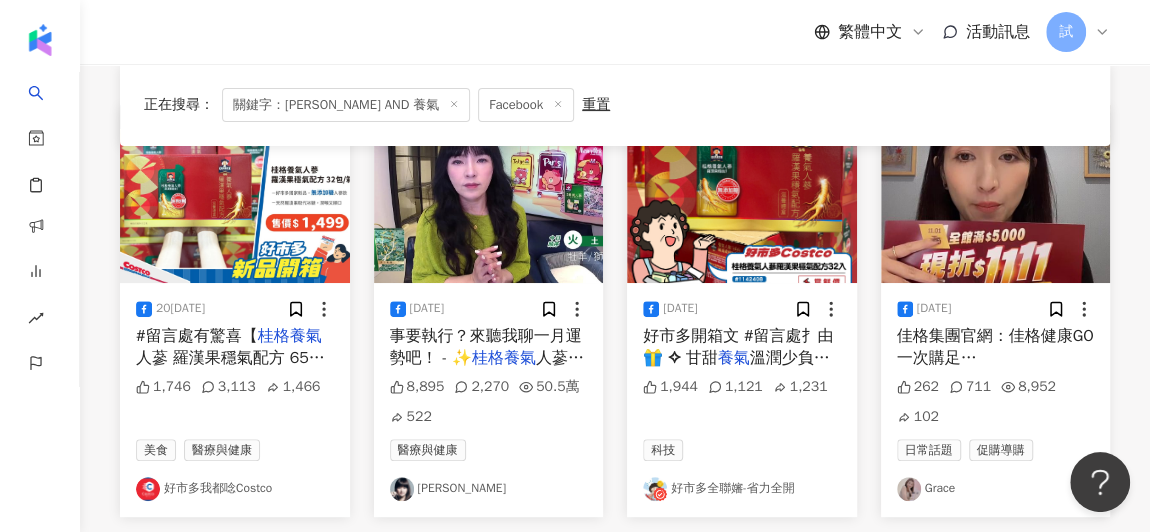 drag, startPoint x: 556, startPoint y: 382, endPoint x: 1128, endPoint y: 355, distance: 572.6369 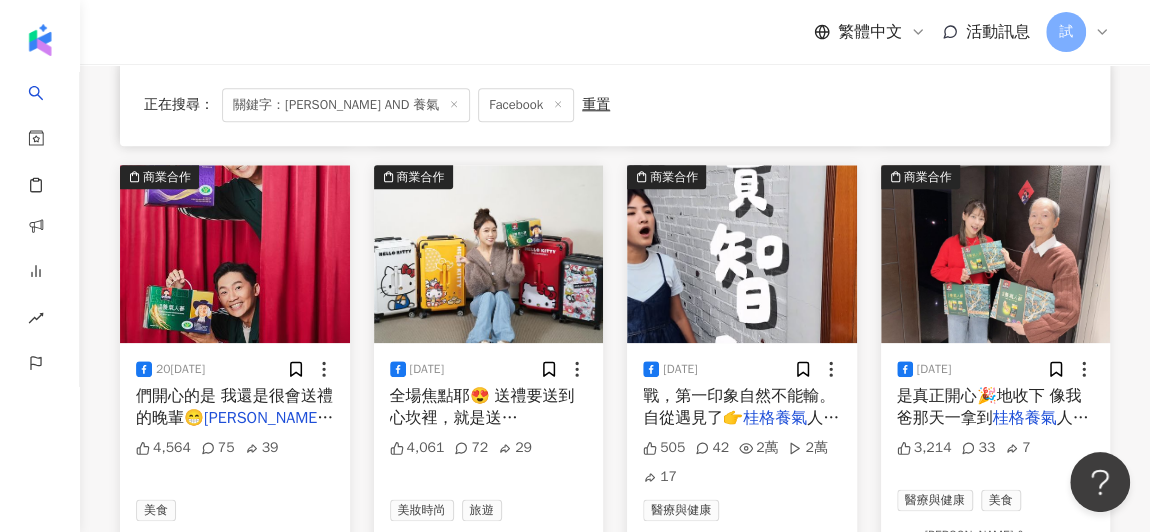 scroll, scrollTop: 1065, scrollLeft: 0, axis: vertical 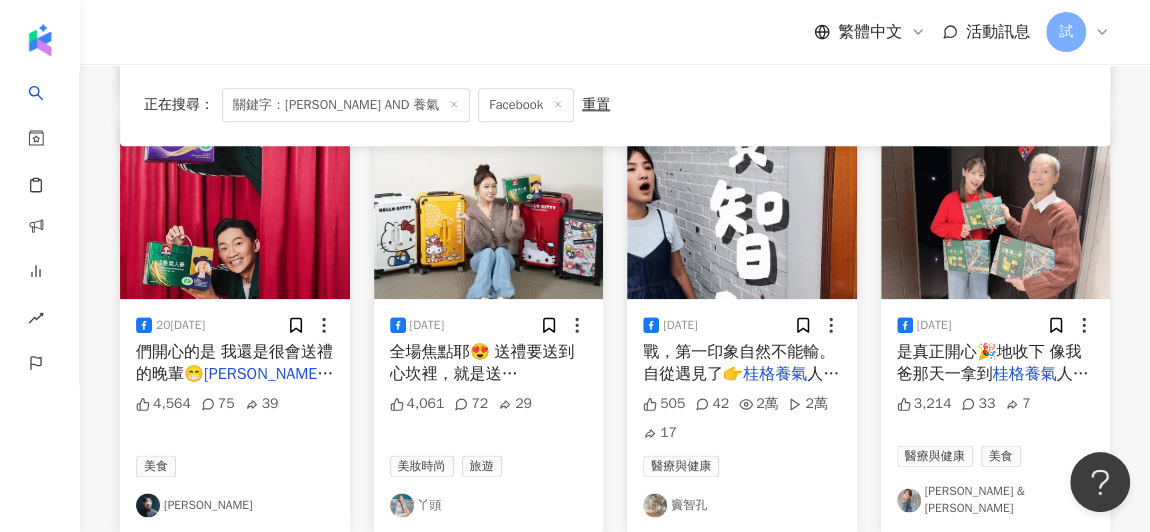 click on "戰，第一印象自然不能輸。自從遇見了👉" at bounding box center (739, 363) 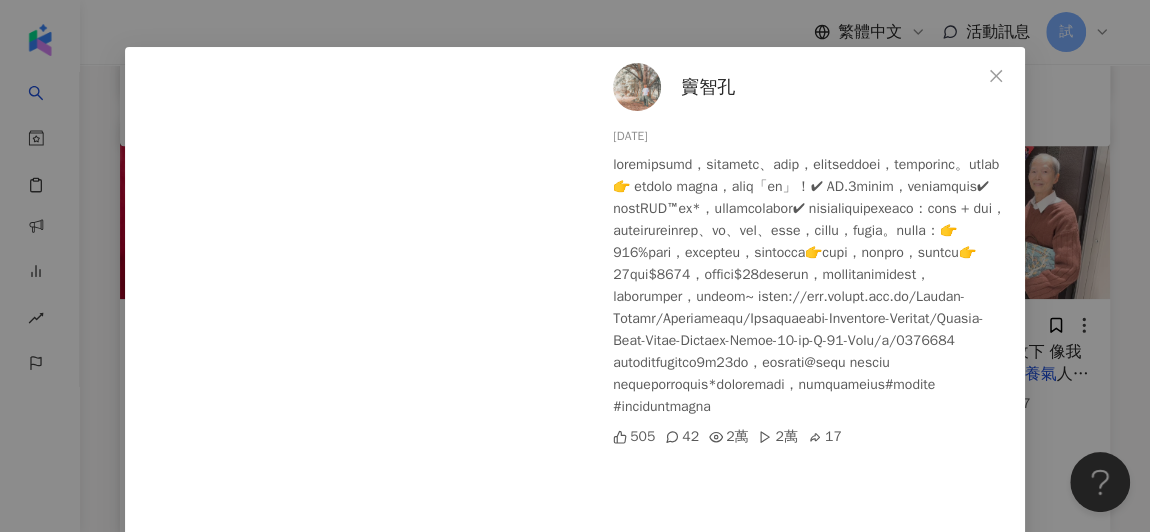 scroll, scrollTop: 55, scrollLeft: 0, axis: vertical 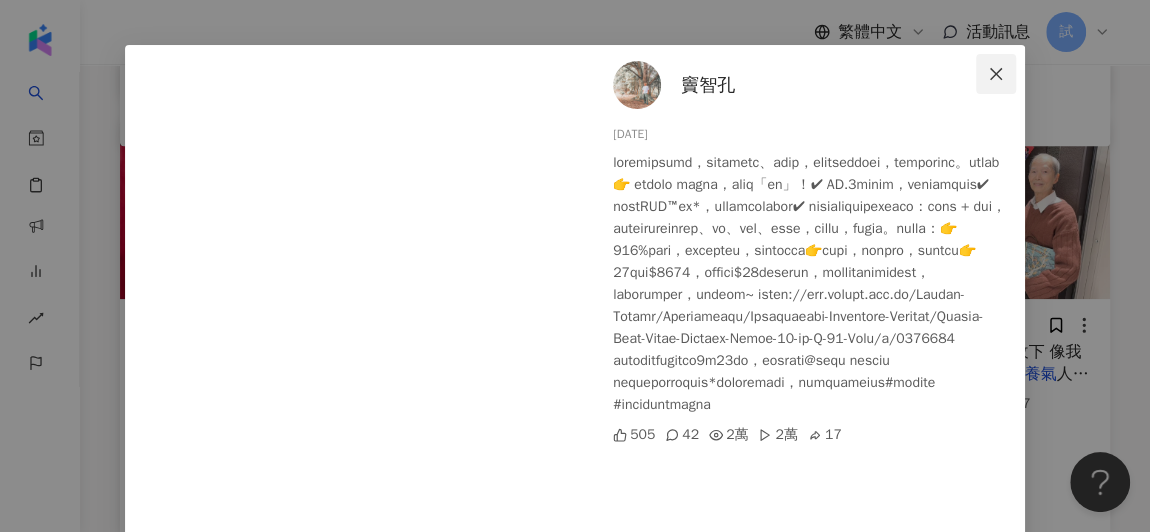 click at bounding box center (996, 74) 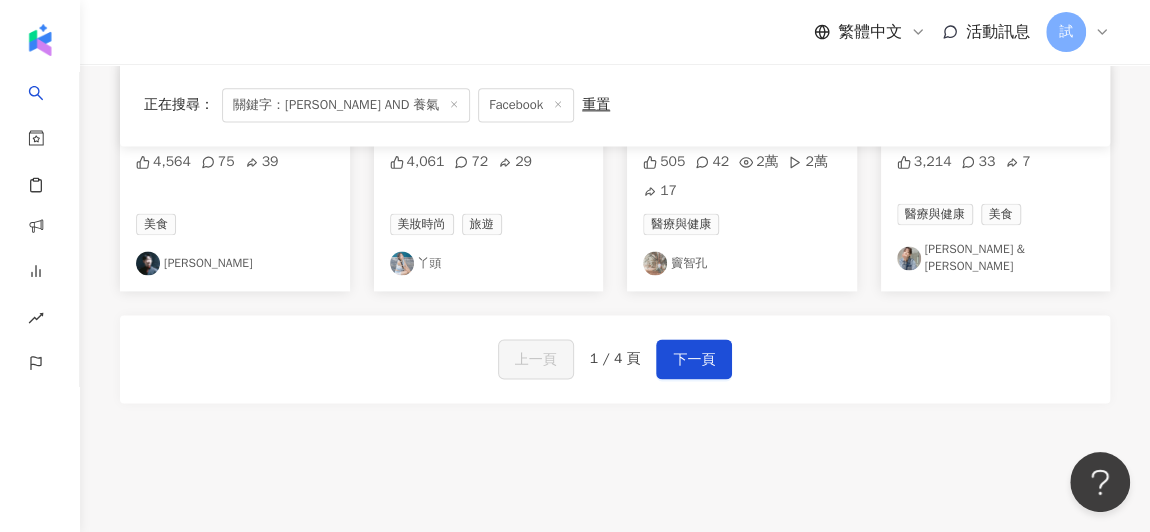 scroll, scrollTop: 1361, scrollLeft: 0, axis: vertical 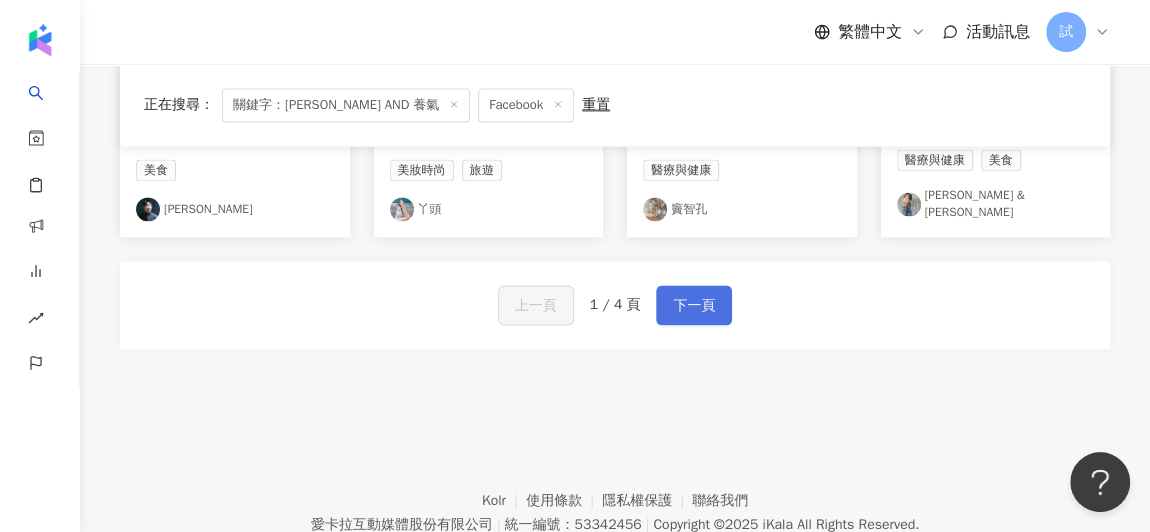 click on "下一頁" at bounding box center (694, 306) 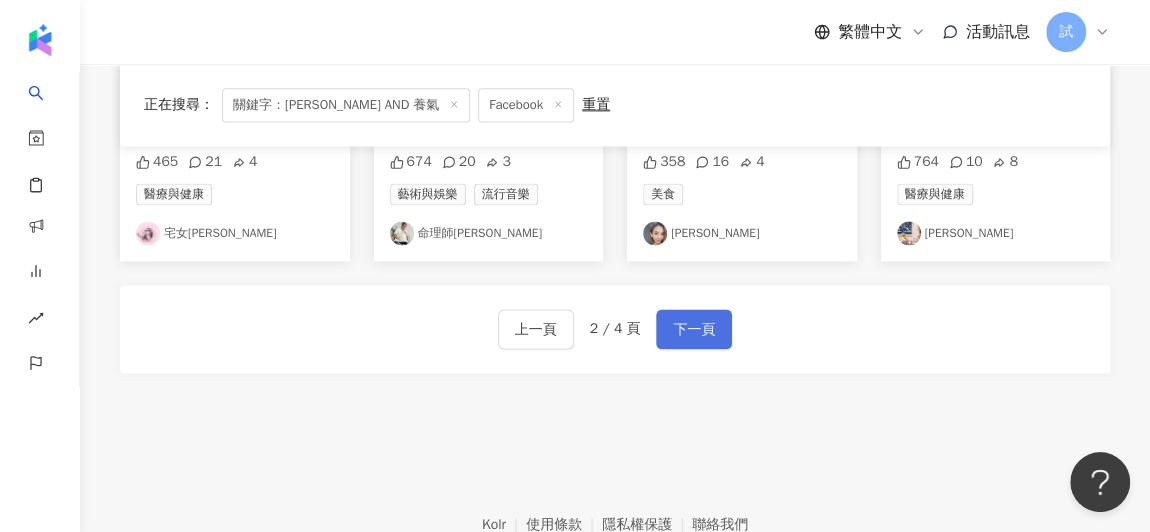 scroll, scrollTop: 1133, scrollLeft: 0, axis: vertical 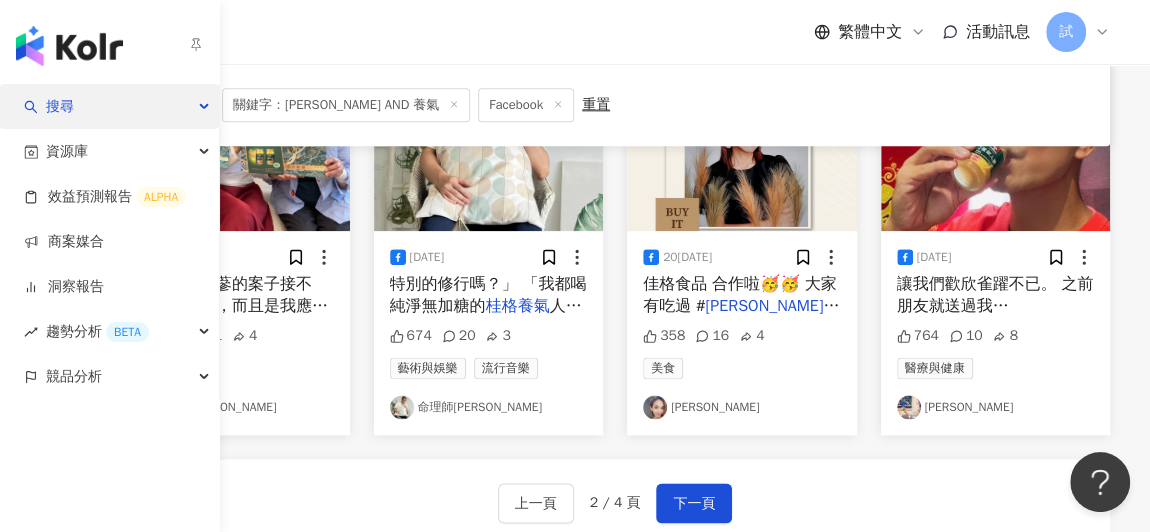 click 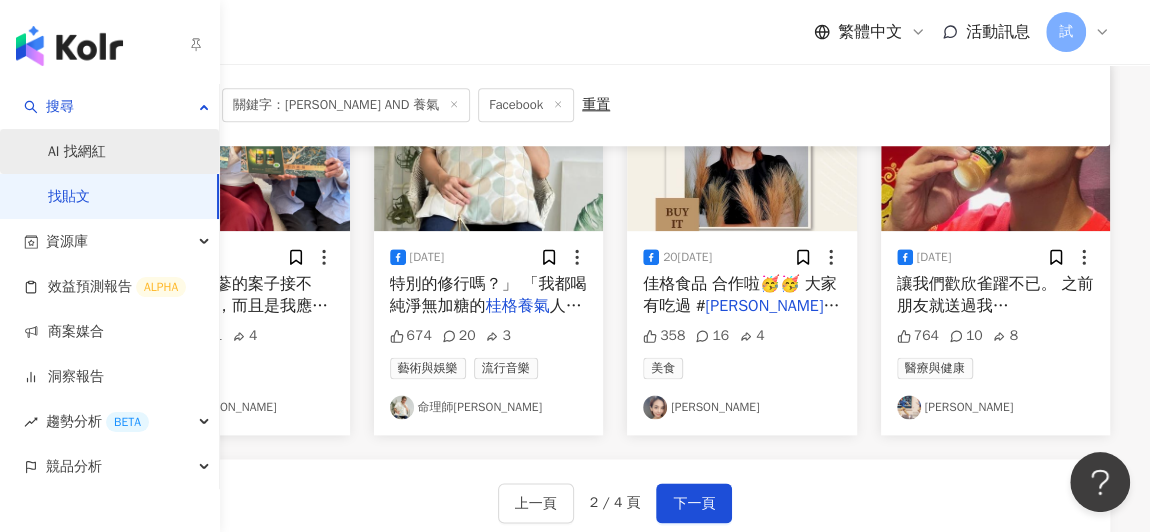click on "AI 找網紅" at bounding box center [77, 152] 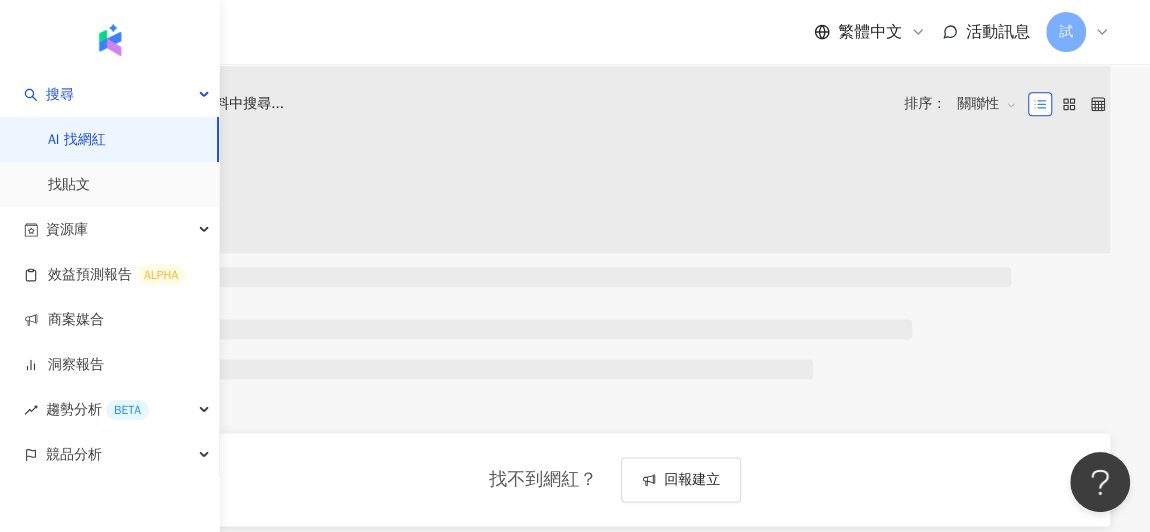 scroll, scrollTop: 0, scrollLeft: 0, axis: both 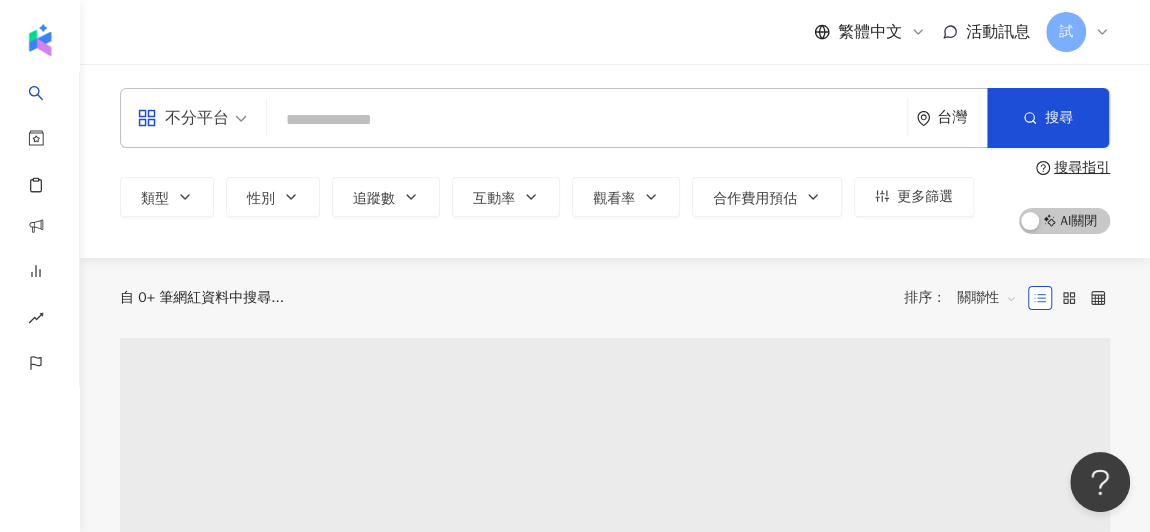 click at bounding box center [587, 120] 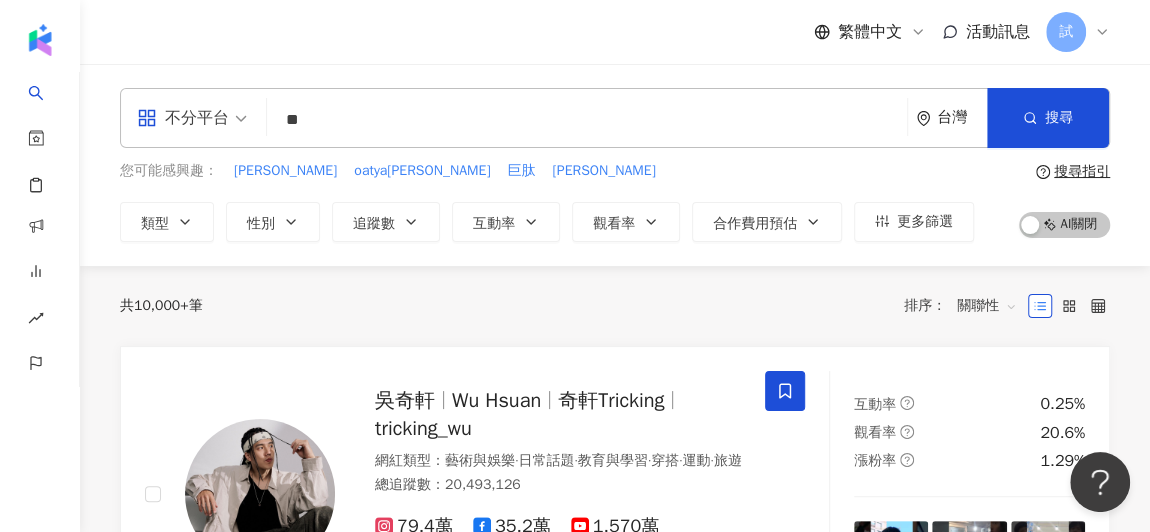 type on "*" 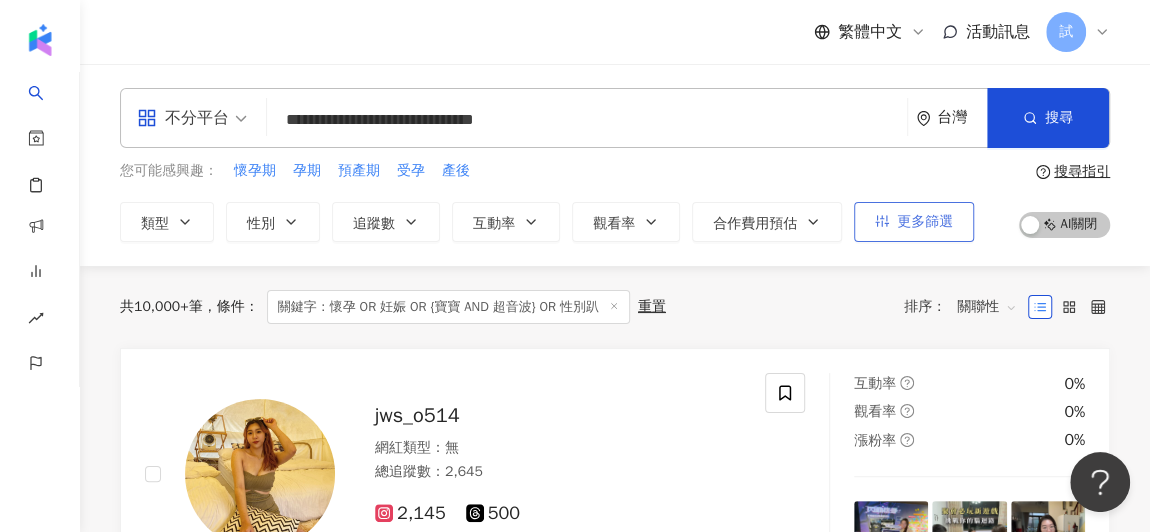 type on "**********" 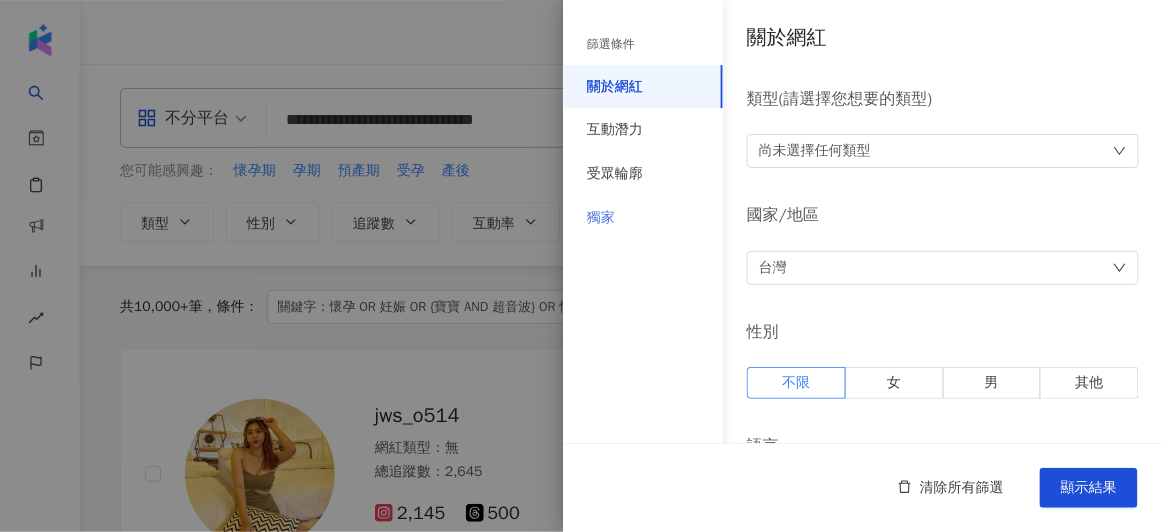 click on "獨家" at bounding box center (643, 218) 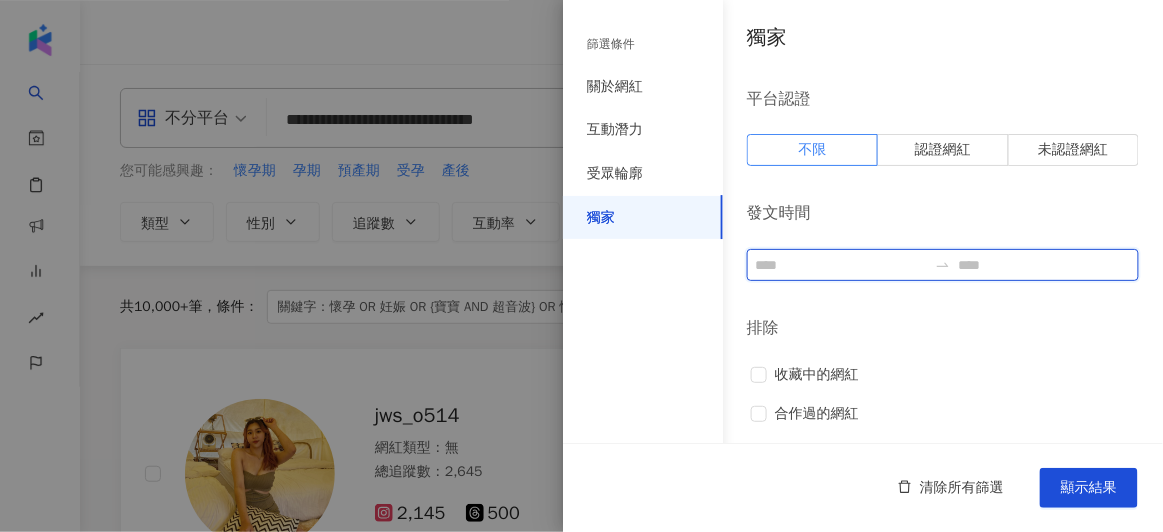 click at bounding box center (841, 265) 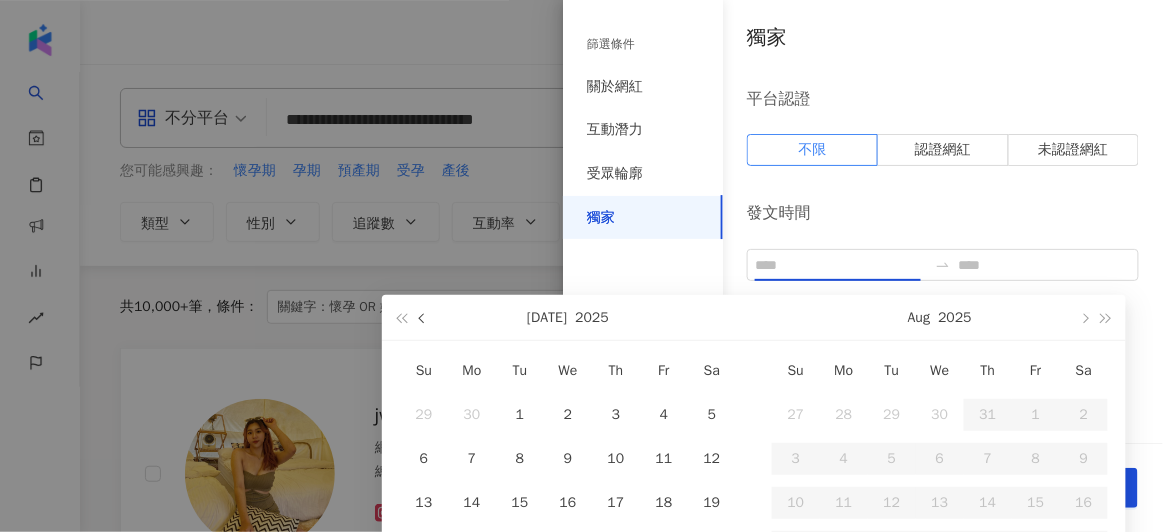 click at bounding box center [423, 317] 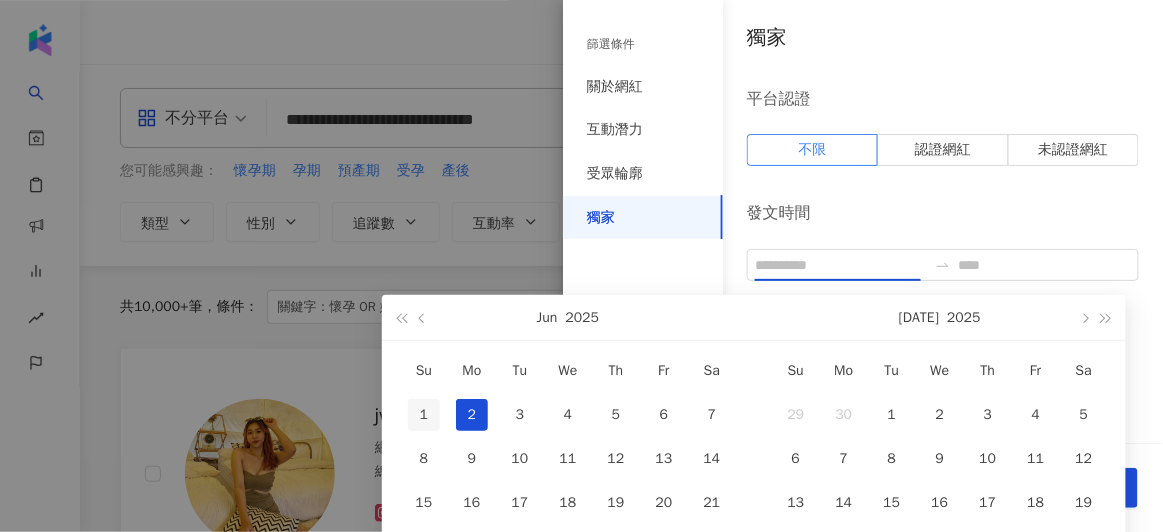 type on "**********" 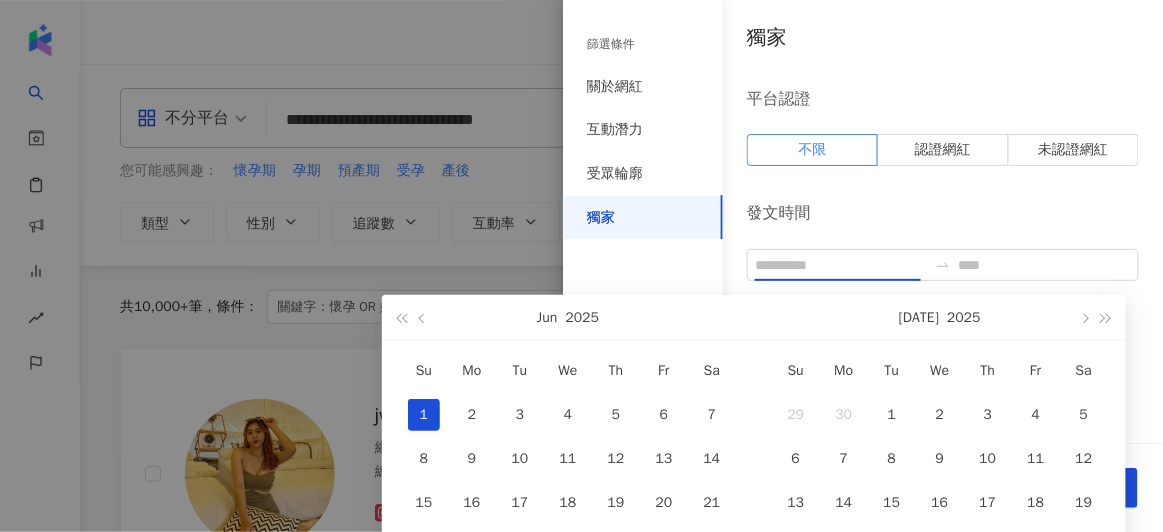 click on "1" at bounding box center (424, 415) 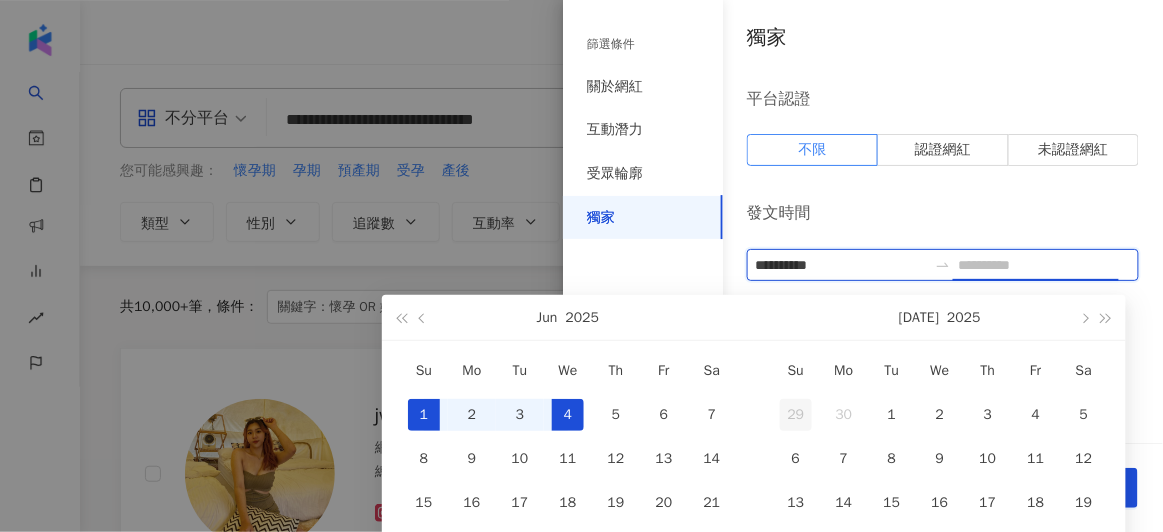type on "**********" 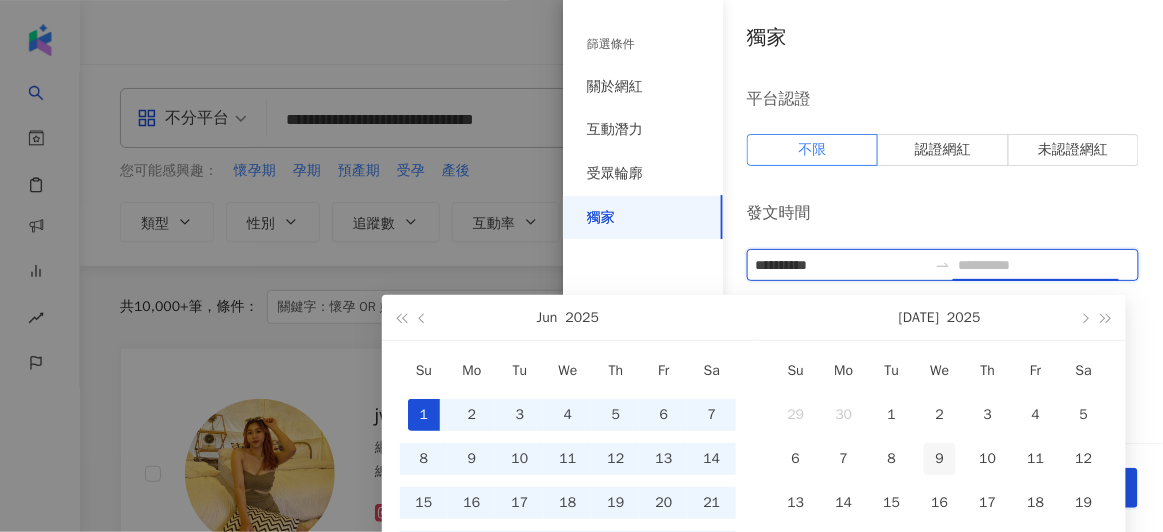 type on "**********" 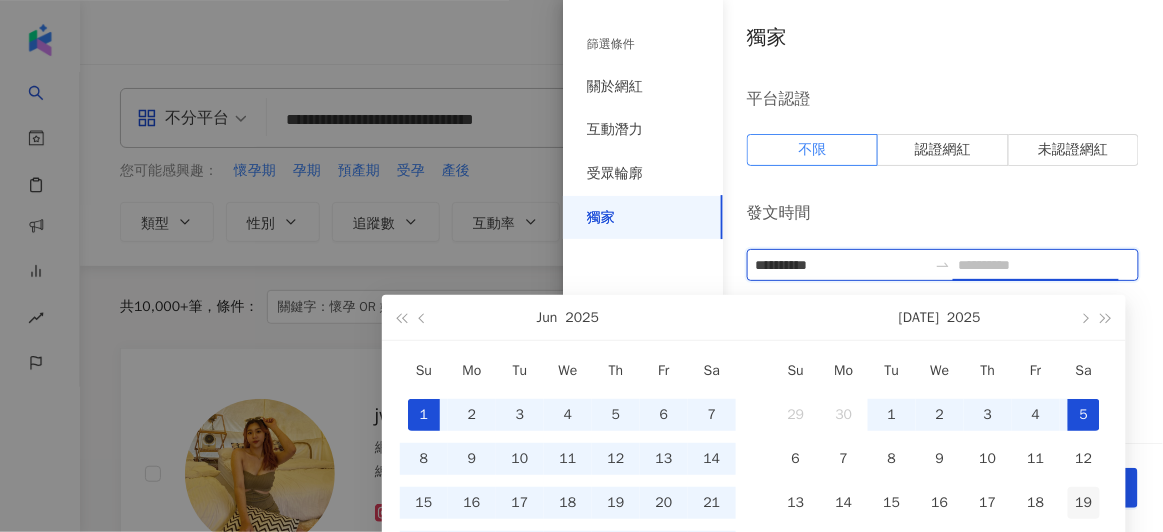 type on "**********" 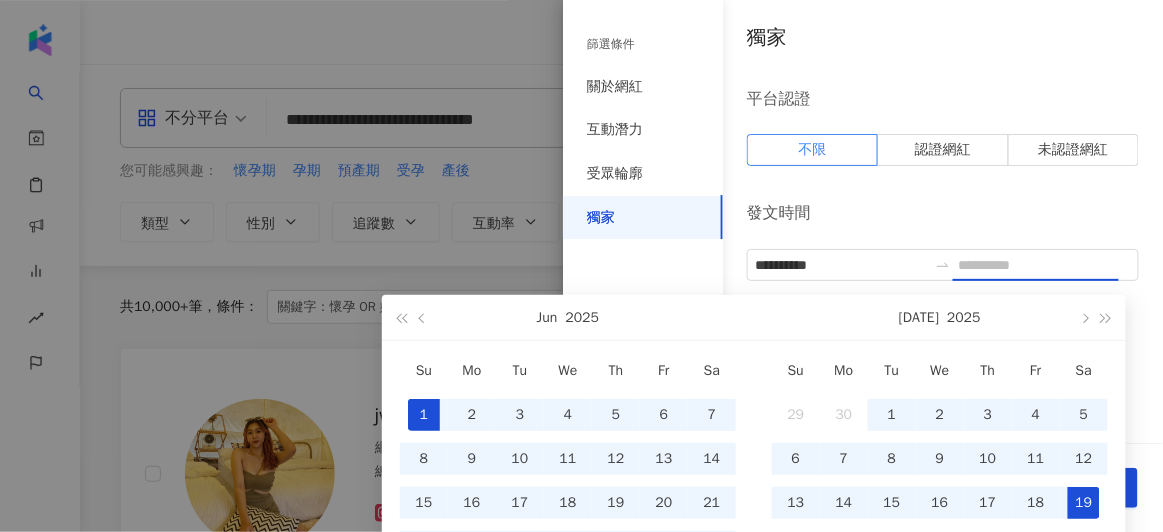 click on "19" at bounding box center [1084, 503] 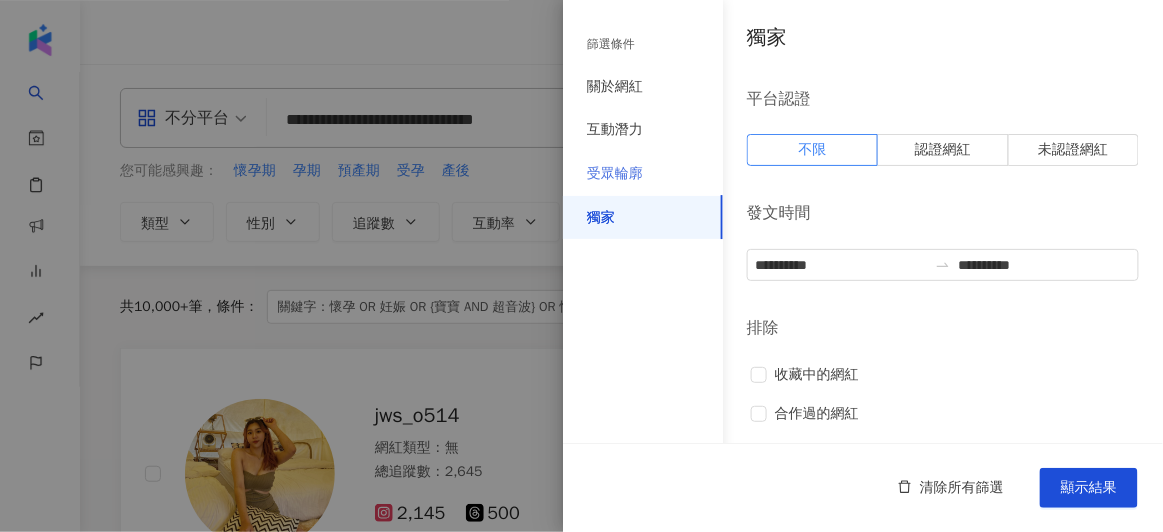 click on "受眾輪廓" at bounding box center [643, 174] 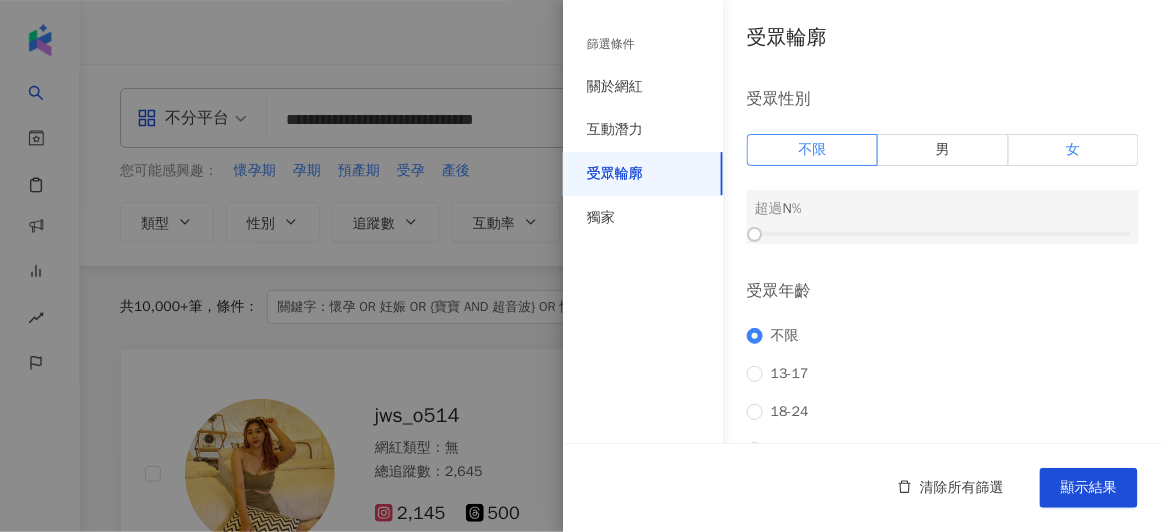 click on "女" at bounding box center [1074, 150] 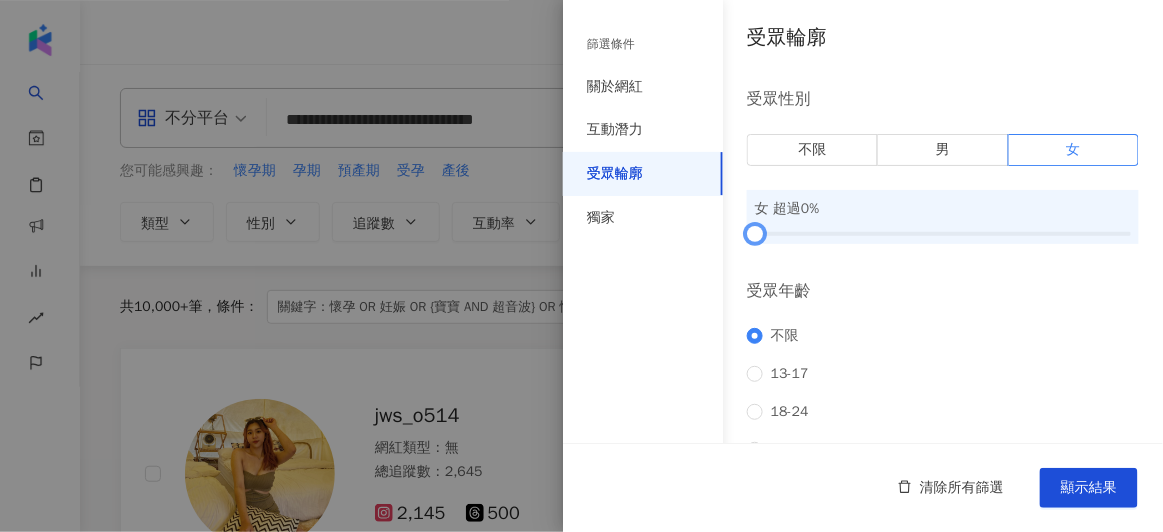 click at bounding box center [943, 234] 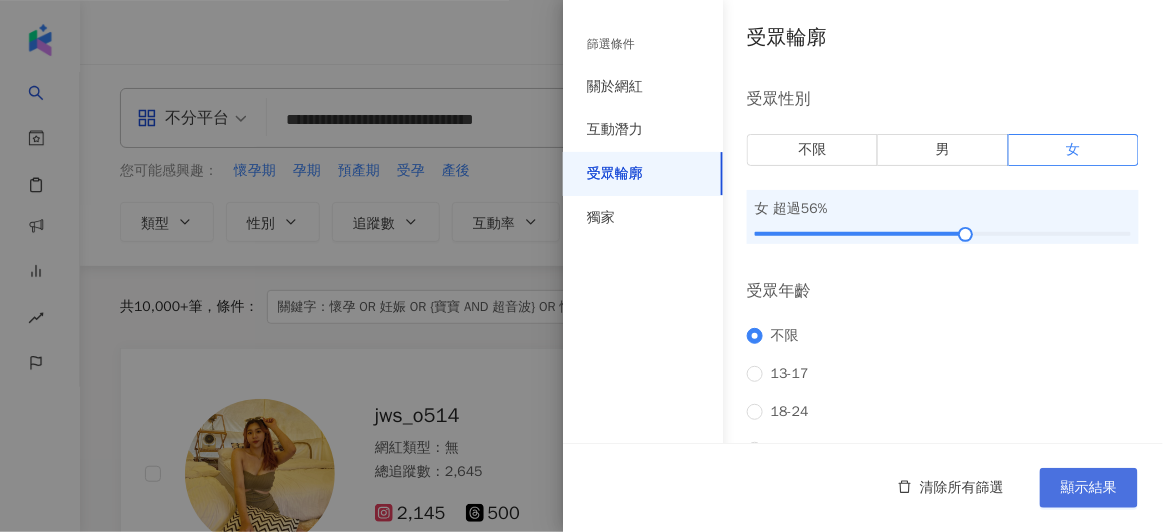 click on "顯示結果" at bounding box center [1089, 488] 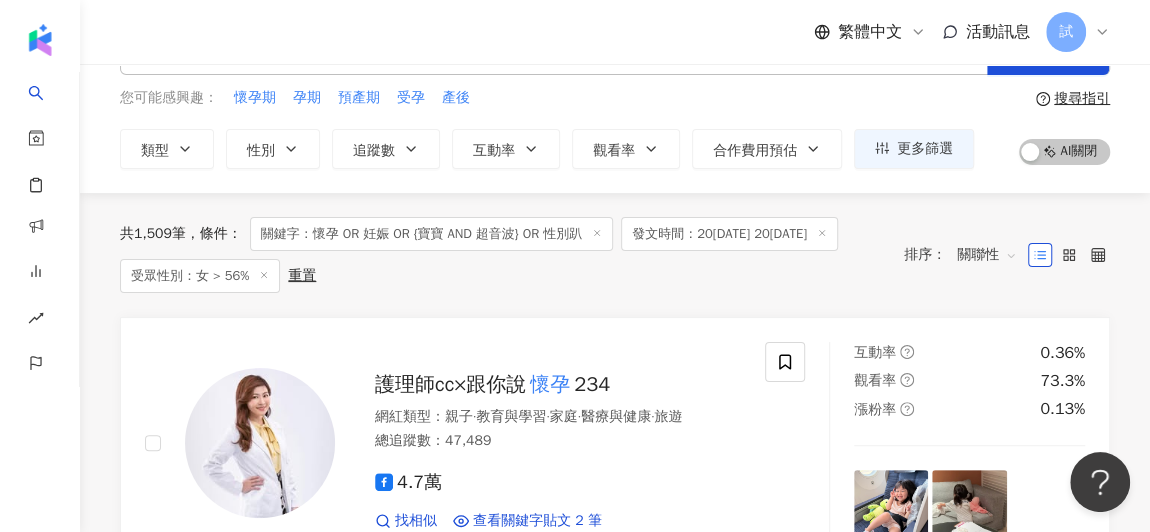 scroll, scrollTop: 0, scrollLeft: 0, axis: both 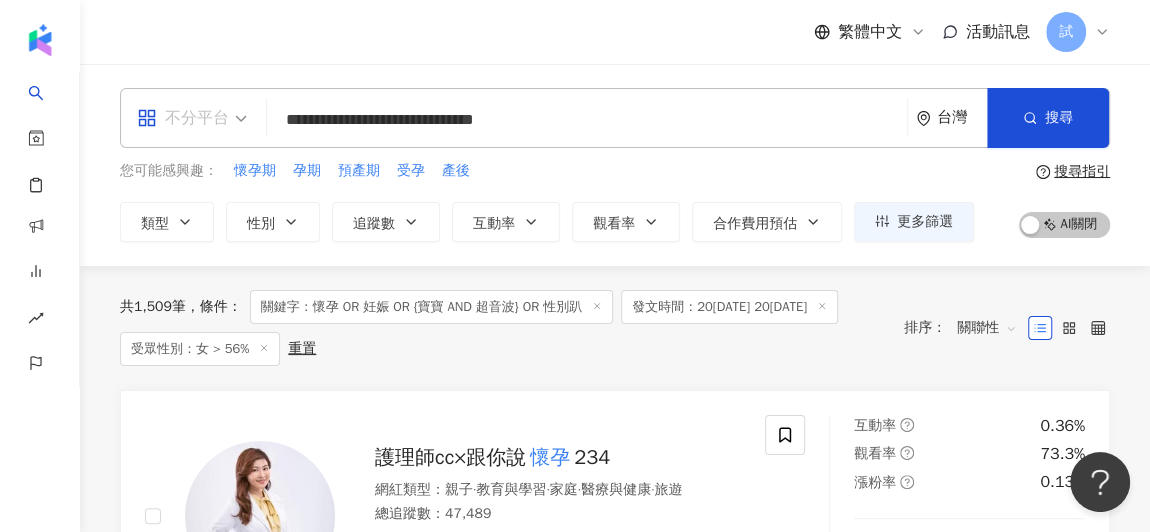 click on "不分平台" at bounding box center [192, 118] 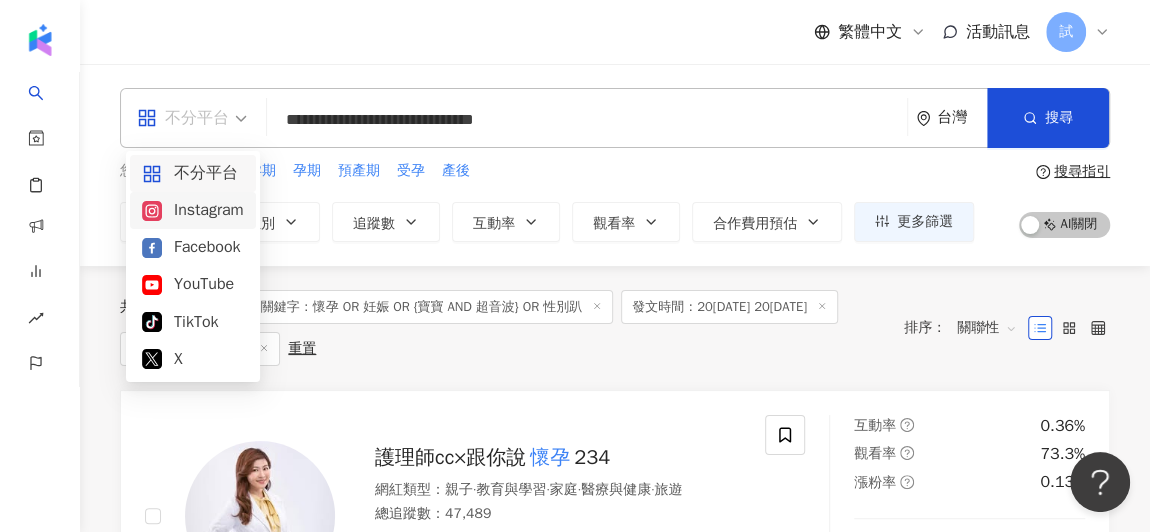 click on "Instagram" at bounding box center (193, 210) 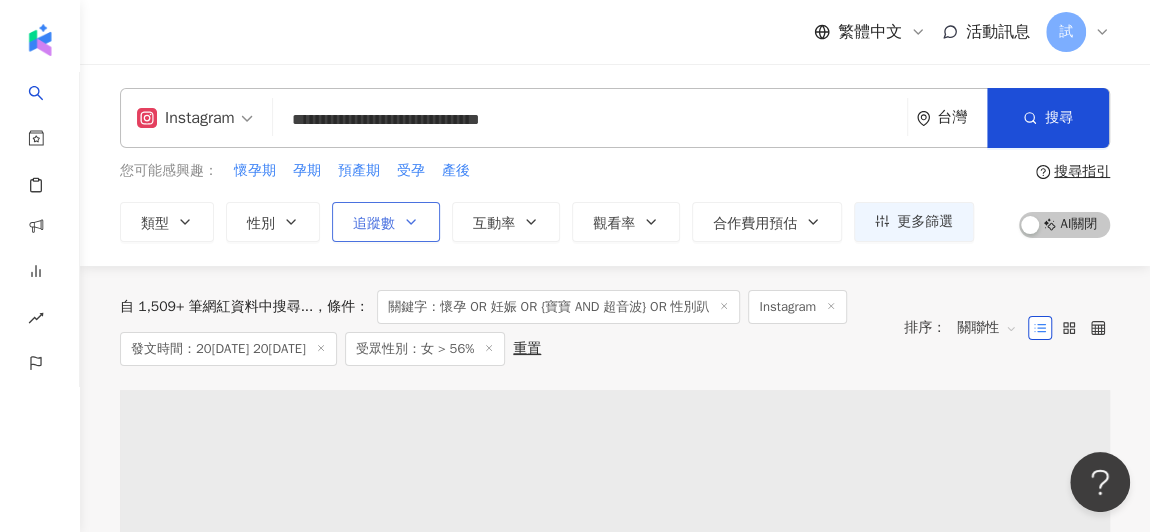 click on "追蹤數" at bounding box center (386, 222) 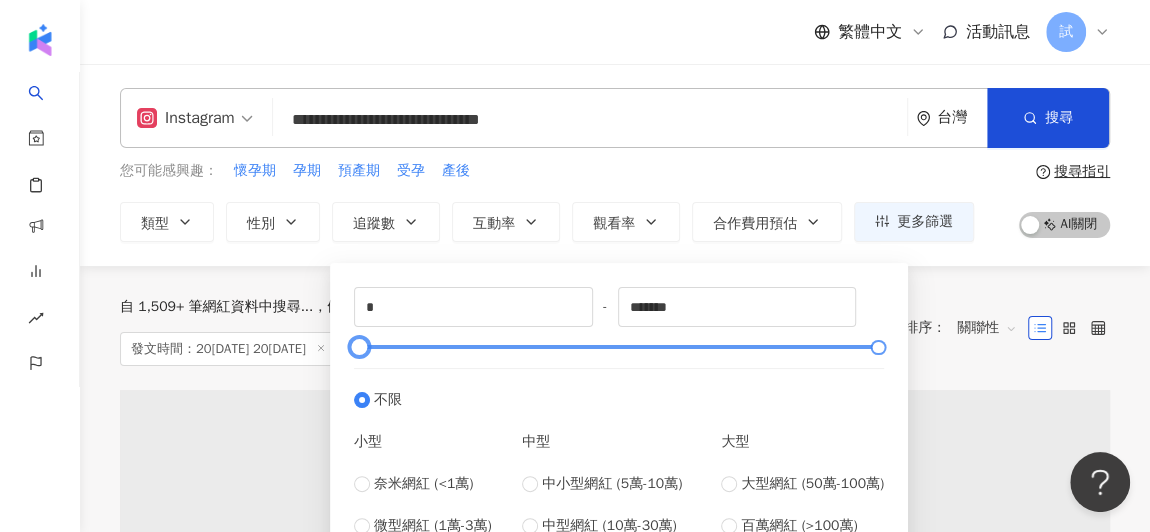 click at bounding box center [619, 347] 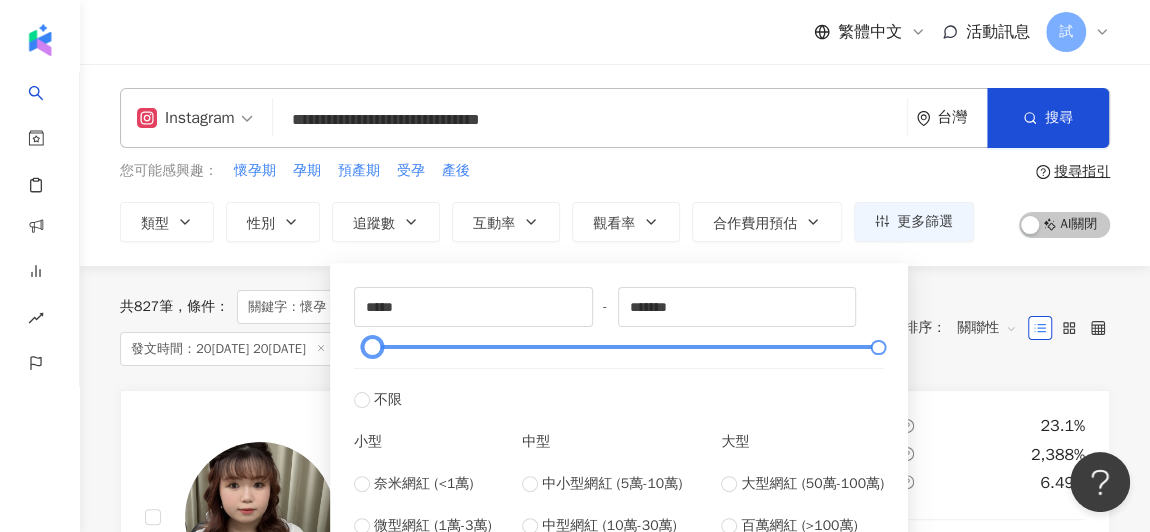 type on "*****" 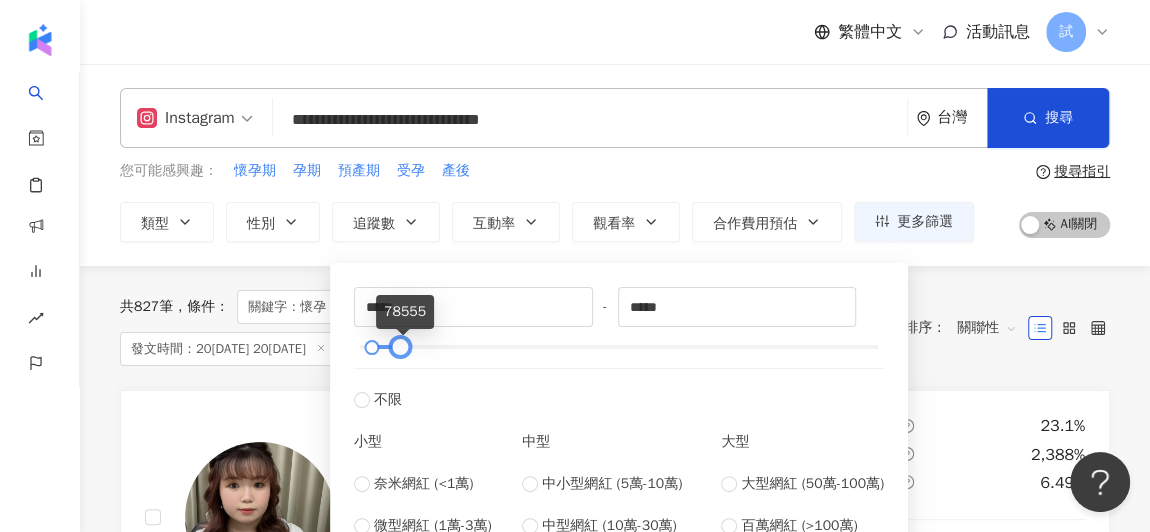 drag, startPoint x: 876, startPoint y: 344, endPoint x: 398, endPoint y: 358, distance: 478.205 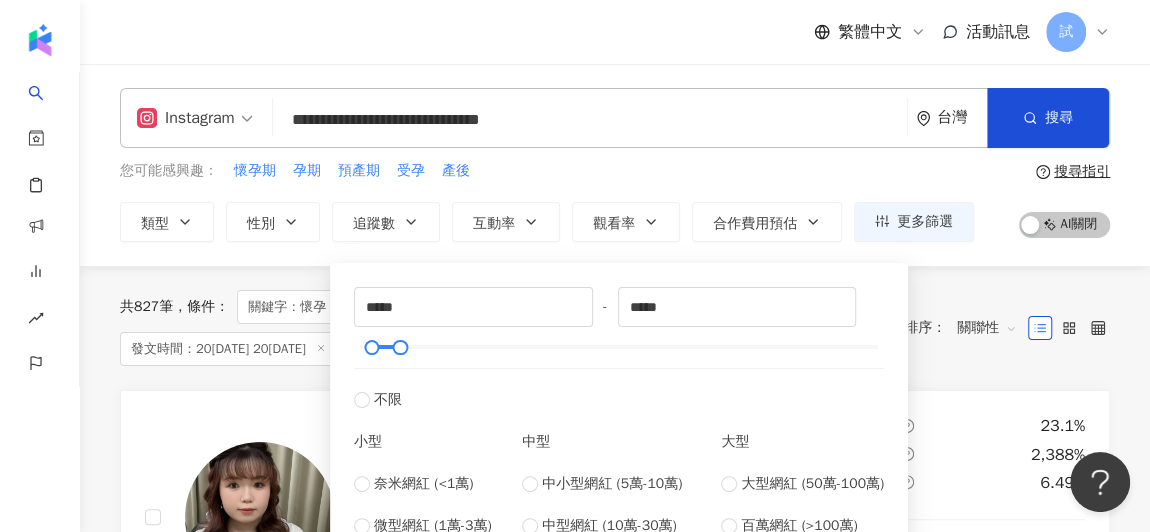click on "共  827  筆 條件 ： 關鍵字：懷孕 OR 妊娠 OR {寶寶 AND 超音波} OR 性別趴 Instagram 發文時間：20[DATE] 20[DATE]眾性別：女 > 56% 重置 排序： 關聯性" at bounding box center [615, 328] 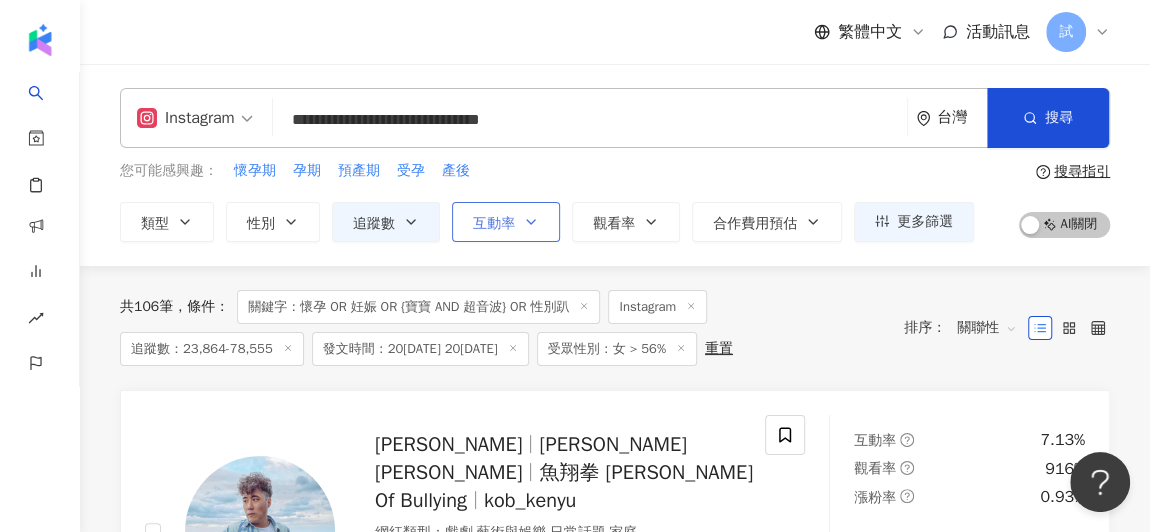 click 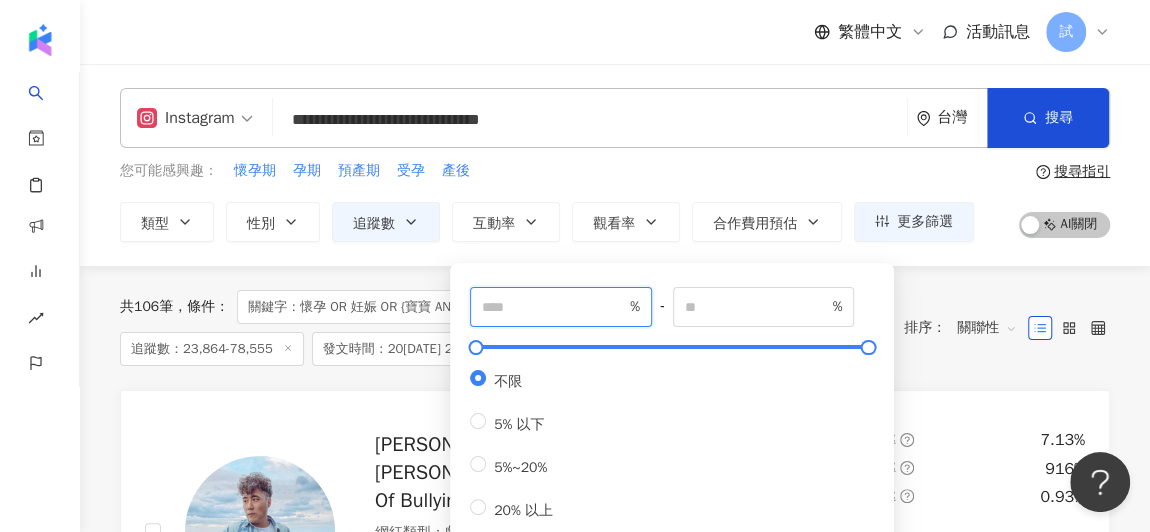 click at bounding box center (554, 307) 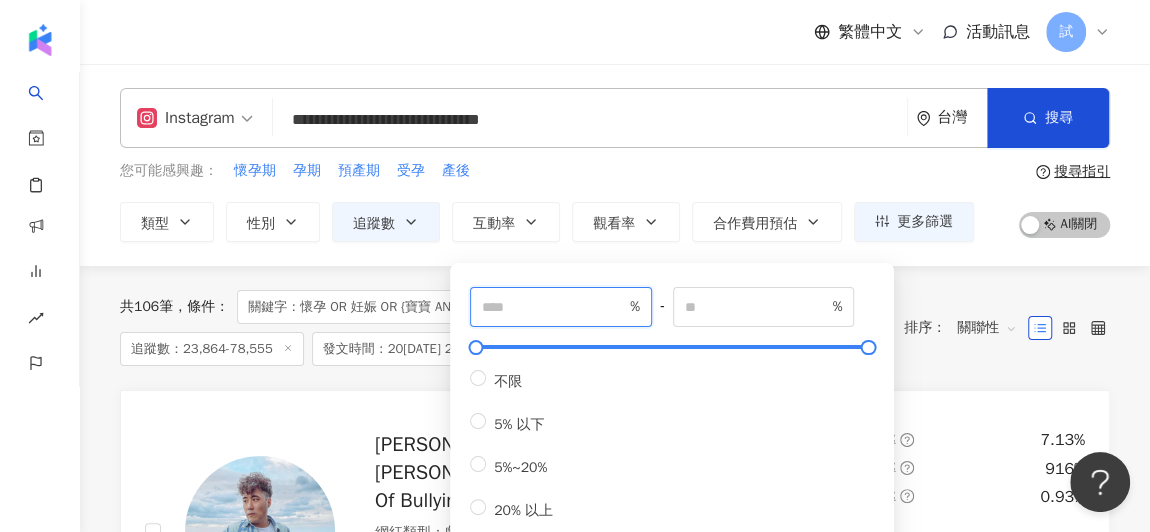 type on "*" 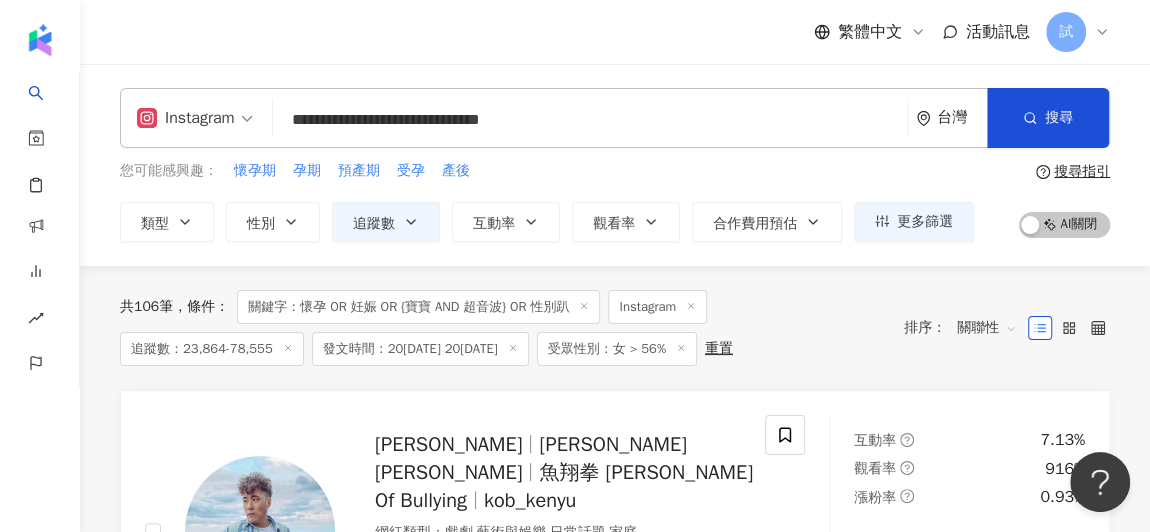 click on "共  106  筆 條件 ： 關鍵字：懷孕 OR 妊娠 OR {寶寶 AND 超音波} OR 性別趴 Instagram 追蹤數：23,864-78,555 發文時間：20[DATE] 20[DATE]眾性別：女 > 56% 重置 排序： 關聯性" at bounding box center [615, 328] 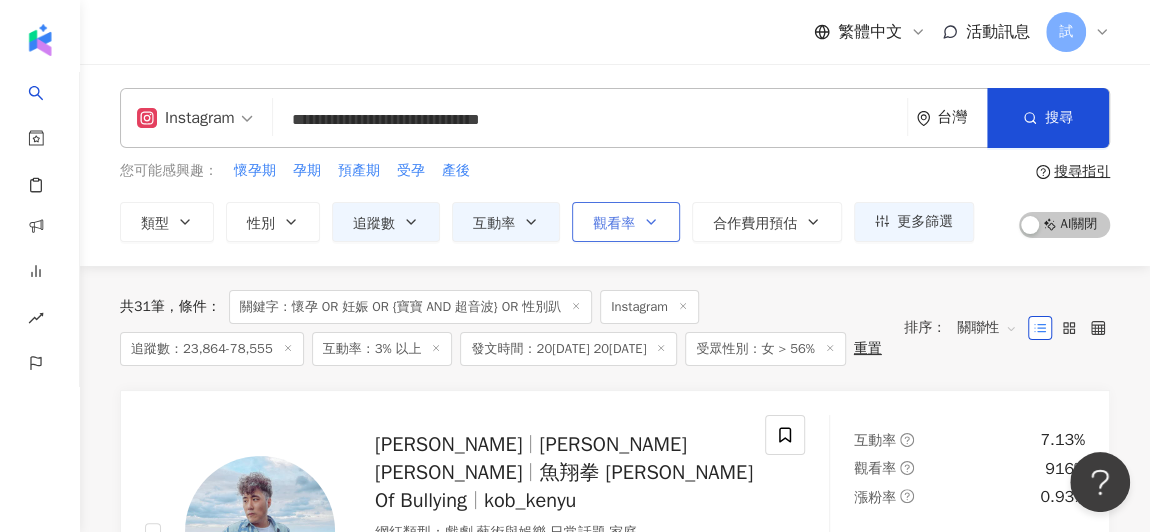 click on "觀看率" at bounding box center (614, 224) 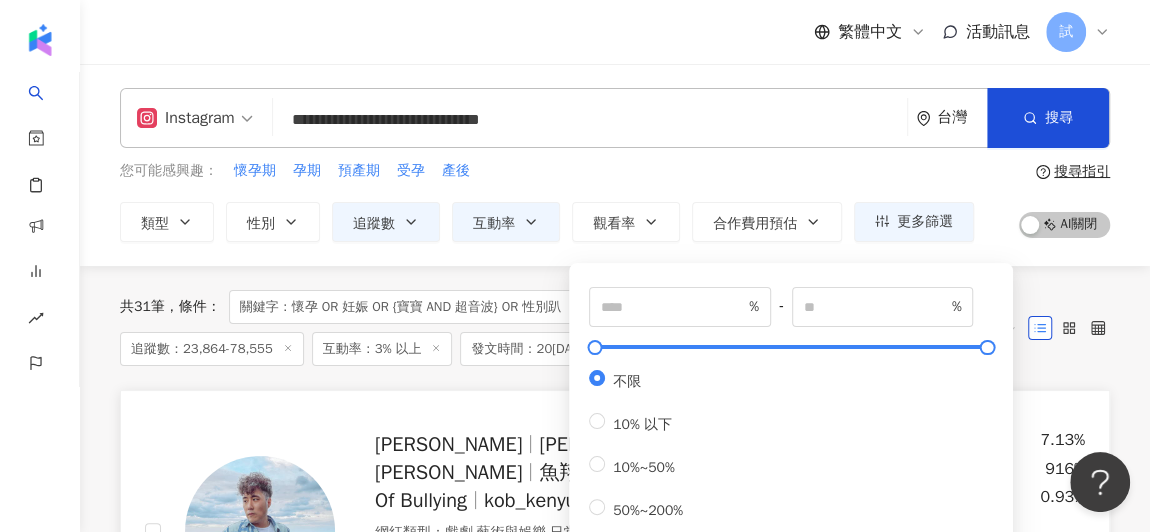 click on "[PERSON_NAME] [PERSON_NAME][PERSON_NAME] 魚翔拳 [PERSON_NAME] Of Bullying kob_kenyu 網紅類型 ： 戲劇  ·  藝術與娛樂  ·  日常話題  ·  家庭 總追蹤數 ： 168,333 3.8萬 11.3萬 2,300 1.5萬 找相似 查看關鍵字貼文 1 筆 互動率 7.13% 觀看率 916% 漲粉率 0.93%" at bounding box center [615, 531] 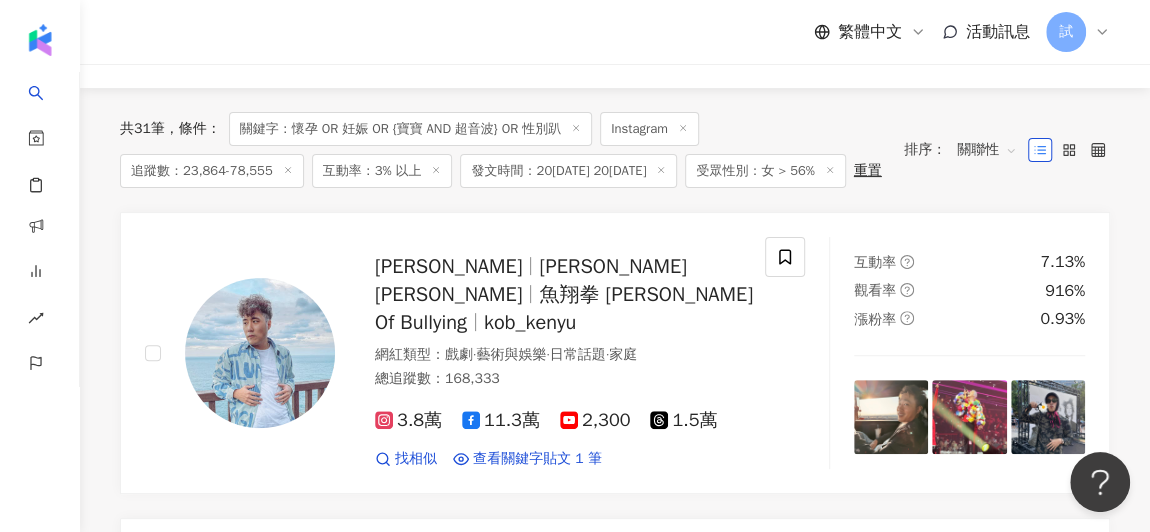 scroll, scrollTop: 179, scrollLeft: 0, axis: vertical 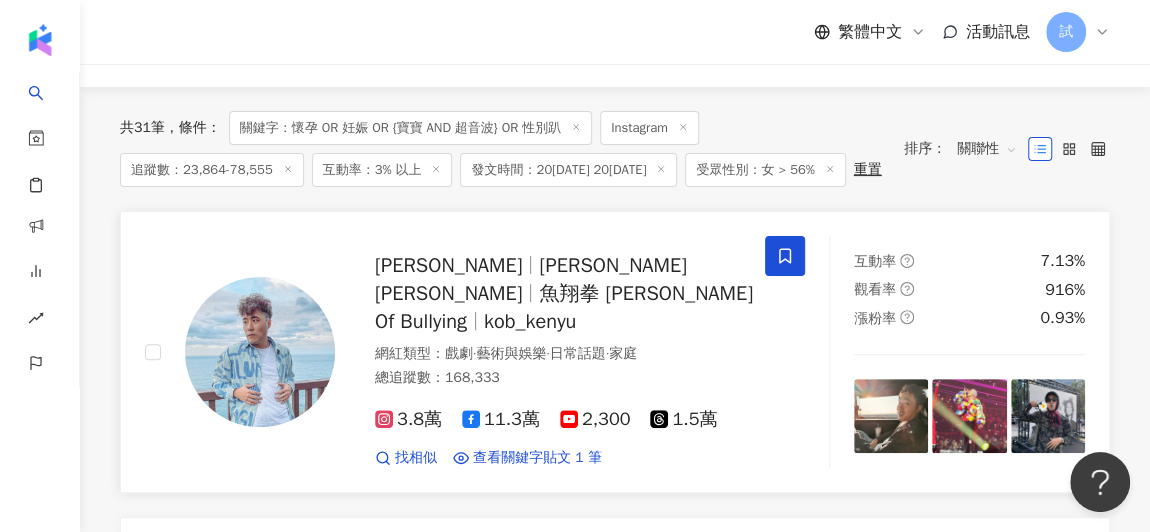 click at bounding box center (785, 256) 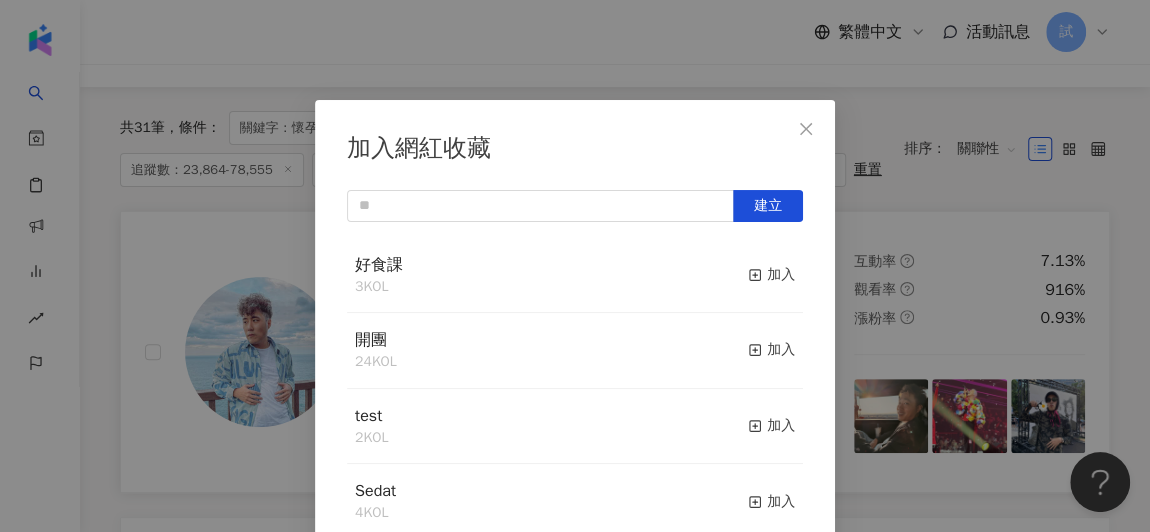 scroll, scrollTop: 89, scrollLeft: 0, axis: vertical 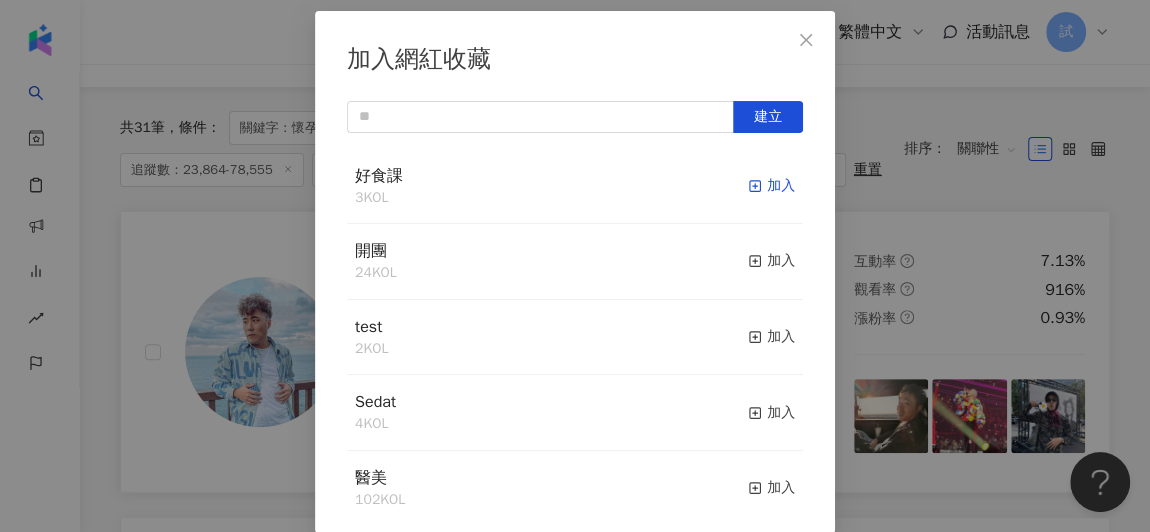 click on "加入" at bounding box center (771, 186) 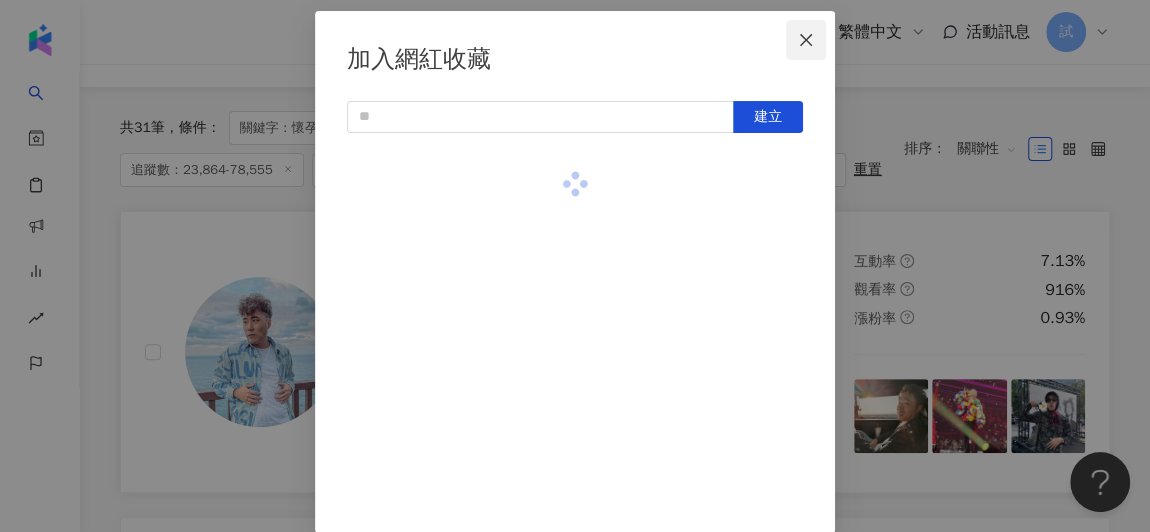 click at bounding box center (806, 40) 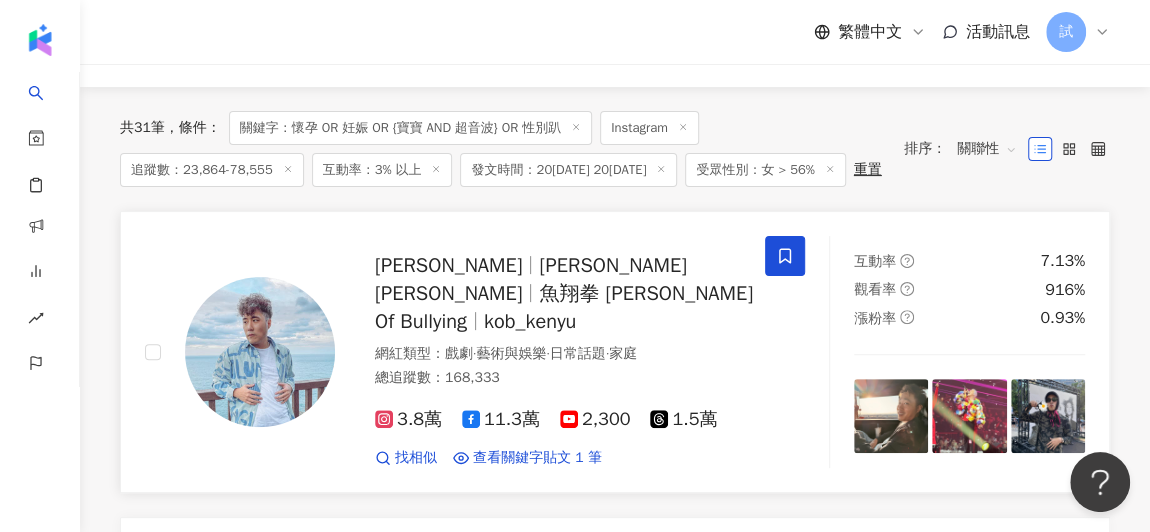 scroll, scrollTop: 0, scrollLeft: 0, axis: both 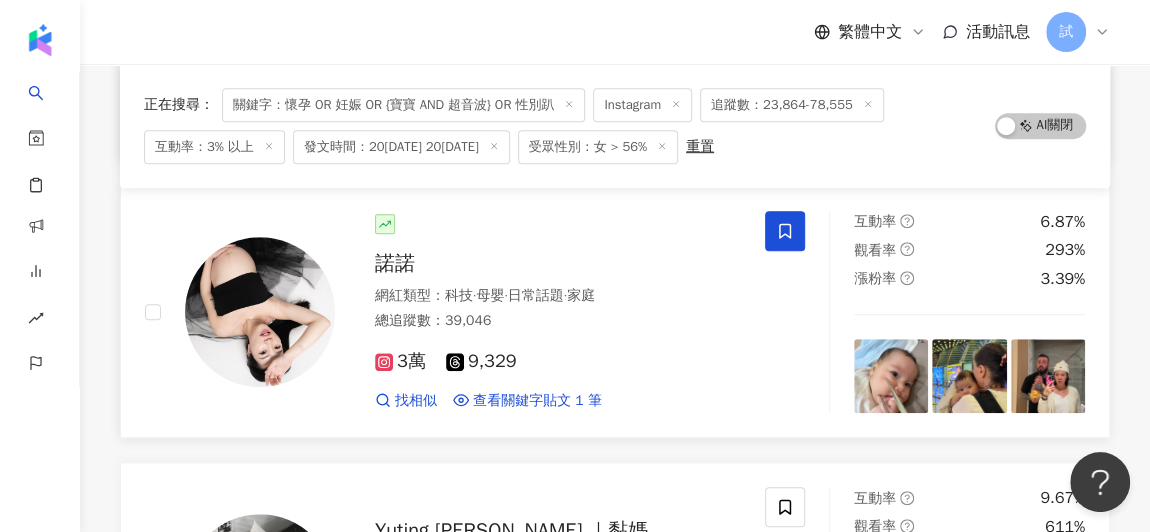 click 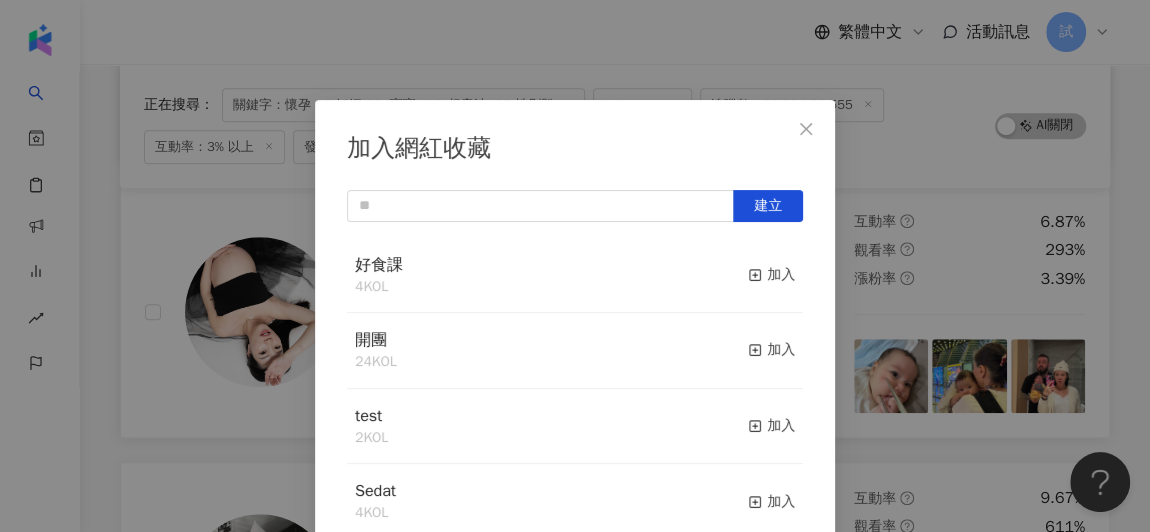 scroll, scrollTop: 89, scrollLeft: 0, axis: vertical 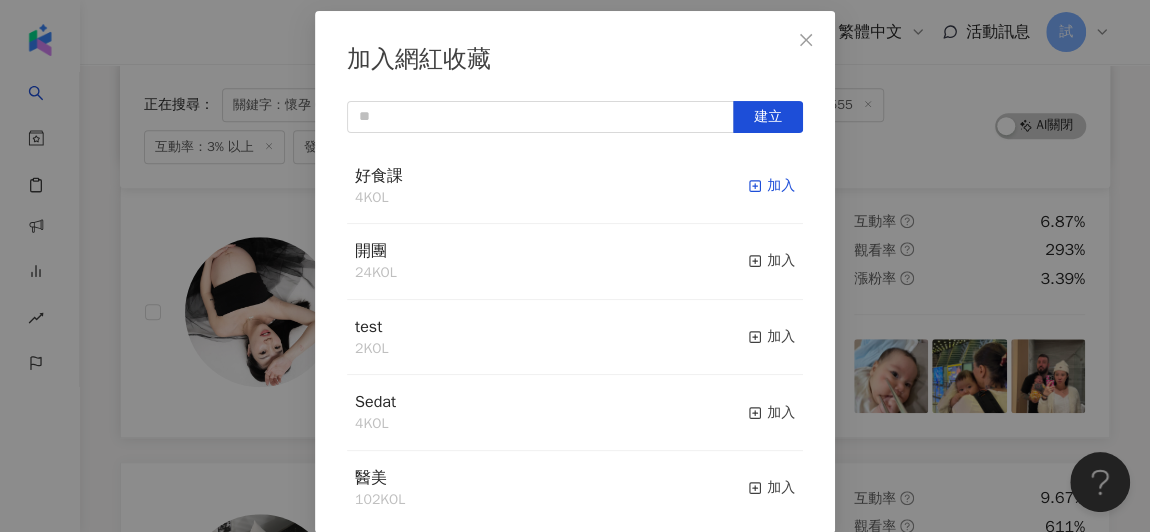 click on "加入" at bounding box center (771, 186) 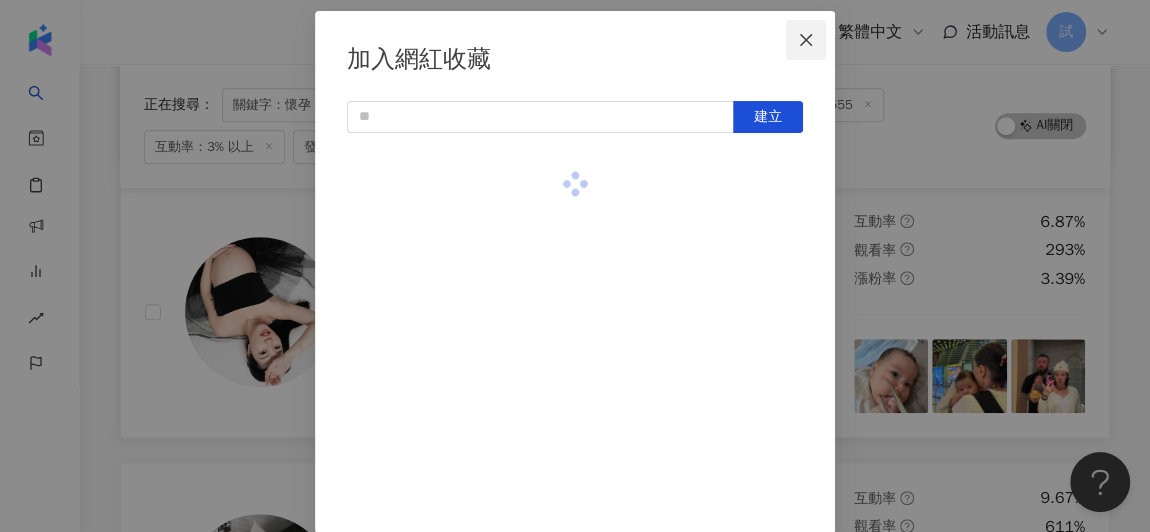 click at bounding box center [806, 40] 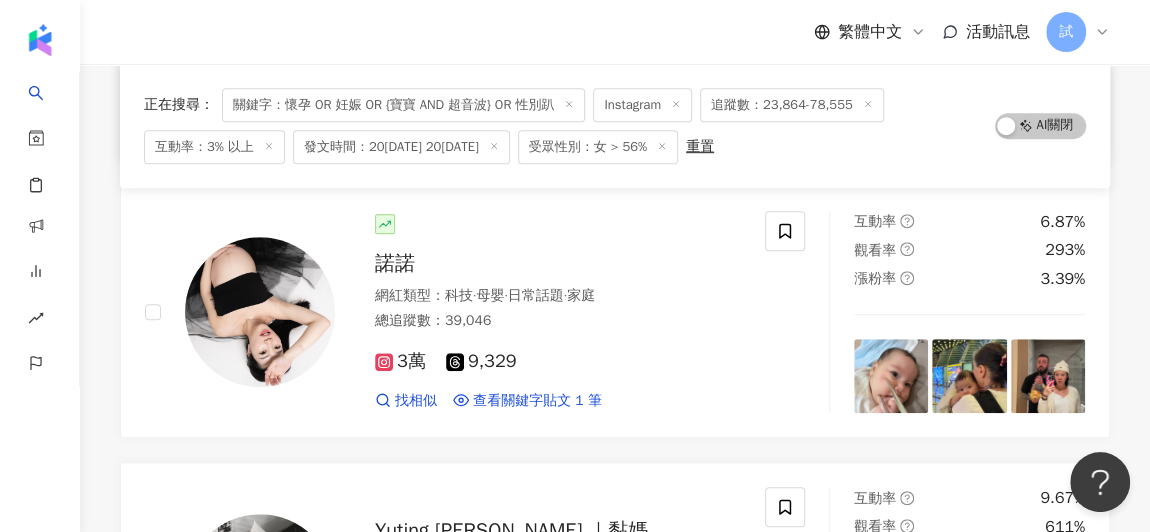 scroll, scrollTop: 0, scrollLeft: 0, axis: both 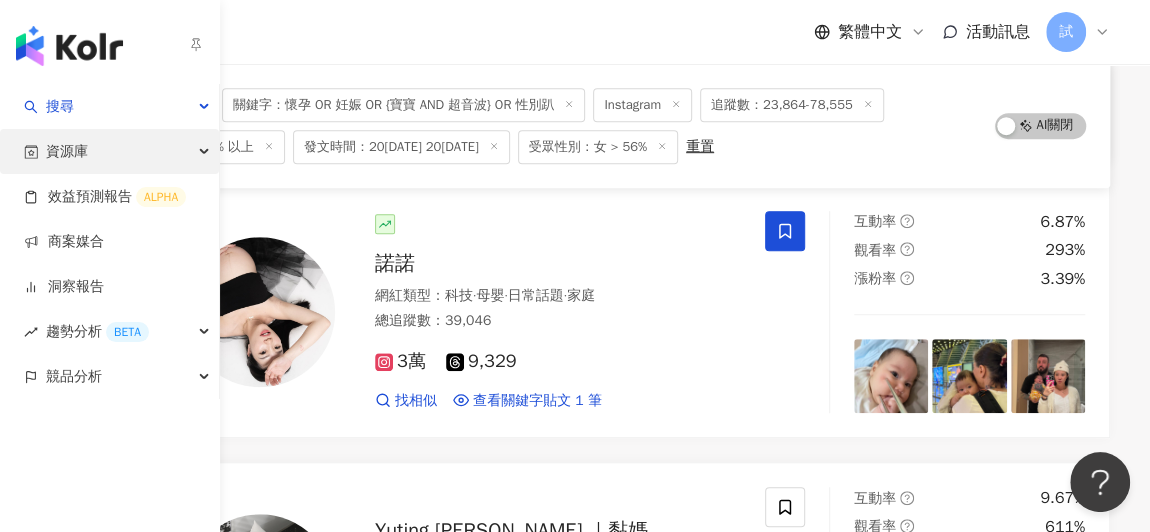 click on "資源庫" at bounding box center (67, 151) 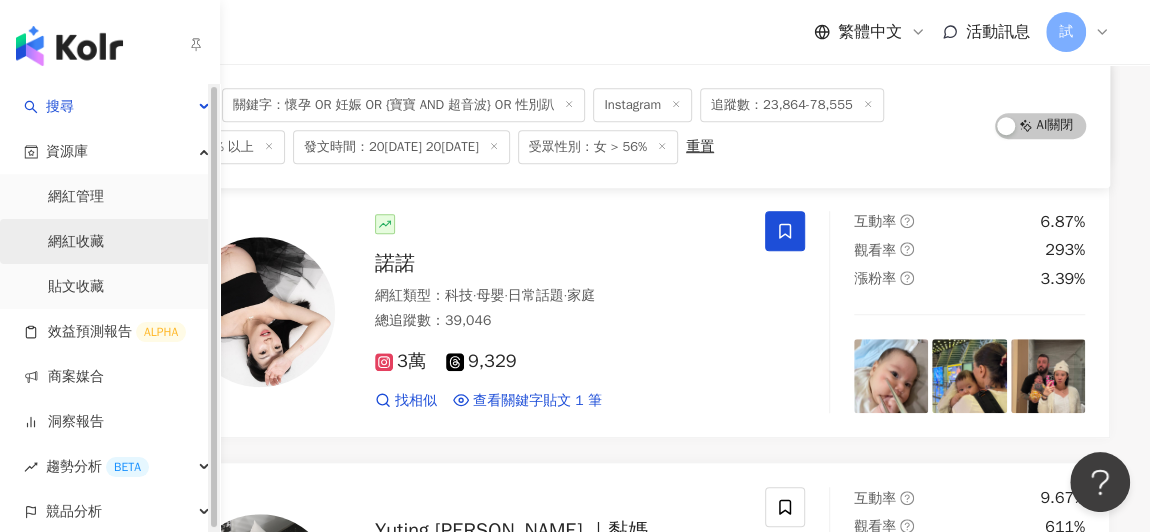 click on "網紅收藏" at bounding box center (76, 242) 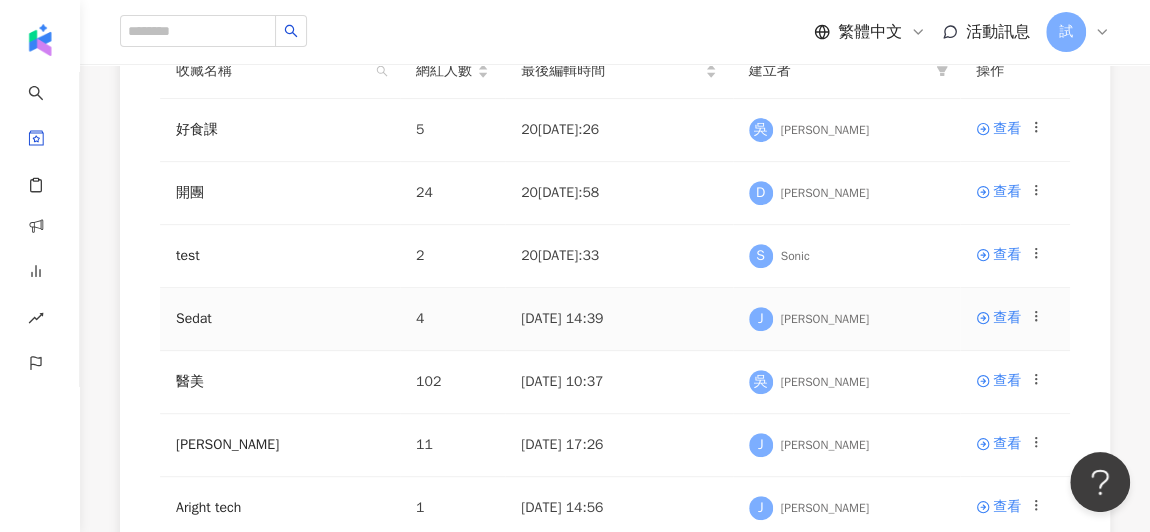 scroll, scrollTop: 437, scrollLeft: 0, axis: vertical 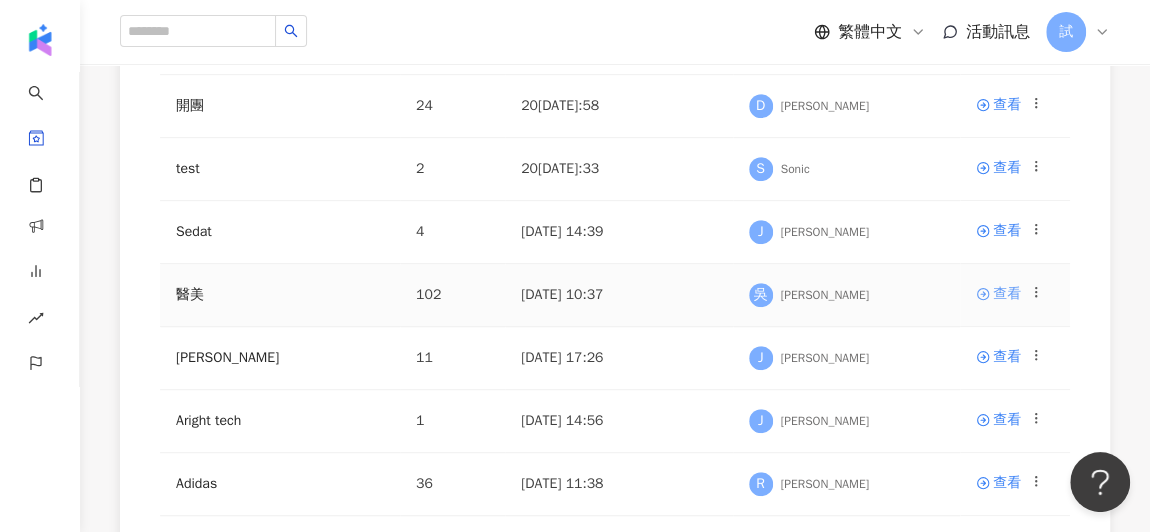 click on "查看" at bounding box center [1007, 294] 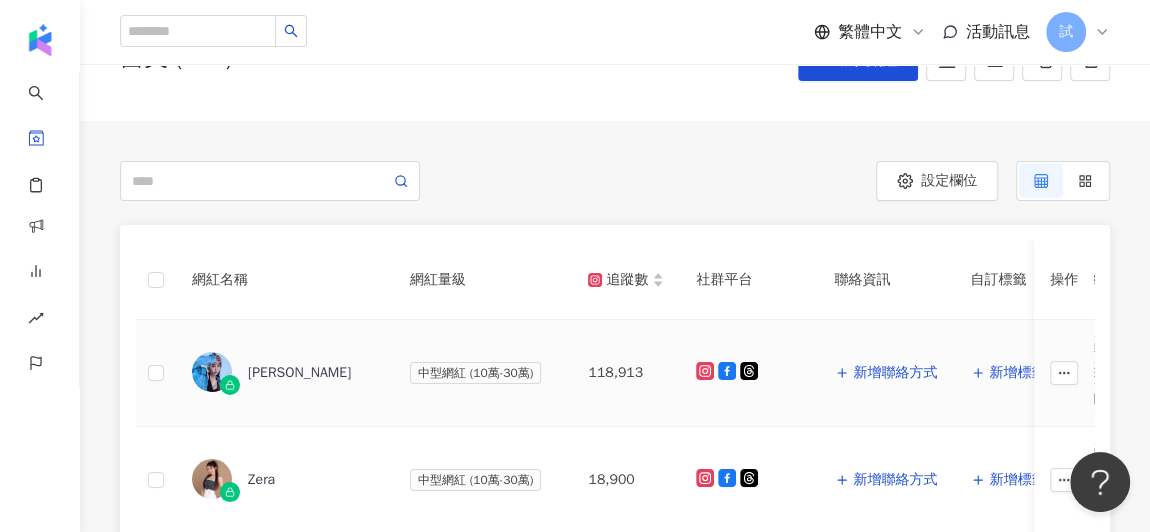 scroll, scrollTop: 119, scrollLeft: 0, axis: vertical 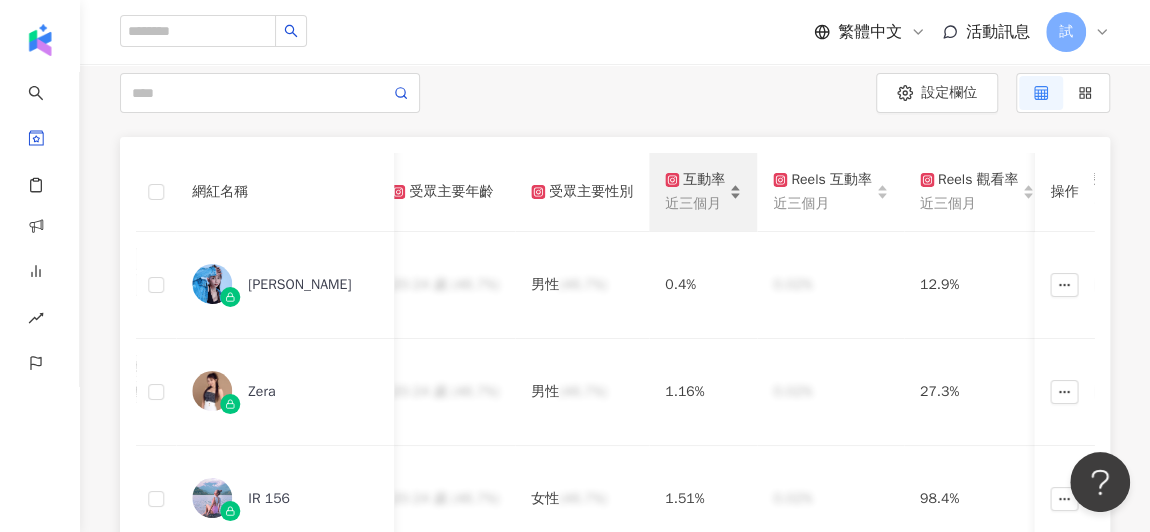 click on "近三個月" at bounding box center (695, 204) 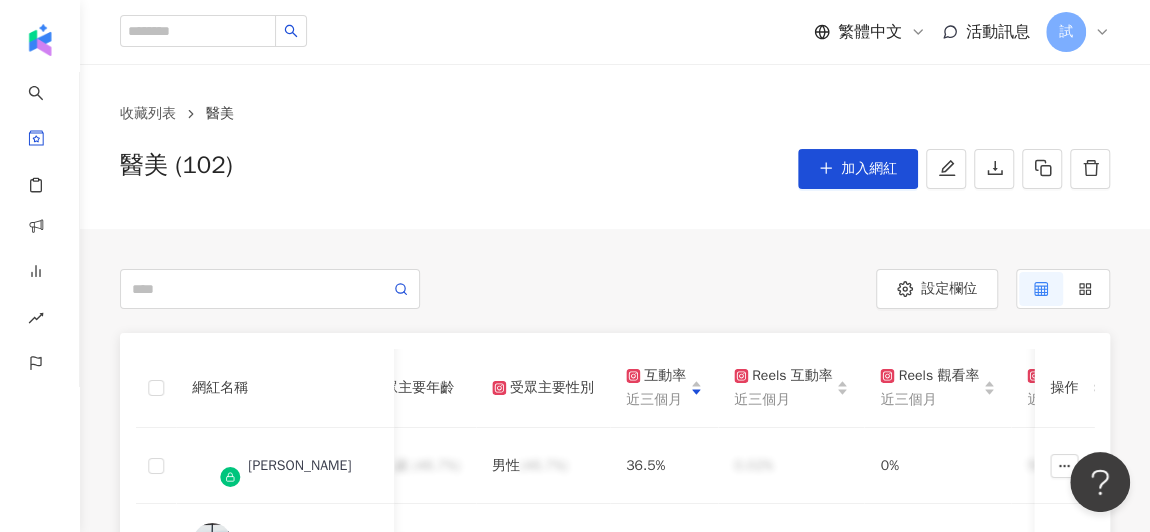 scroll, scrollTop: 0, scrollLeft: 0, axis: both 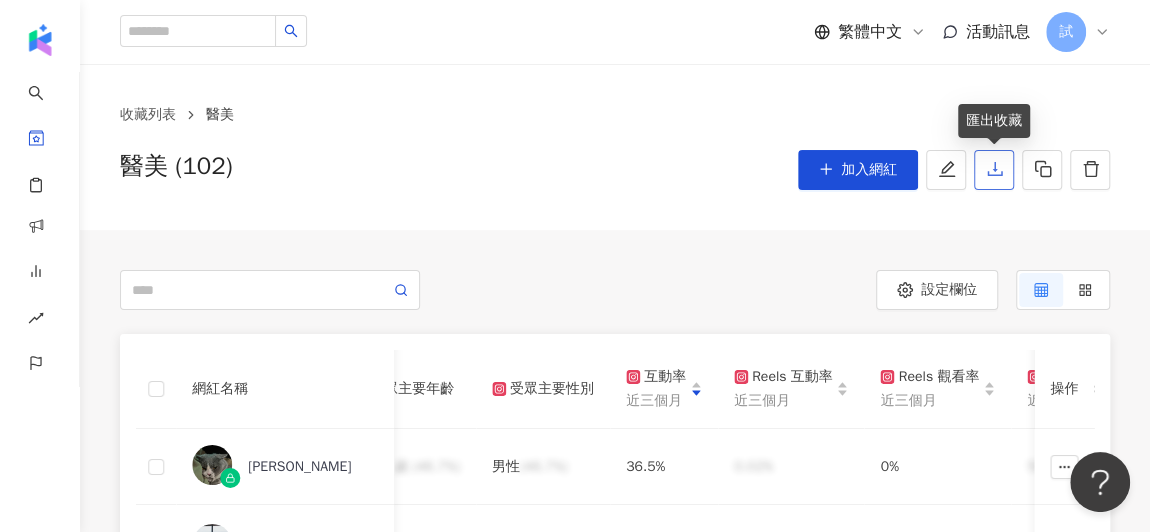 click 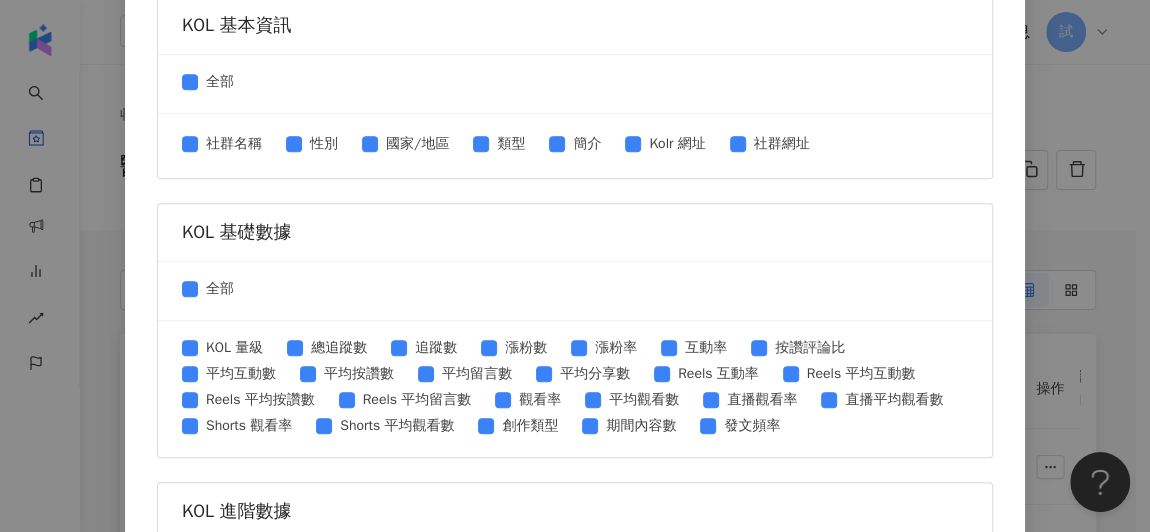 scroll, scrollTop: 548, scrollLeft: 0, axis: vertical 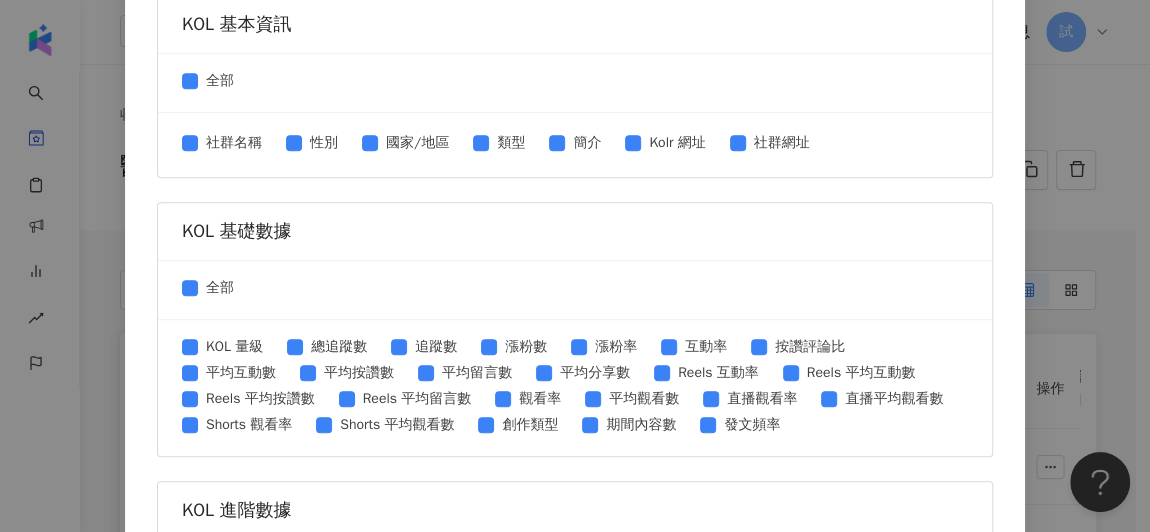click on "匯出收藏 請選擇您欲匯出的項目 社群平台 全部 Facebook Instagram YouTube TikTok X 數據時間 全部 近三個月 近六個月 KOL 基本資訊 全部 社群名稱 性別 國家/地區 類型 簡介 Kolr 網址 社群網址 KOL 基礎數據 全部 KOL 量級 總追蹤數 追蹤數 漲粉數 漲粉率 互動率 按讚評論比 平均互動數 平均按讚數 平均留言數 平均分享數 Reels 互動率 Reels 平均互動數 Reels 平均按讚數 Reels 平均留言數 觀看率 平均觀看數 直播觀看率 直播平均觀看數 Shorts 觀看率 Shorts 平均觀看數 創作類型 期間內容數 發文頻率 KOL 進階數據 全部 K-Score 主要語言 成長趨勢 圖文預估觸及數 影音預估觸及數 短影音預估觸及數 受眾主要年齡 受眾主要性別 受眾主要國家/地區 真粉比例 圖文口碑價值 影音口碑價值 商業合作比例 KOL 合作資訊 全部 生日 職業 聯絡信箱 聯絡資訊 匯出" at bounding box center (575, 266) 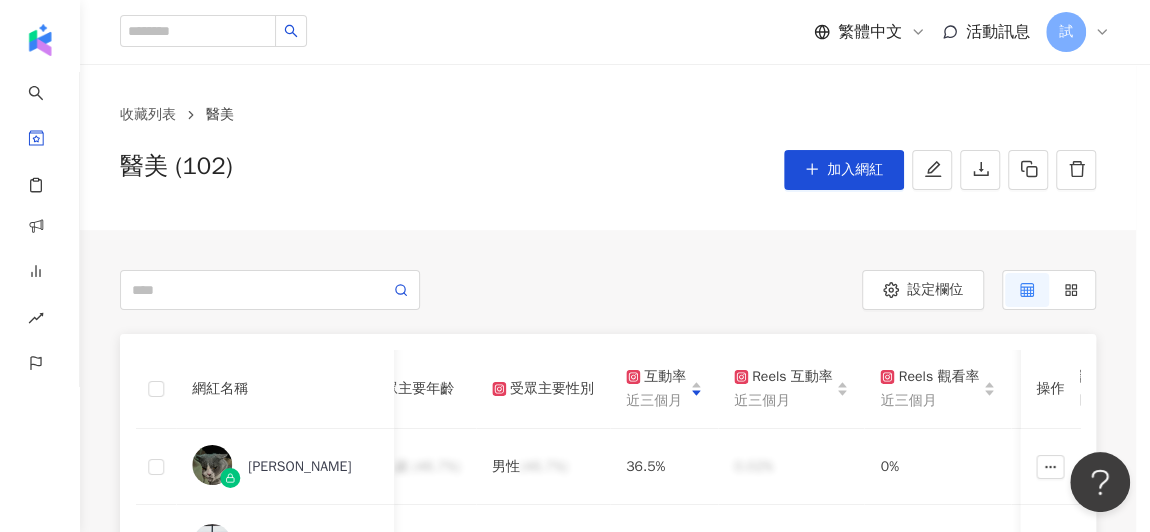 scroll, scrollTop: 0, scrollLeft: 0, axis: both 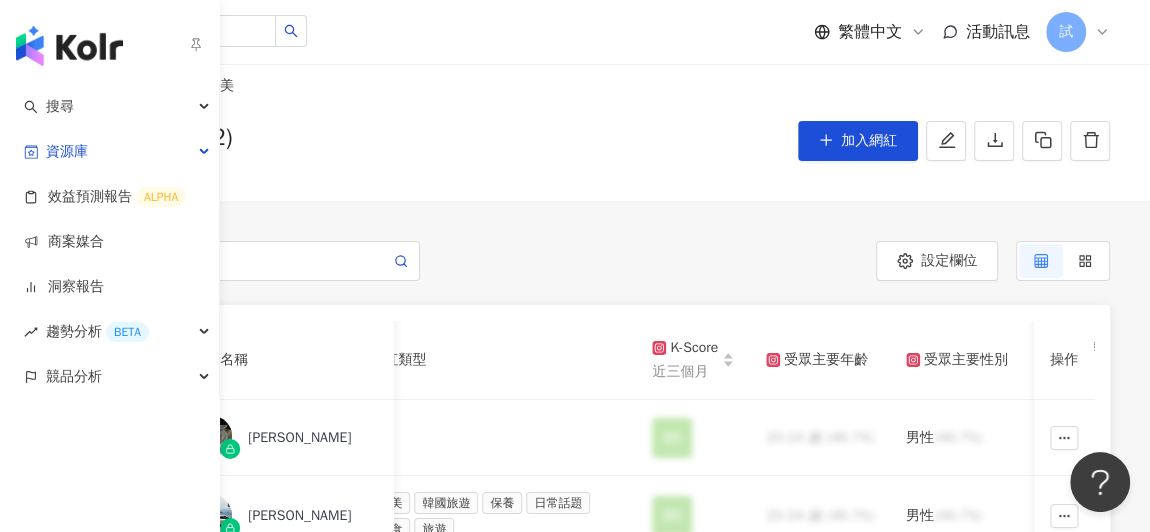 click at bounding box center (69, 46) 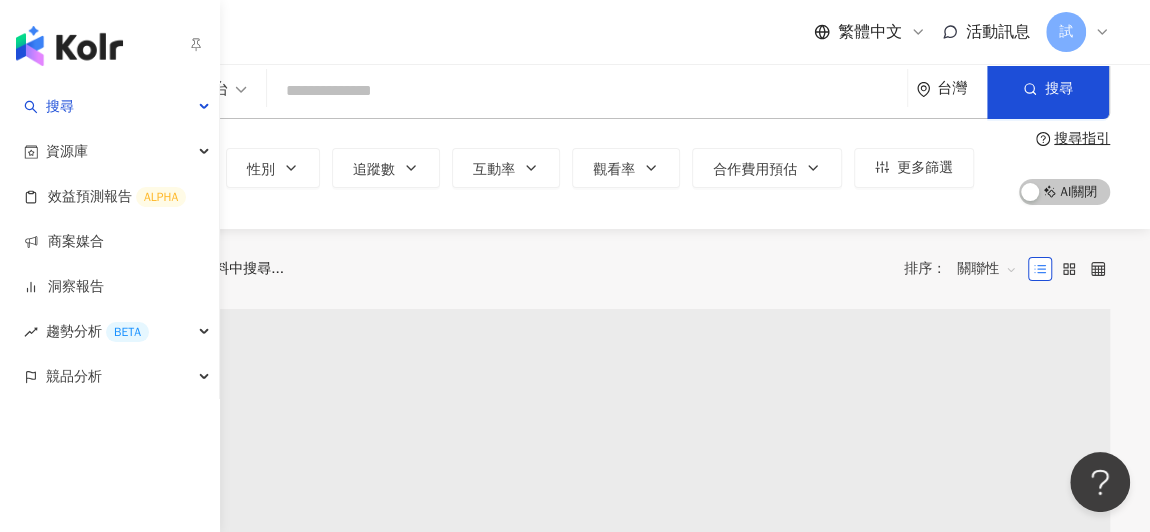 scroll, scrollTop: 0, scrollLeft: 0, axis: both 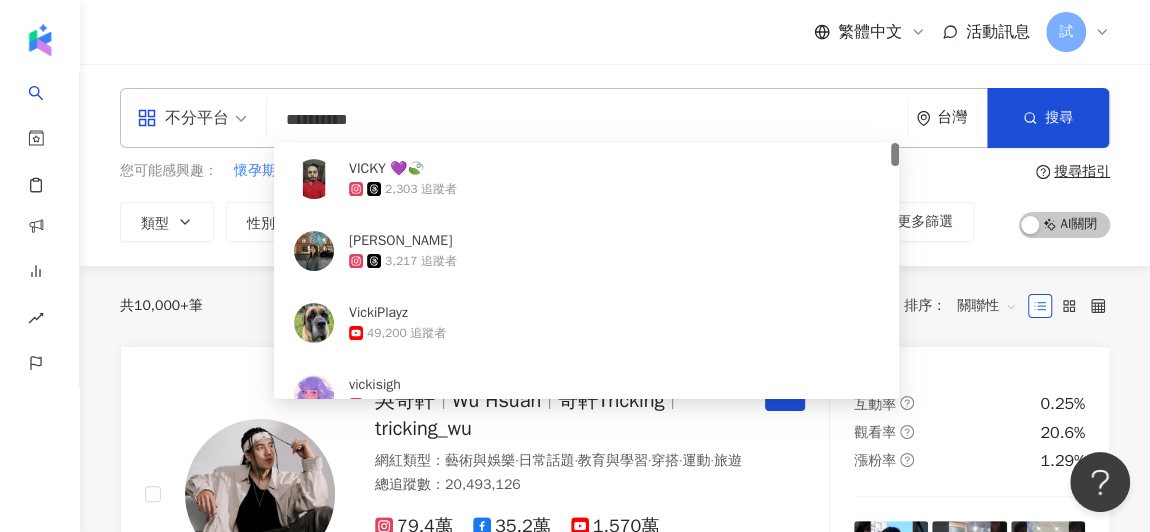 type on "**********" 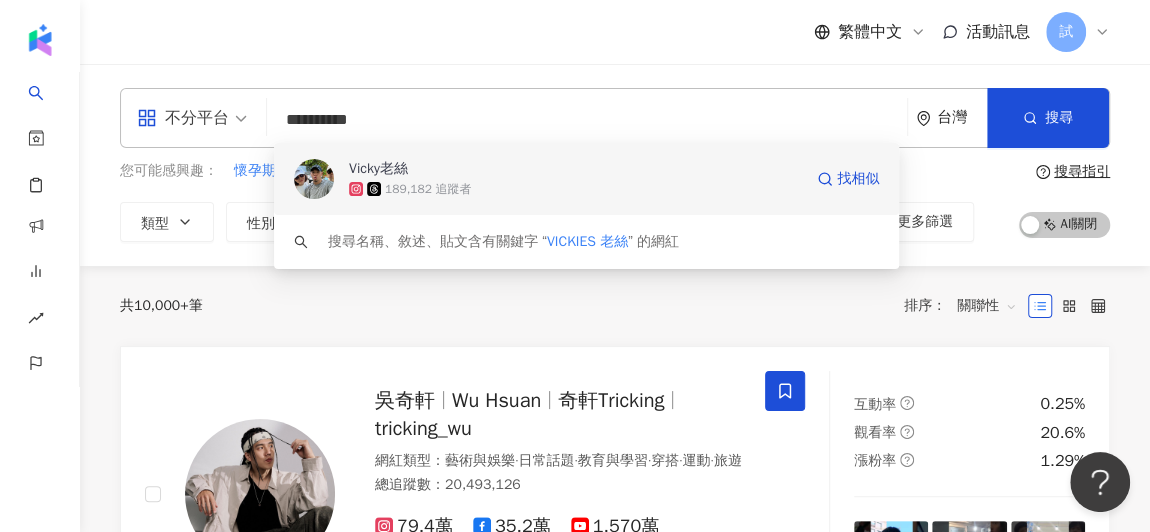 click on "189,182   追蹤者" at bounding box center [575, 189] 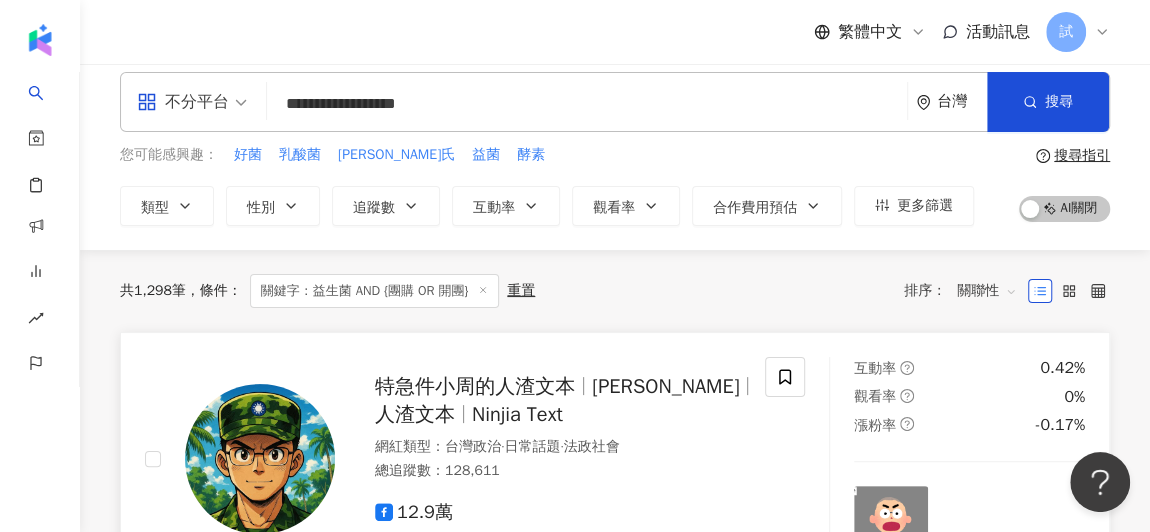 scroll, scrollTop: 5, scrollLeft: 0, axis: vertical 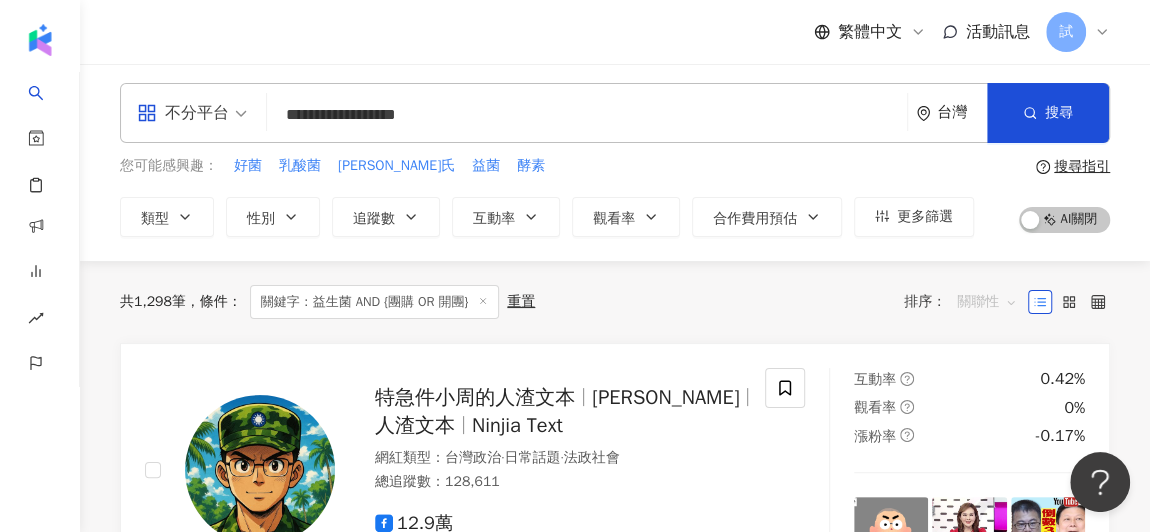 click on "關聯性" at bounding box center [987, 302] 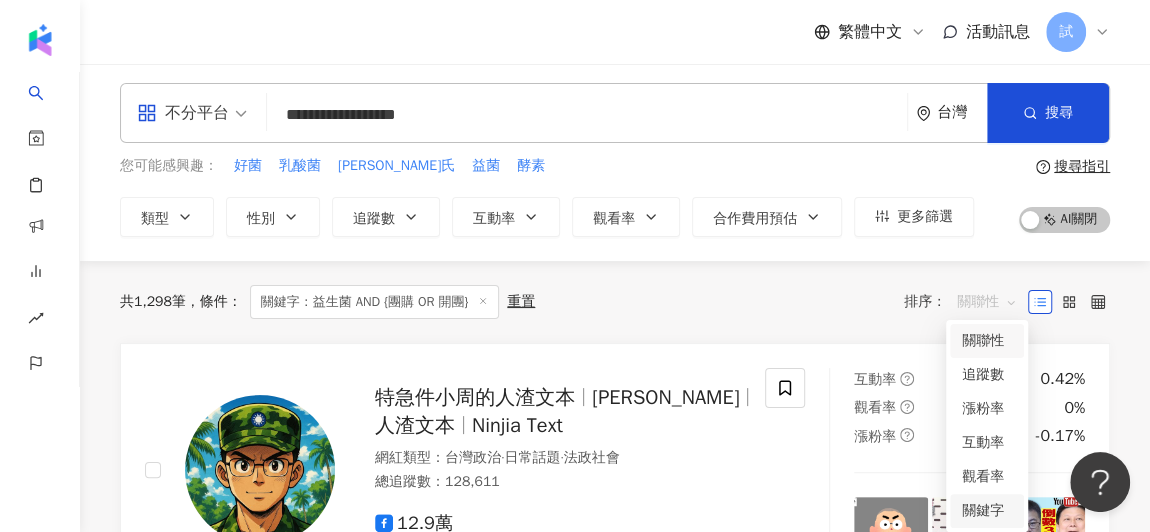 click on "關鍵字" at bounding box center [987, 511] 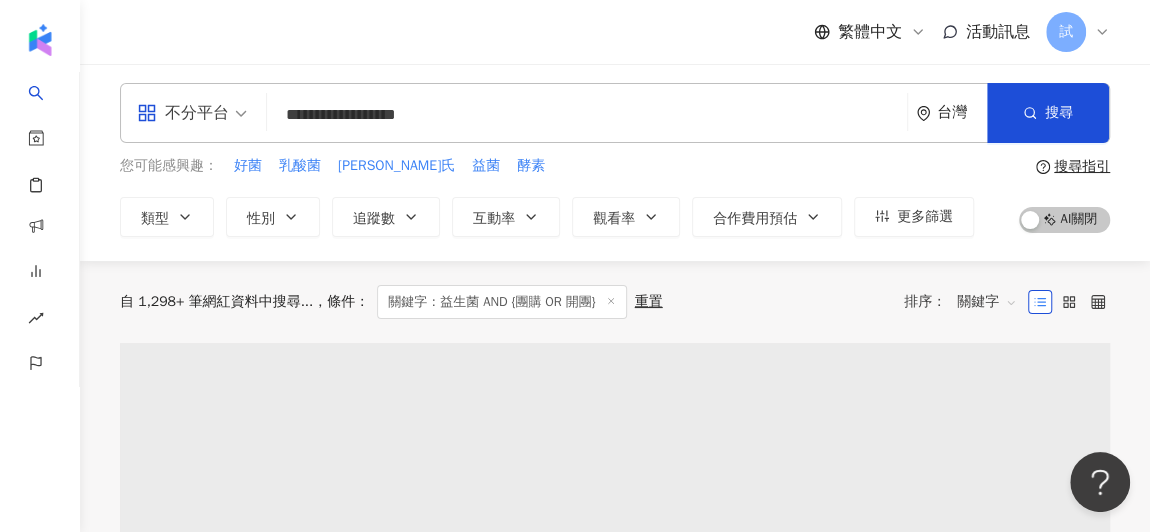 scroll, scrollTop: 0, scrollLeft: 0, axis: both 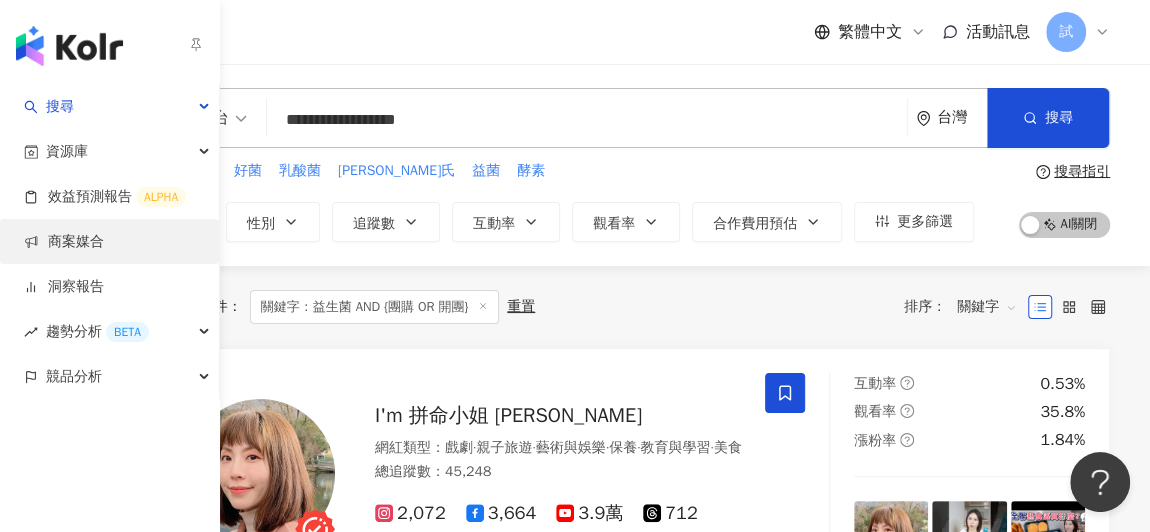 click on "商案媒合" at bounding box center [64, 242] 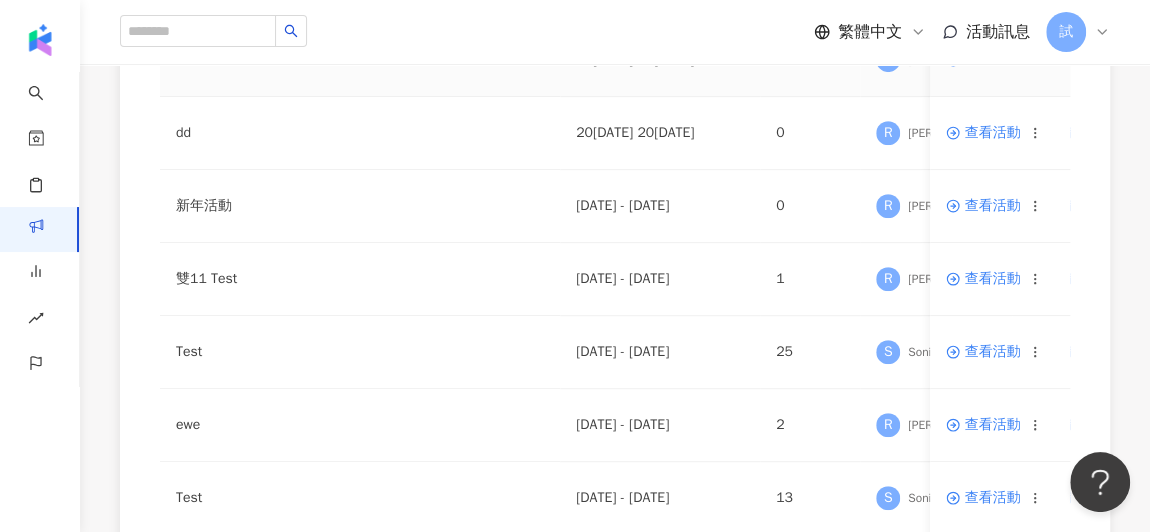scroll, scrollTop: 418, scrollLeft: 0, axis: vertical 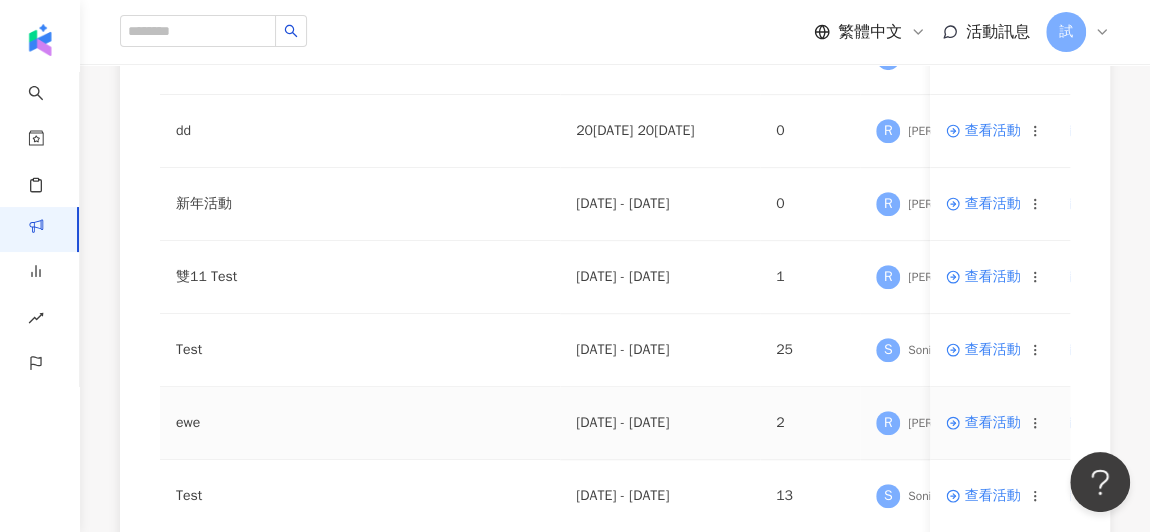 click on "查看活動" at bounding box center [983, 423] 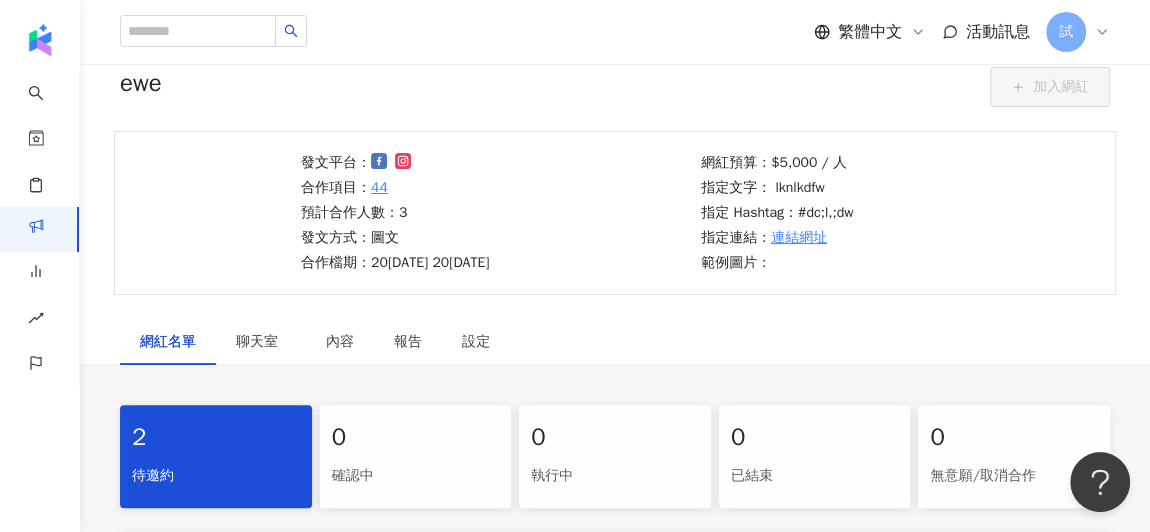 scroll, scrollTop: 86, scrollLeft: 0, axis: vertical 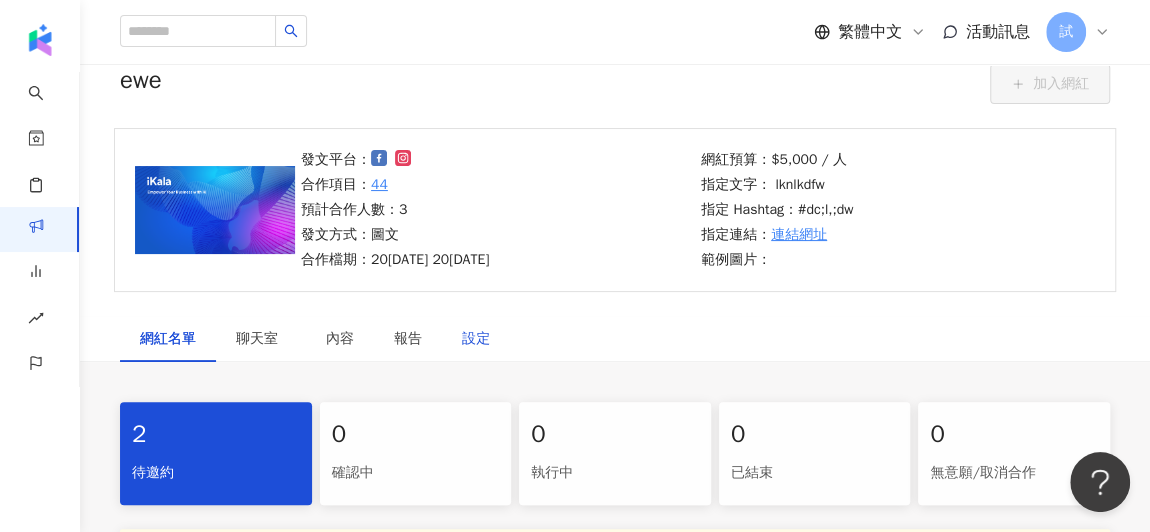 click on "設定" at bounding box center (476, 339) 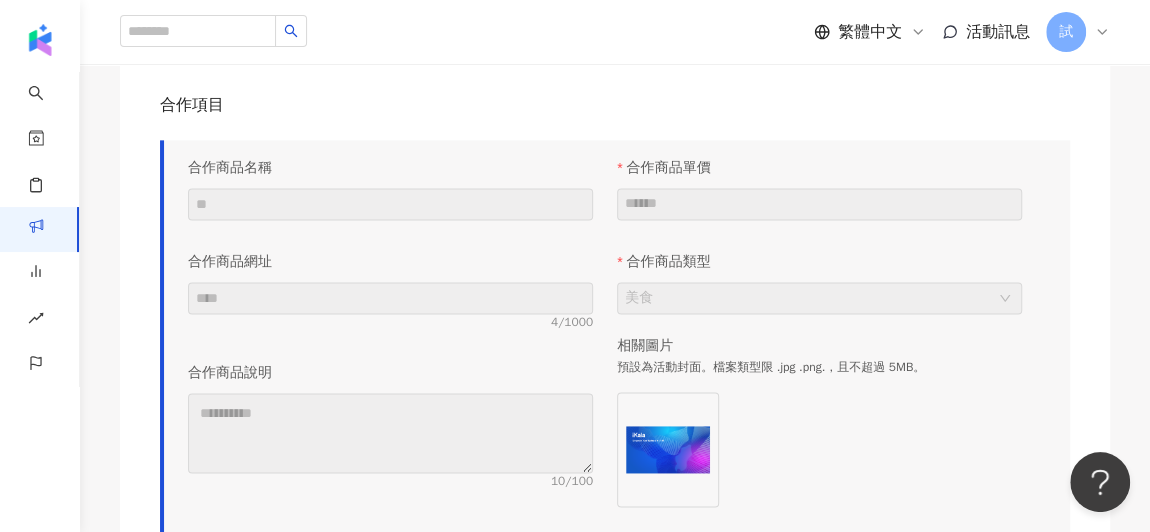 scroll, scrollTop: 1239, scrollLeft: 0, axis: vertical 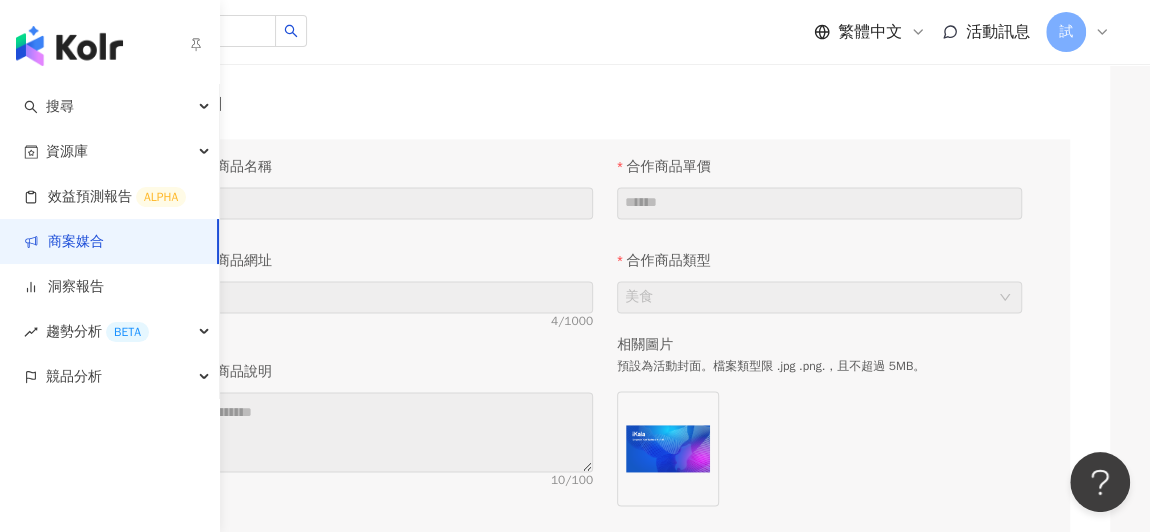 click on "商案媒合" at bounding box center [64, 242] 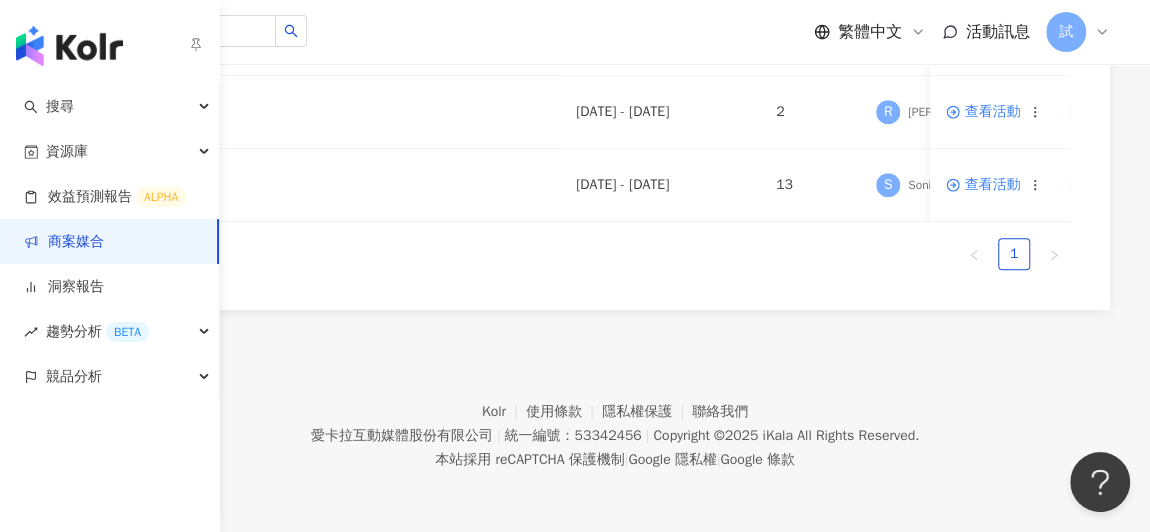scroll, scrollTop: 0, scrollLeft: 0, axis: both 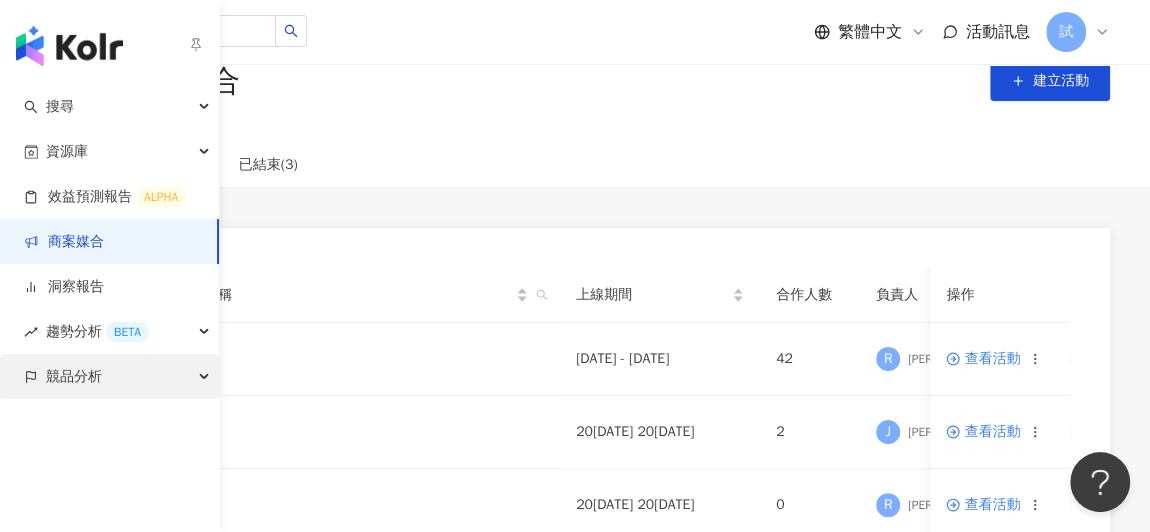 click on "競品分析" at bounding box center (74, 376) 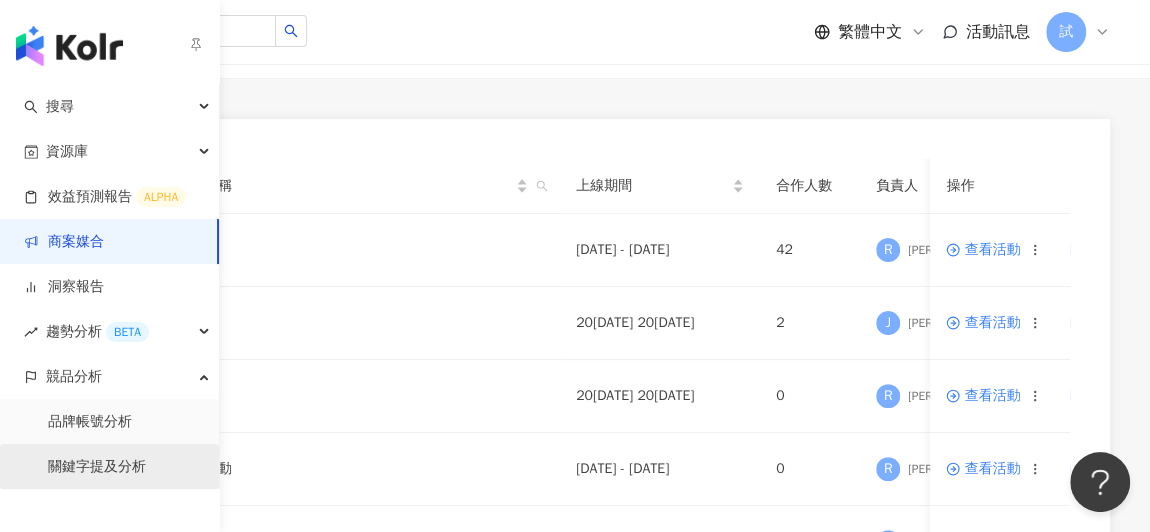 scroll, scrollTop: 154, scrollLeft: 0, axis: vertical 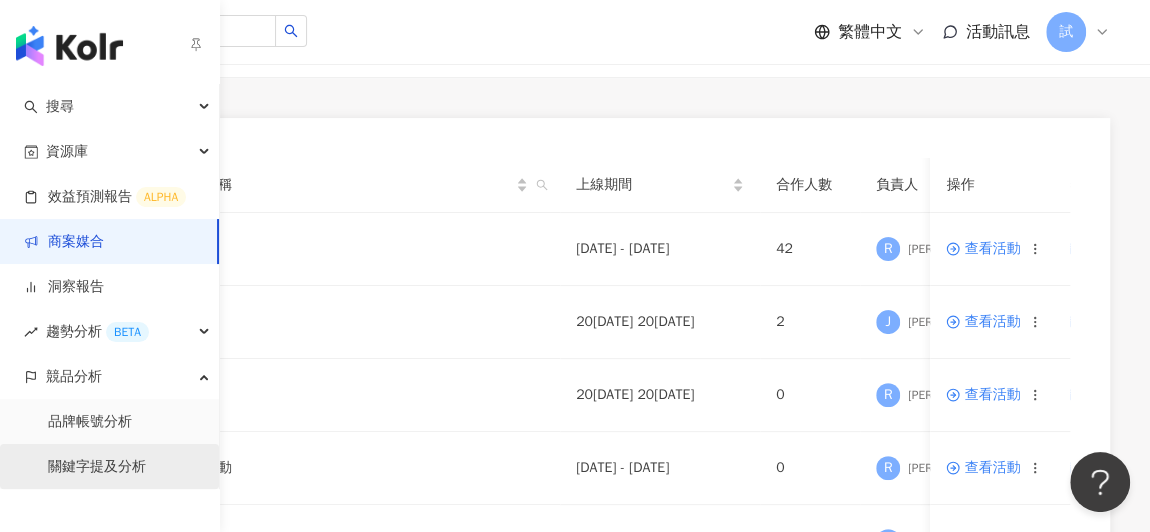 click on "關鍵字提及分析" at bounding box center (97, 467) 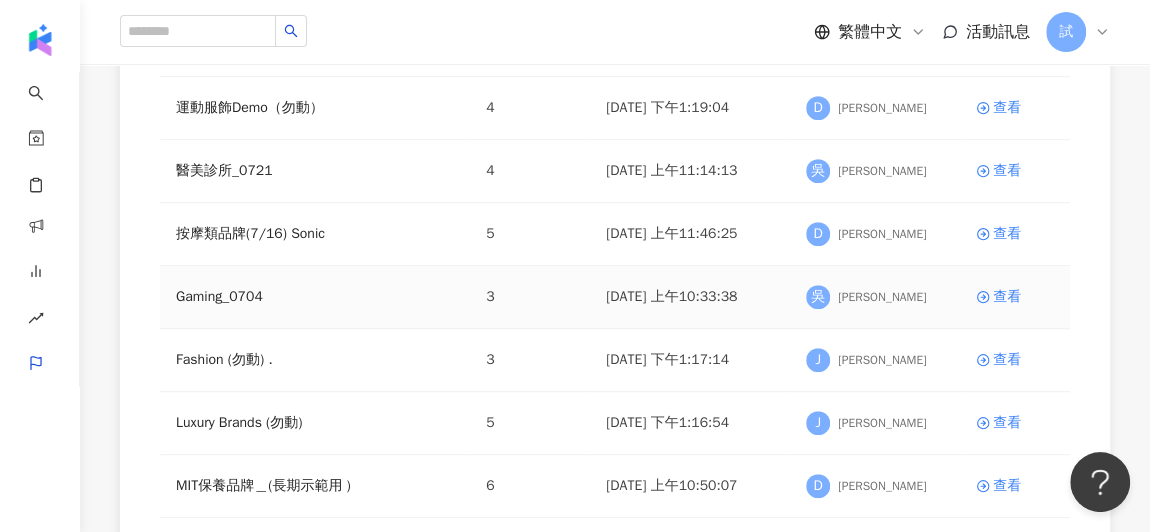 scroll, scrollTop: 521, scrollLeft: 0, axis: vertical 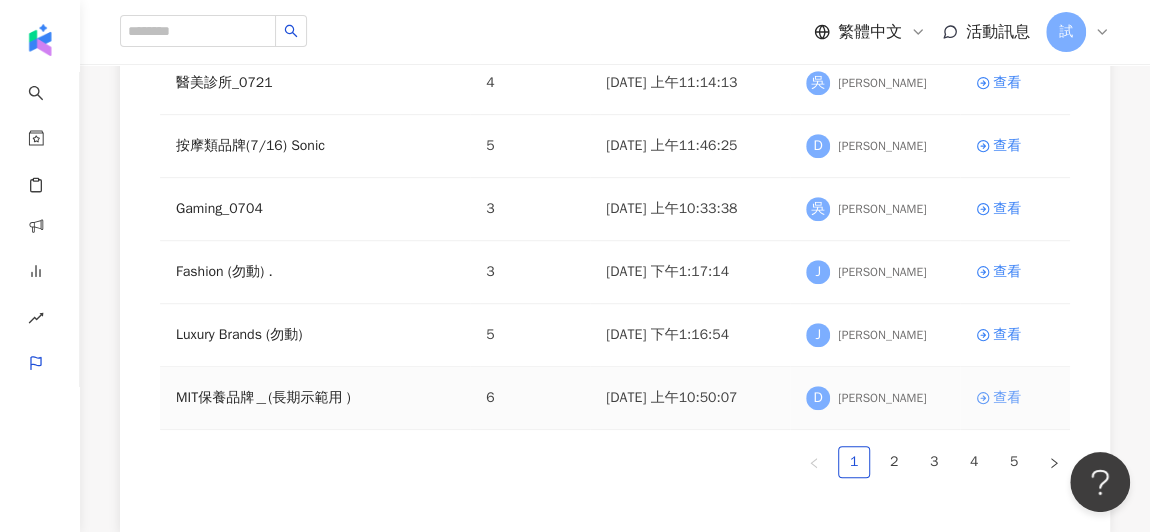 click on "查看" at bounding box center (1007, 398) 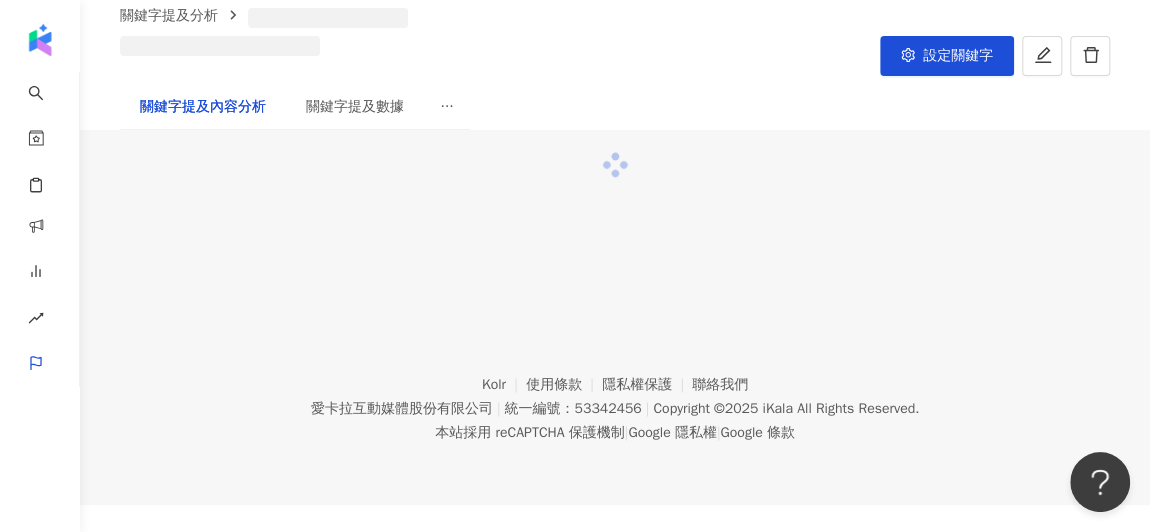 scroll, scrollTop: 0, scrollLeft: 0, axis: both 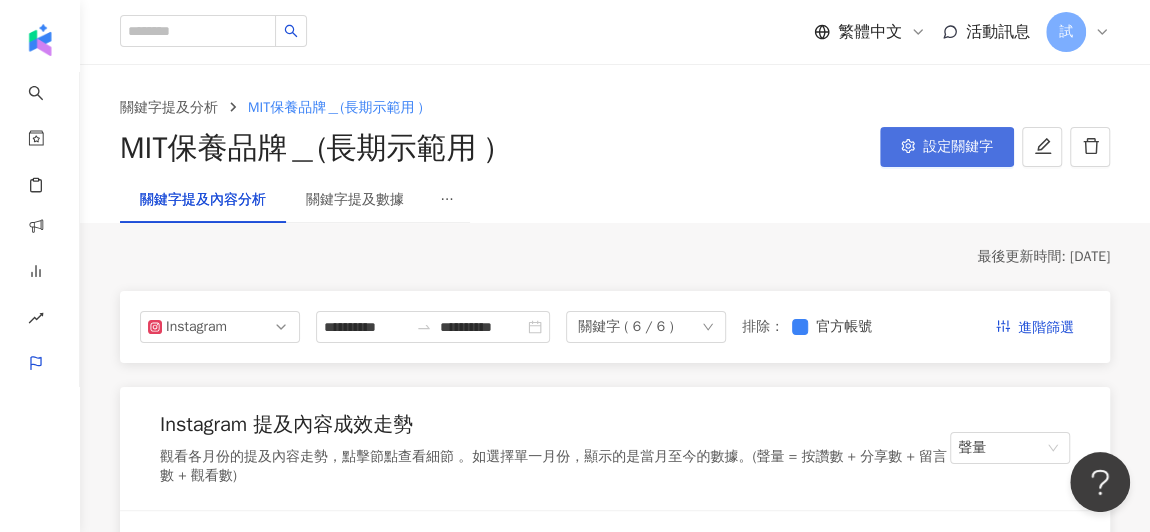 click on "設定關鍵字" at bounding box center (958, 147) 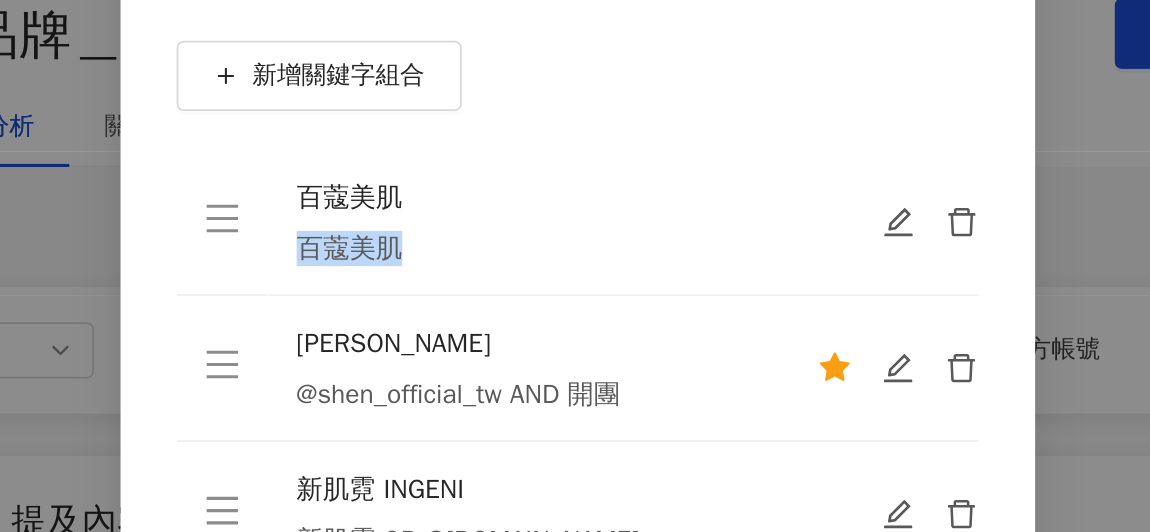 drag, startPoint x: 403, startPoint y: 269, endPoint x: 461, endPoint y: 270, distance: 58.00862 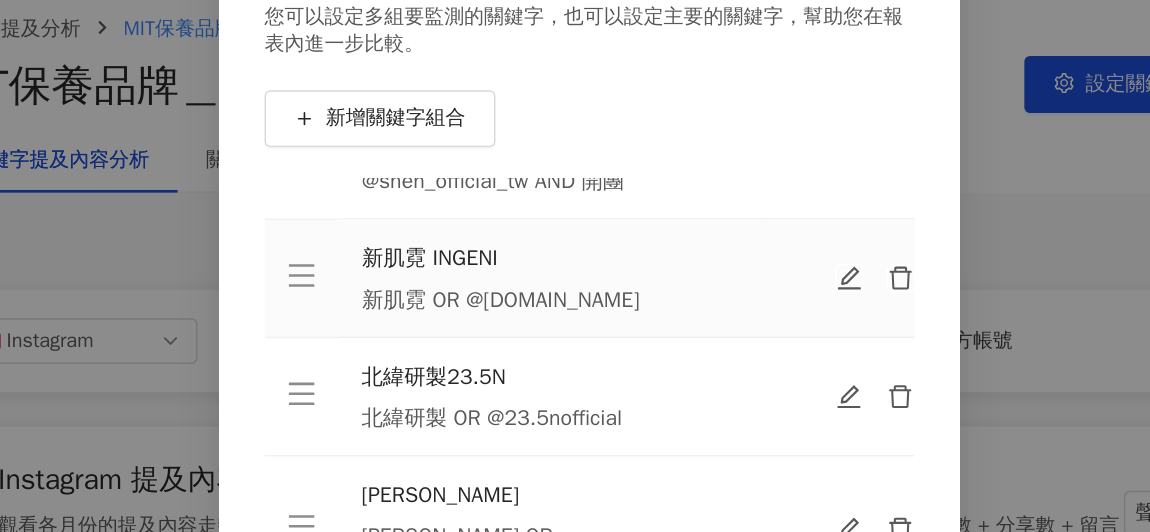 scroll, scrollTop: 228, scrollLeft: 0, axis: vertical 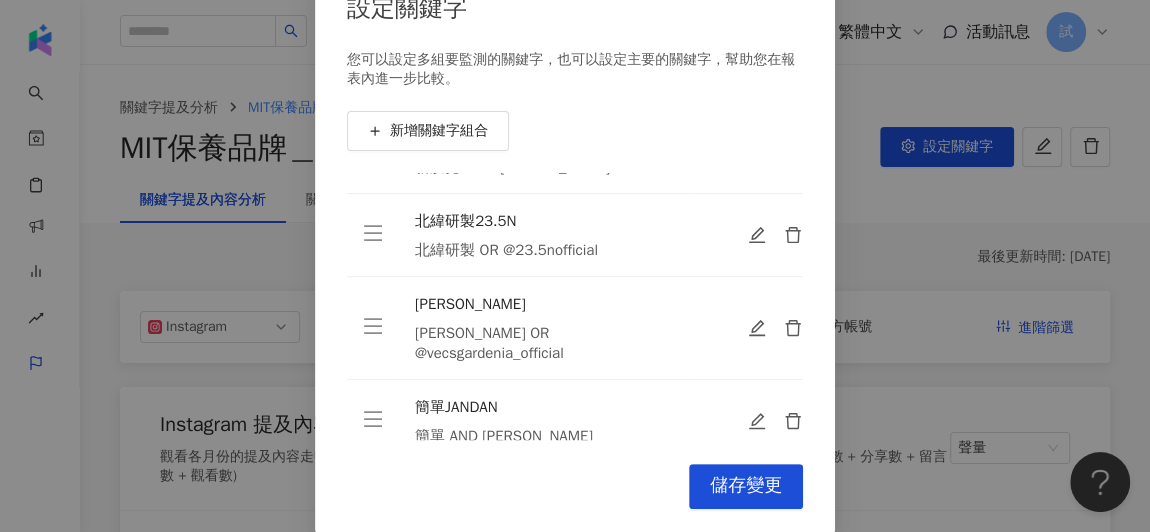 click on "設定關鍵字 您可以設定多組要監測的關鍵字，也可以設定主要的關鍵字，幫助您在報表內進一步比較。 新增關鍵字組合 百蔻美肌 百蔻美肌 森 @shen_official_tw AND 開團 新肌霓 INGENI 新肌霓 OR @[DOMAIN_NAME]  北緯研製23.5N 北緯研製 OR @23.5nofficial 嘉[PERSON_NAME] OR @vecsgardenia_official 簡單JANDAN 簡單 AND [PERSON_NAME]
To pick up a draggable item, press the space bar.
While dragging, use the arrow keys to move the item.
Press space again to drop the item in its new position, or press escape to cancel.
Cancel 儲存變更" at bounding box center [575, 266] 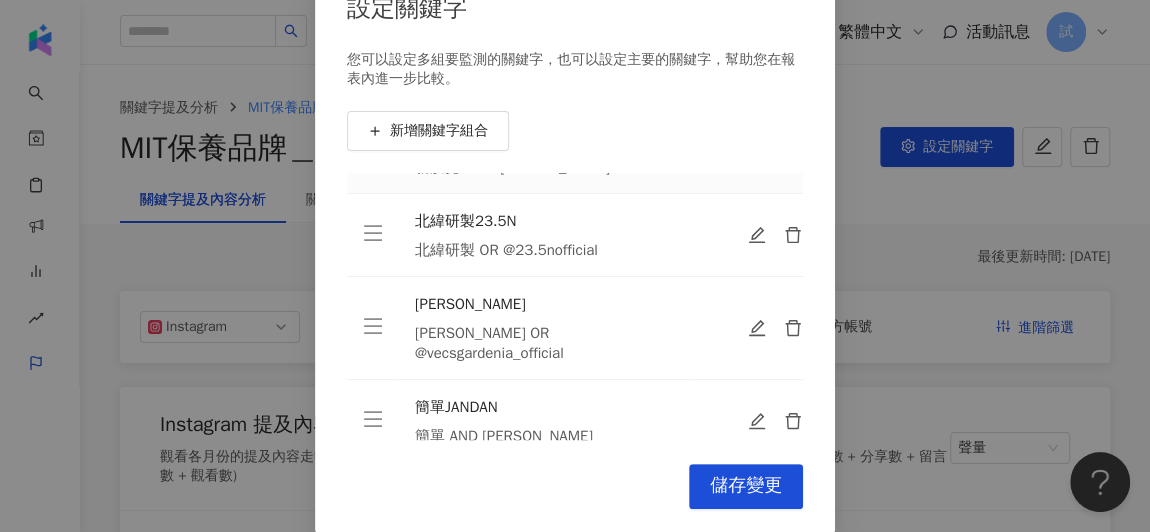 scroll, scrollTop: 0, scrollLeft: 0, axis: both 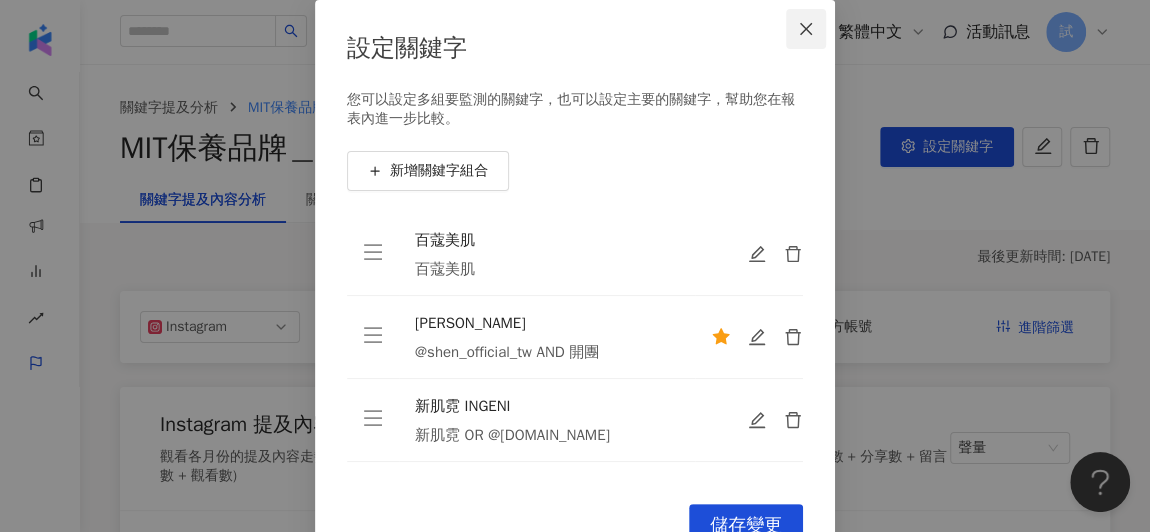 click 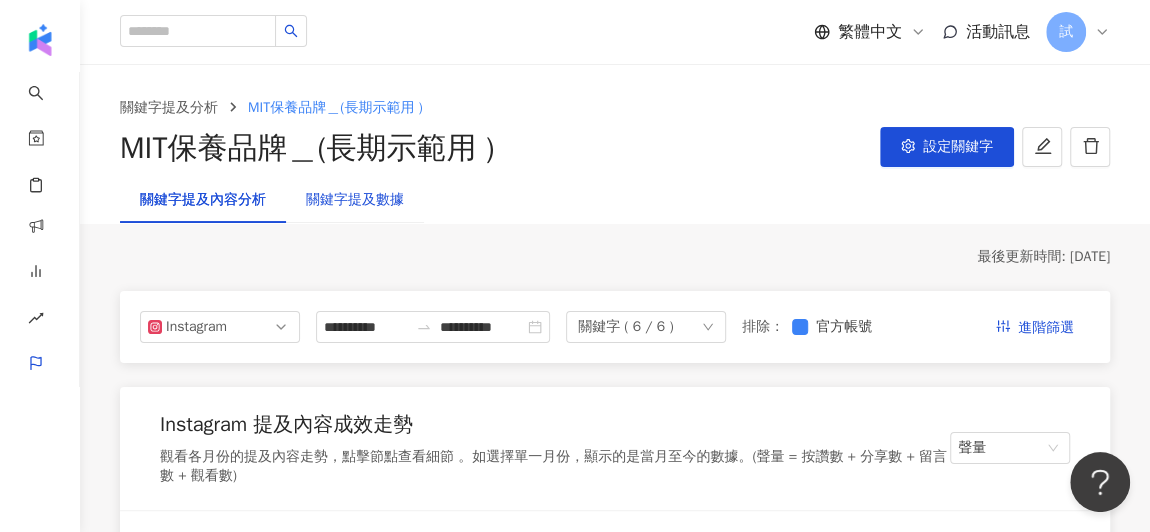 click on "關鍵字提及數據" at bounding box center (355, 200) 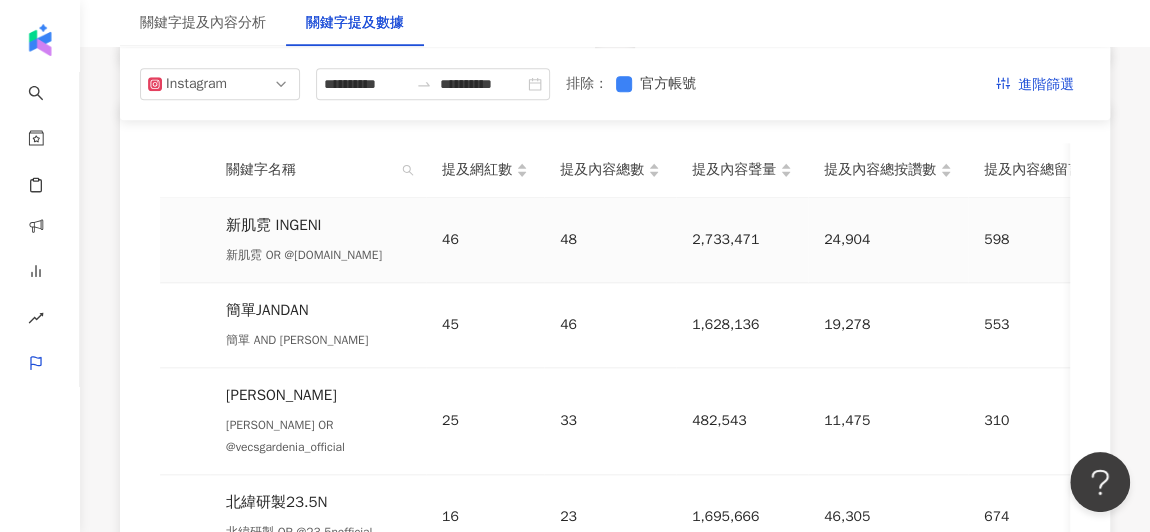 scroll, scrollTop: 921, scrollLeft: 0, axis: vertical 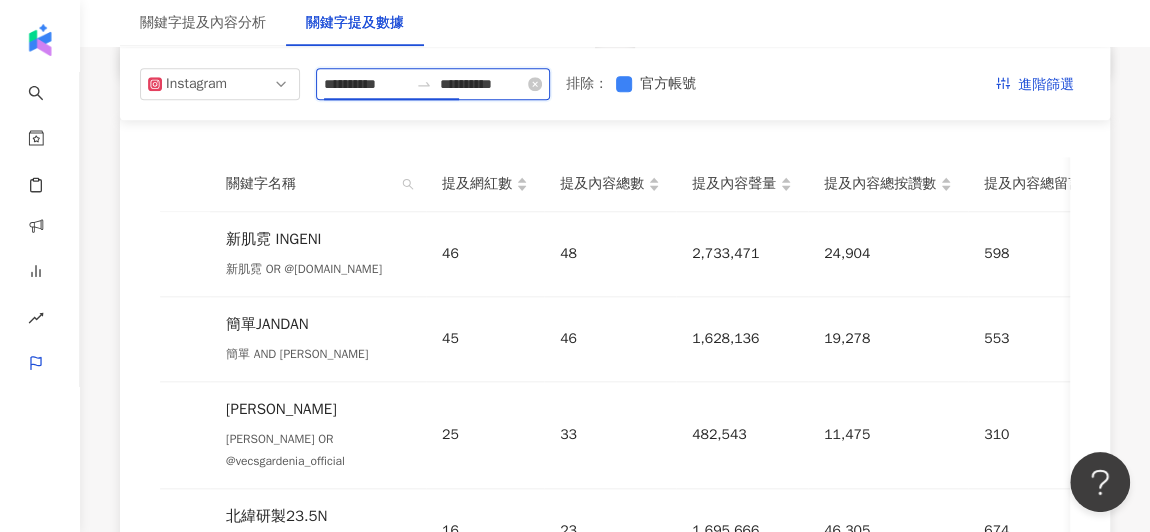 click on "**********" at bounding box center (366, 84) 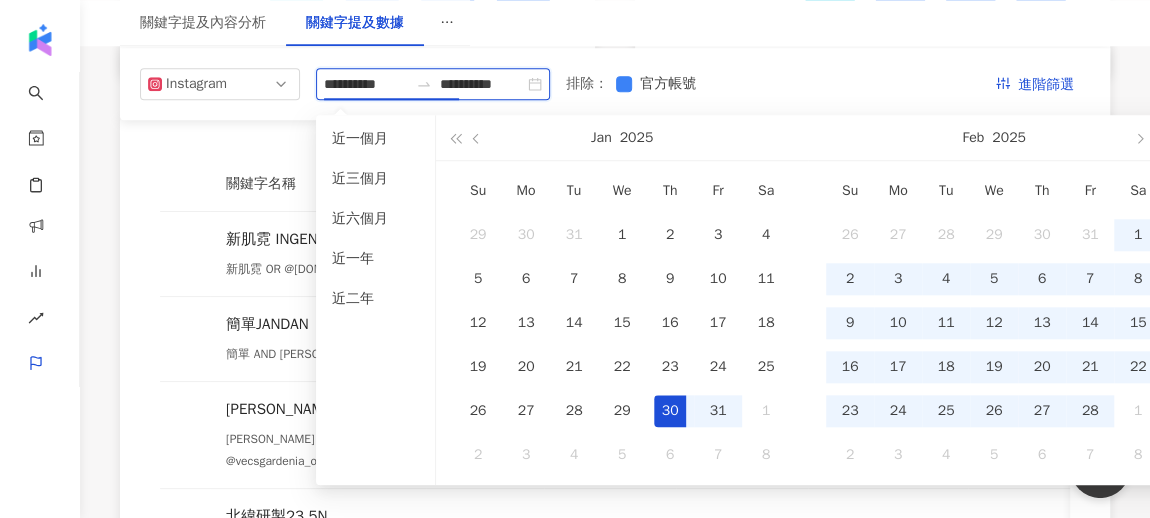 type on "**********" 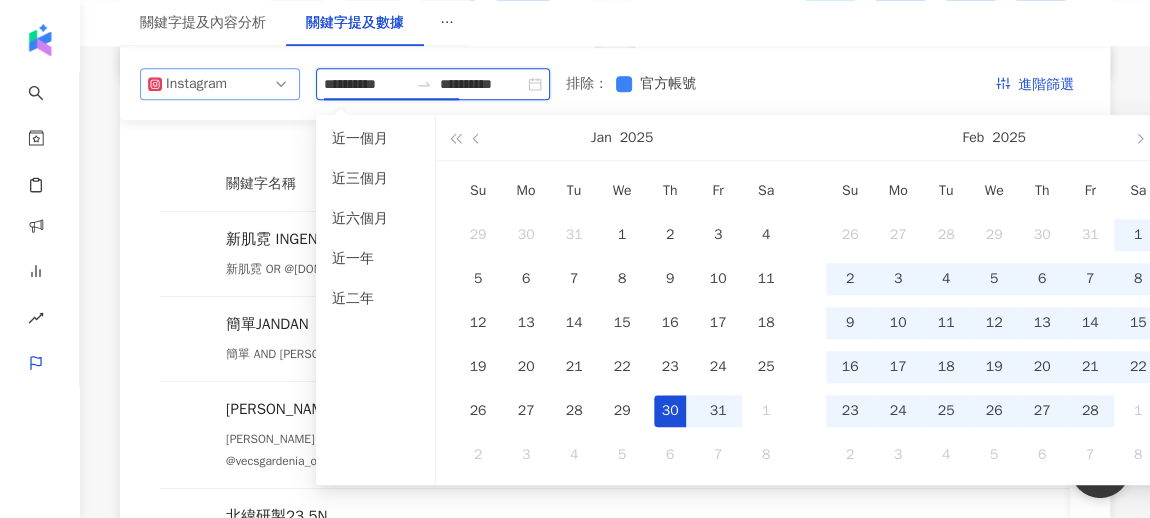 click on "Instagram" at bounding box center [220, 84] 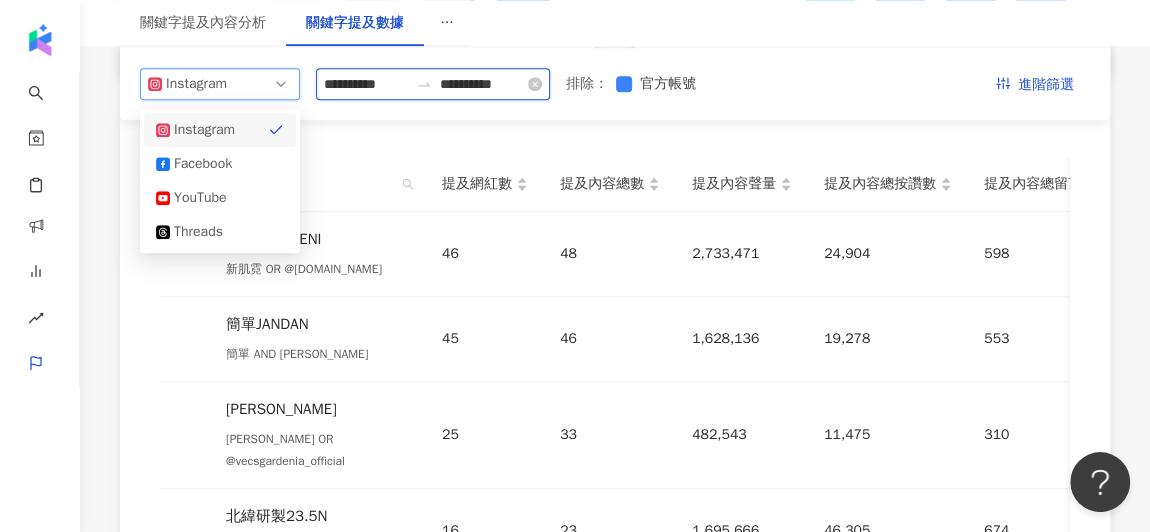 click on "**********" at bounding box center [366, 84] 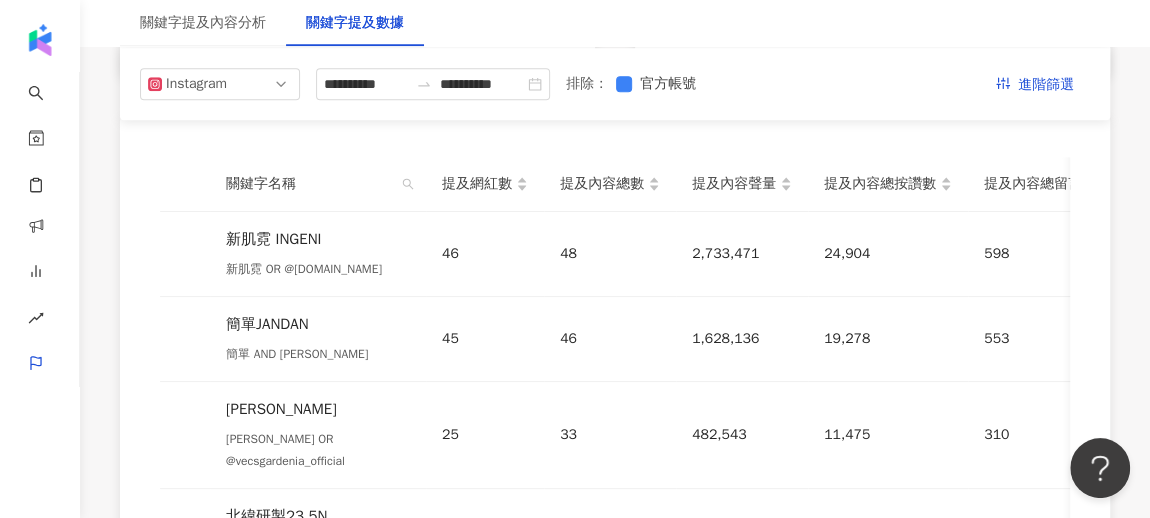 click on "關鍵字名稱 提及網紅數 提及內容總數 提及內容聲量 提及內容總按讚數 提及內容總留言數 提及內容總分享數 提及內容總互動數 提及內容總觀看數                     新肌霓 INGENI 新肌霓 OR @[DOMAIN_NAME]  46 48 2,733,471 24,904 598 0 25,502 2,707,969 簡單JANDAN 簡單 AND [PERSON_NAME] 45 46 1,628,136 19,278 553 0 19,831 1,608,305 嘉[PERSON_NAME] OR @vecsgardenia_official 25 33 482,543 11,475 310 0 11,785 470,758 北緯研製23.5N 北緯研製 OR @23.5nofficial 16 23 1,695,666 46,305 674 0 46,979 1,648,687 [PERSON_NAME]@shen_official_tw AND 開團 6 7 412,508 3,357 185 0 3,542 408,966 百蔻美肌 百蔻美肌 0 0 0 0 0 0 0 0 1" at bounding box center [615, 482] 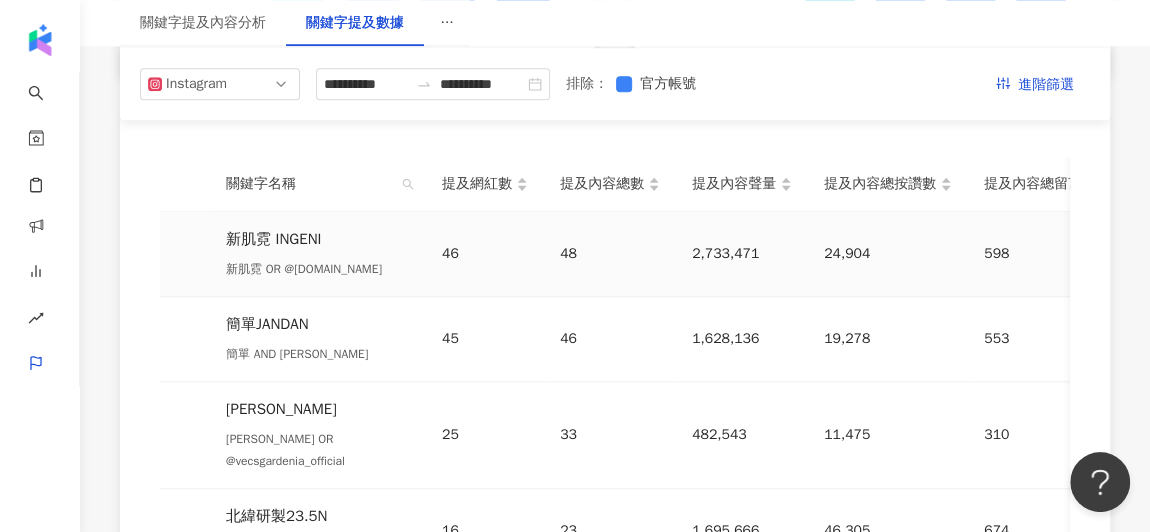 scroll, scrollTop: 873, scrollLeft: 0, axis: vertical 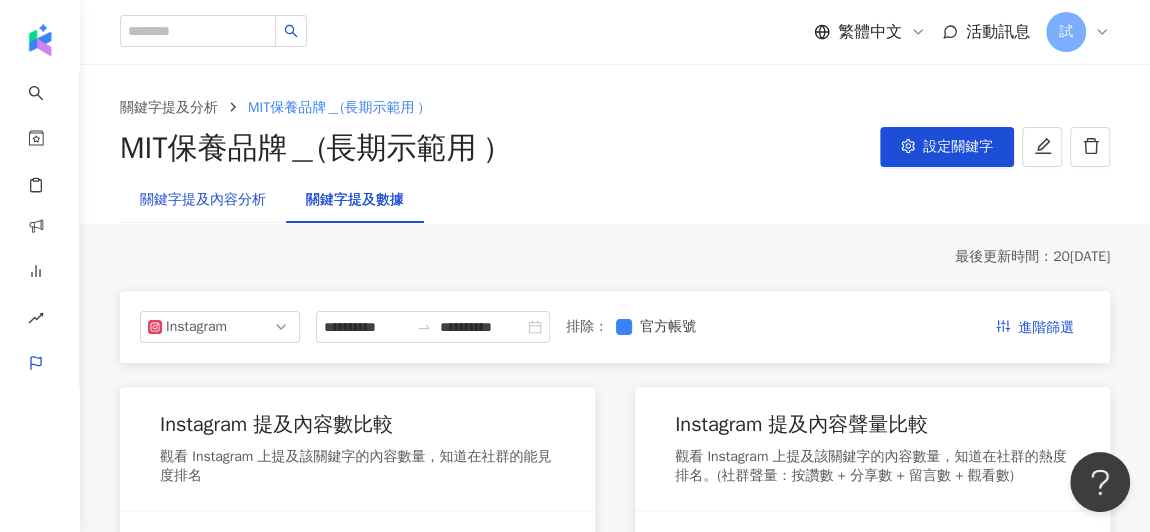 click on "關鍵字提及內容分析" at bounding box center (203, 200) 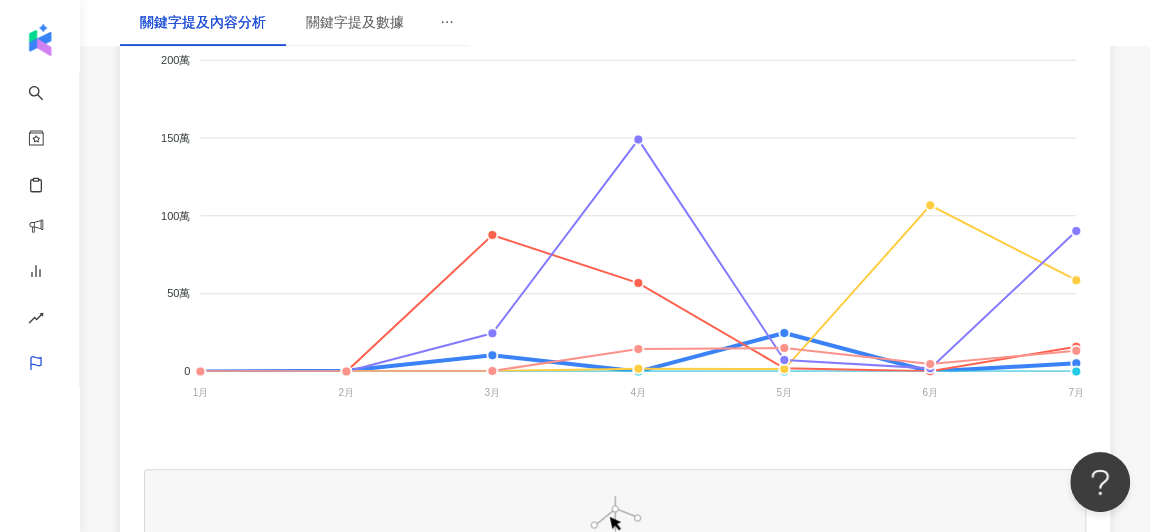 scroll, scrollTop: 508, scrollLeft: 0, axis: vertical 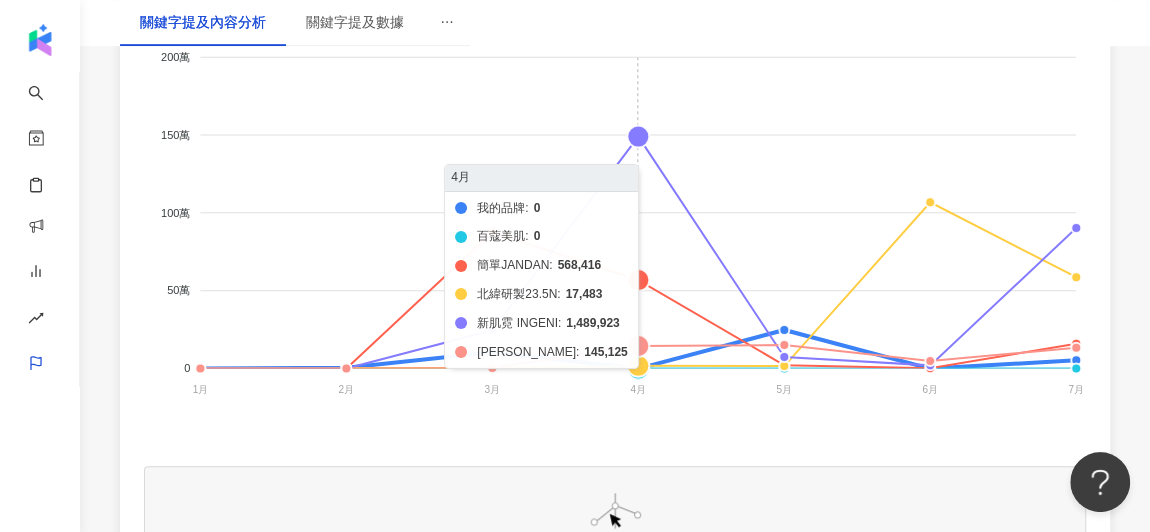 click on "我的品牌 百蔻美肌 簡單JANDAN 北緯研製23.5N 新肌霓 INGENI 嘉[PERSON_NAME]" 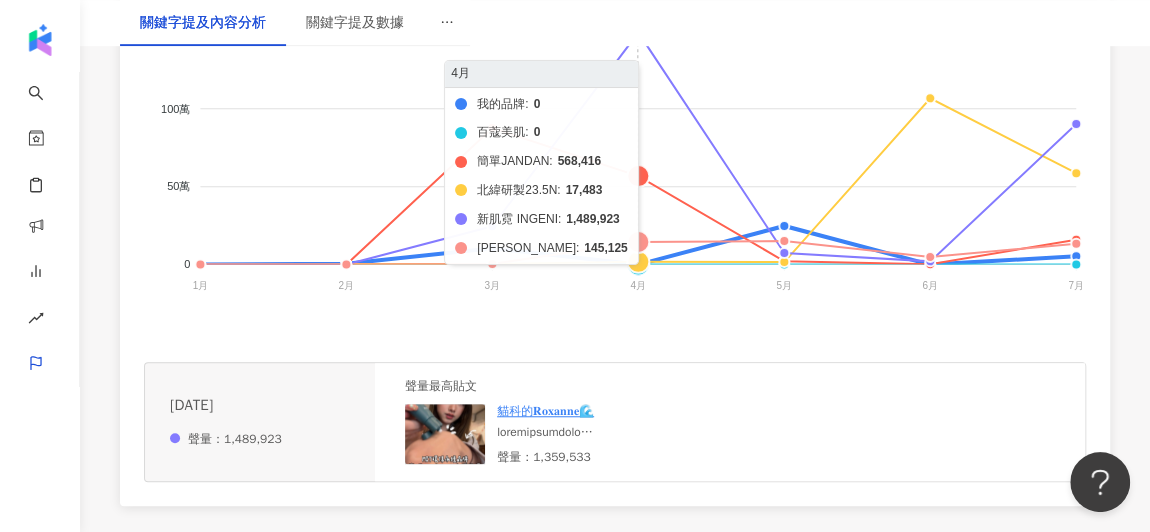 scroll, scrollTop: 621, scrollLeft: 0, axis: vertical 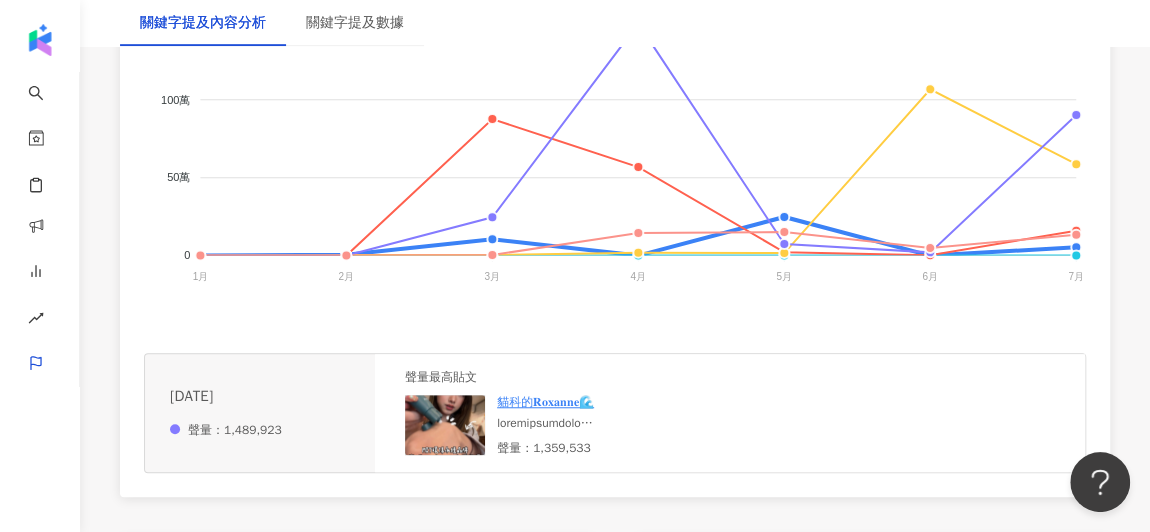 click at bounding box center (445, 425) 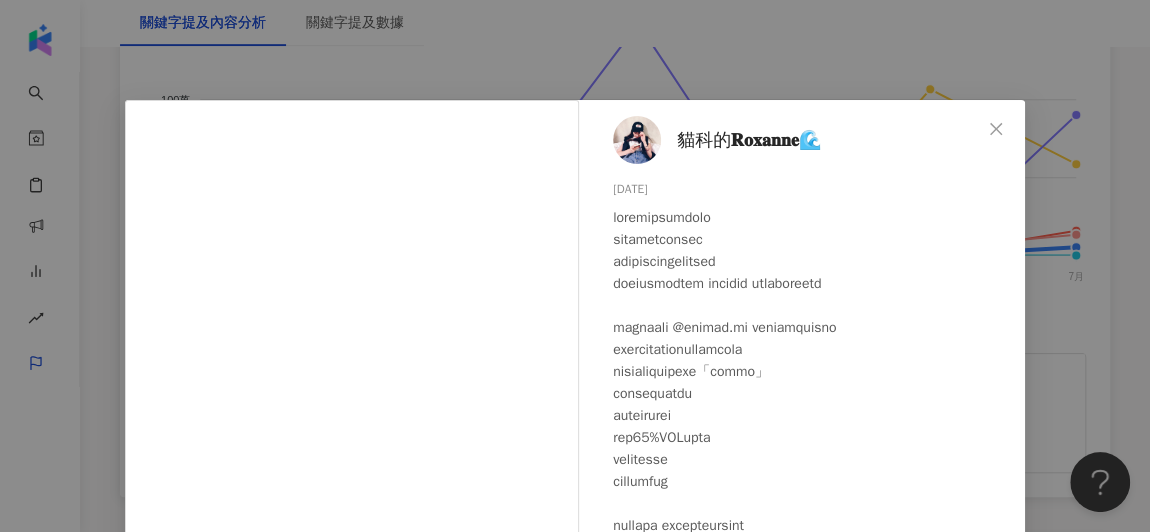 scroll, scrollTop: 80, scrollLeft: 0, axis: vertical 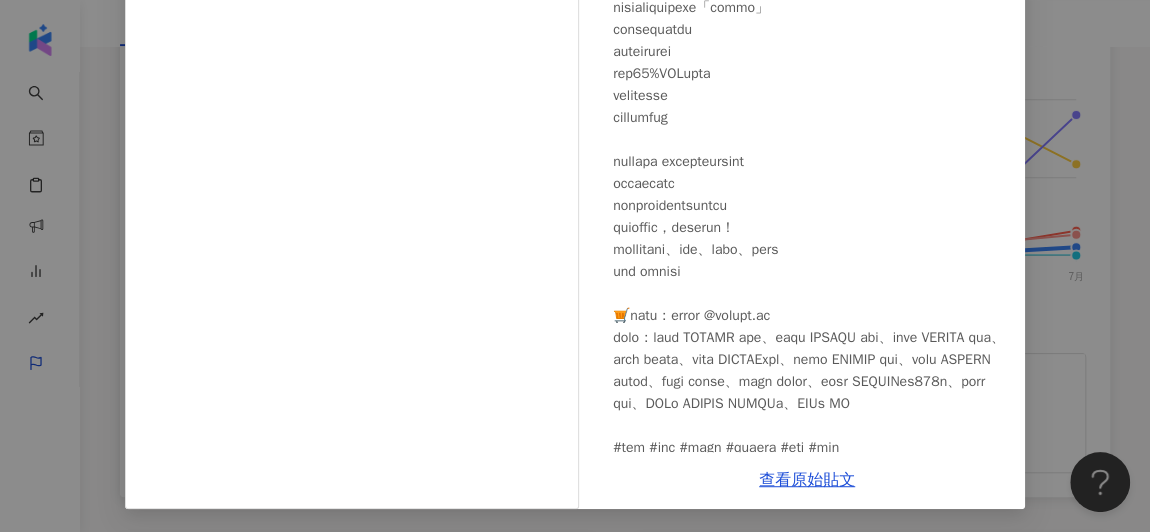 click on "貓科的𝐑𝐨𝐱𝐚𝐧𝐧𝐞🌊 20[DATE],675 11 135.8萬 查看原始貼文" at bounding box center (575, 266) 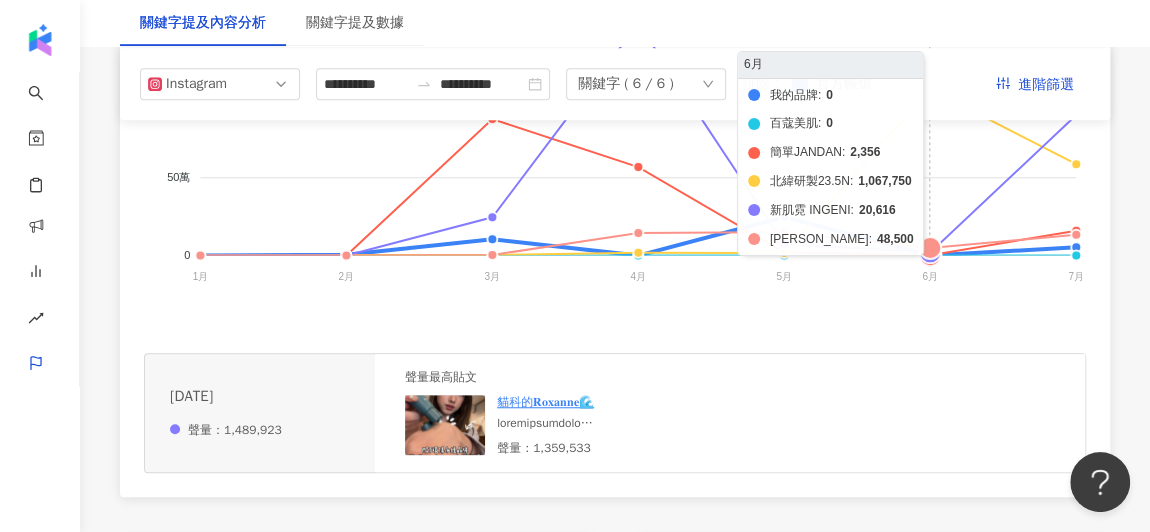 scroll, scrollTop: 507, scrollLeft: 0, axis: vertical 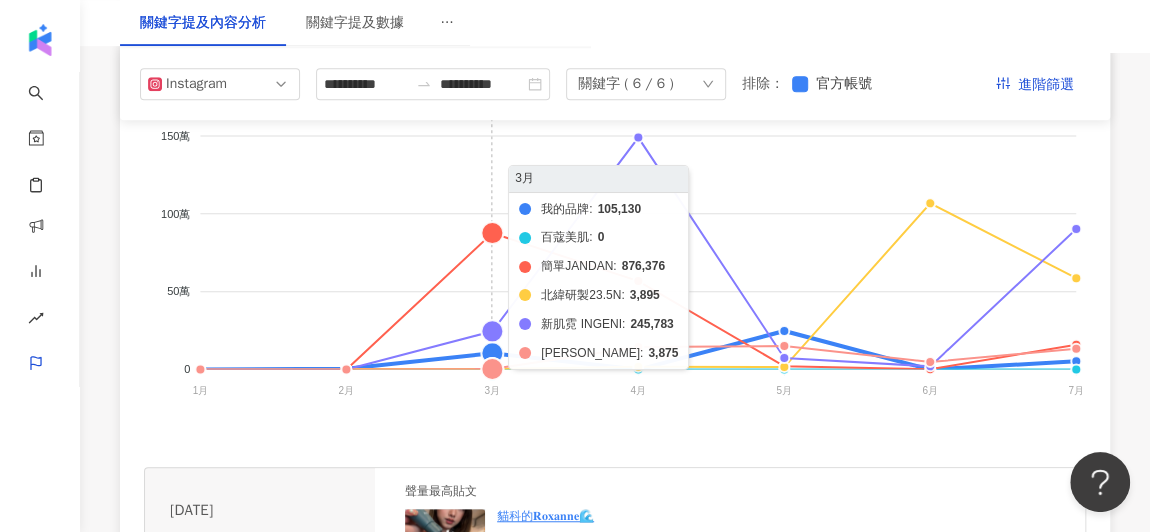 click on "我的品牌 百蔻美肌 簡單JANDAN 北緯研製23.5N 新肌霓 INGENI 嘉[PERSON_NAME]" 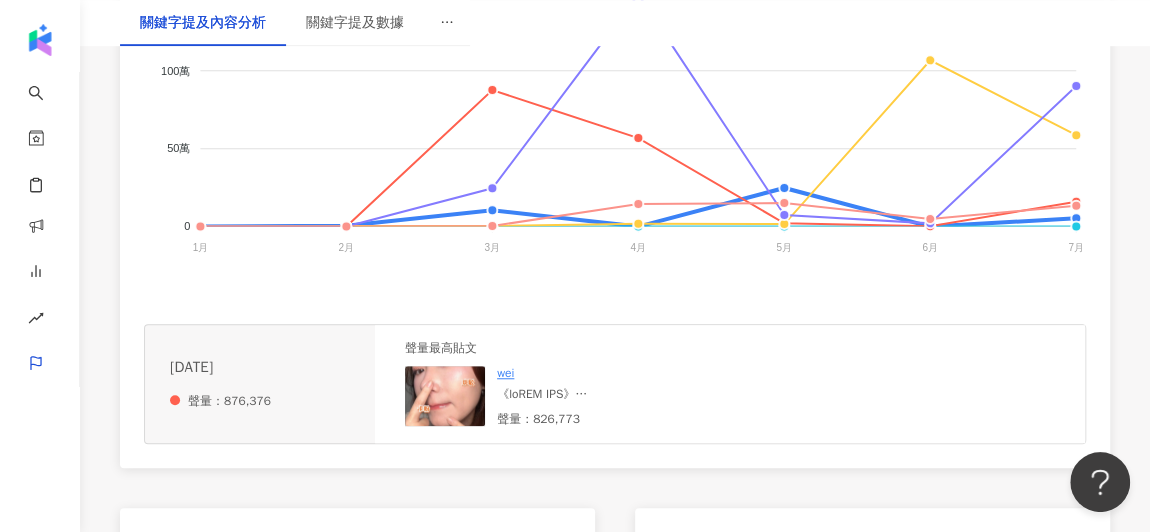scroll, scrollTop: 650, scrollLeft: 0, axis: vertical 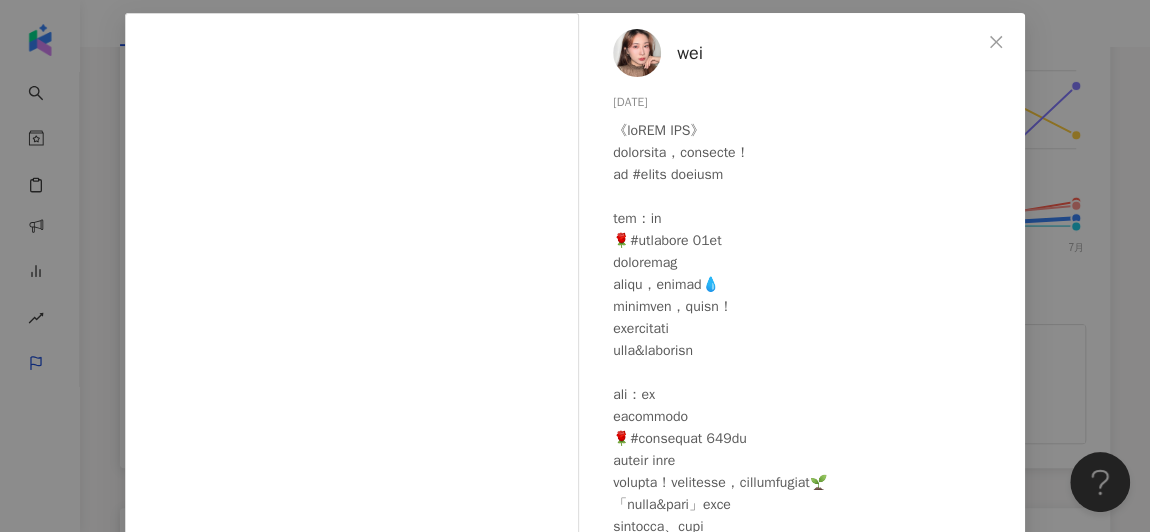 click on "wei 20[DATE]07 16 82.7萬 查看原始貼文" at bounding box center [575, 266] 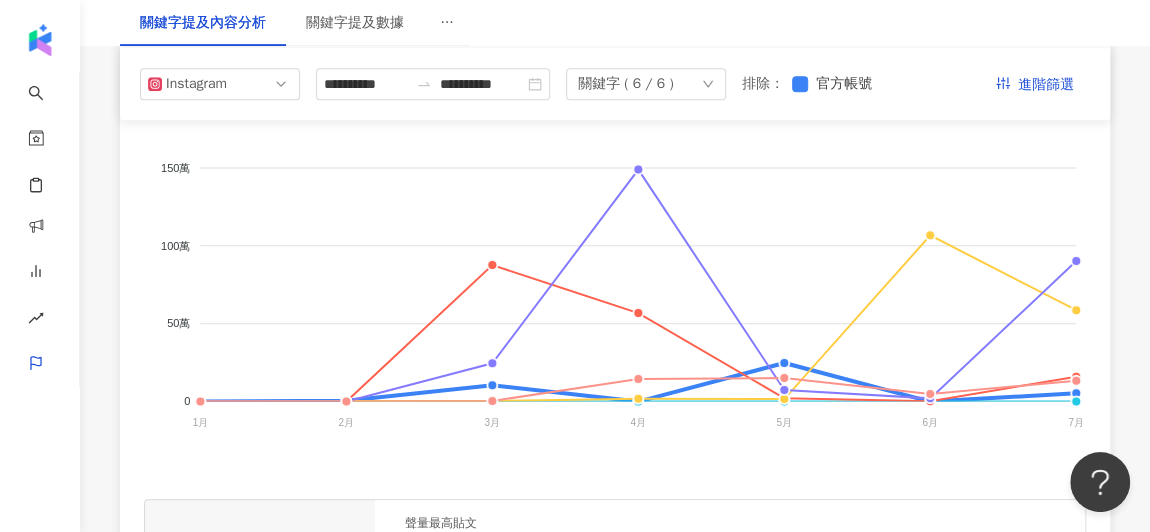 scroll, scrollTop: 474, scrollLeft: 0, axis: vertical 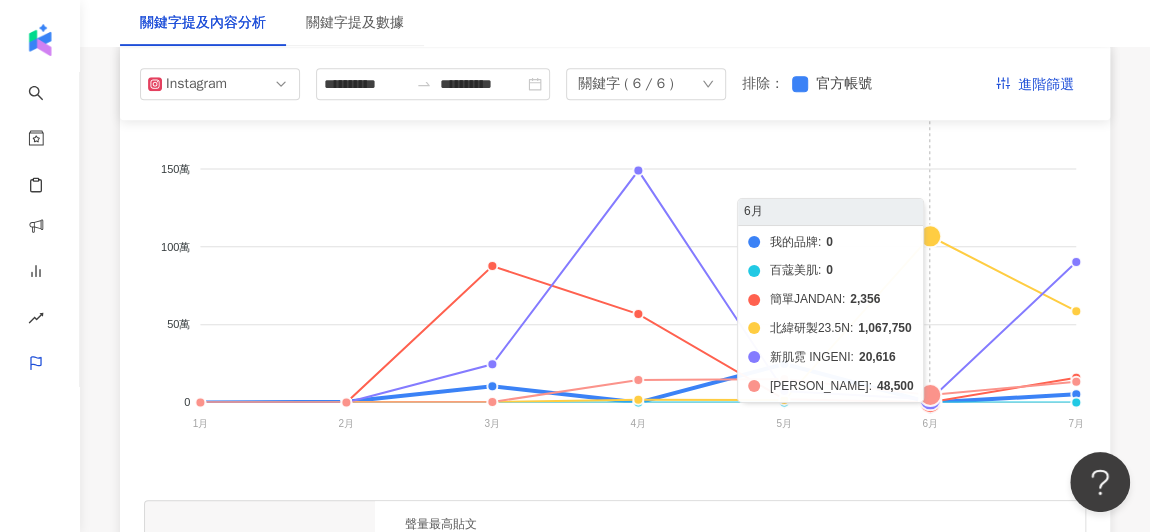 click on "我的品牌 百蔻美肌 簡單JANDAN 北緯研製23.5N 新肌霓 INGENI 嘉[PERSON_NAME]" 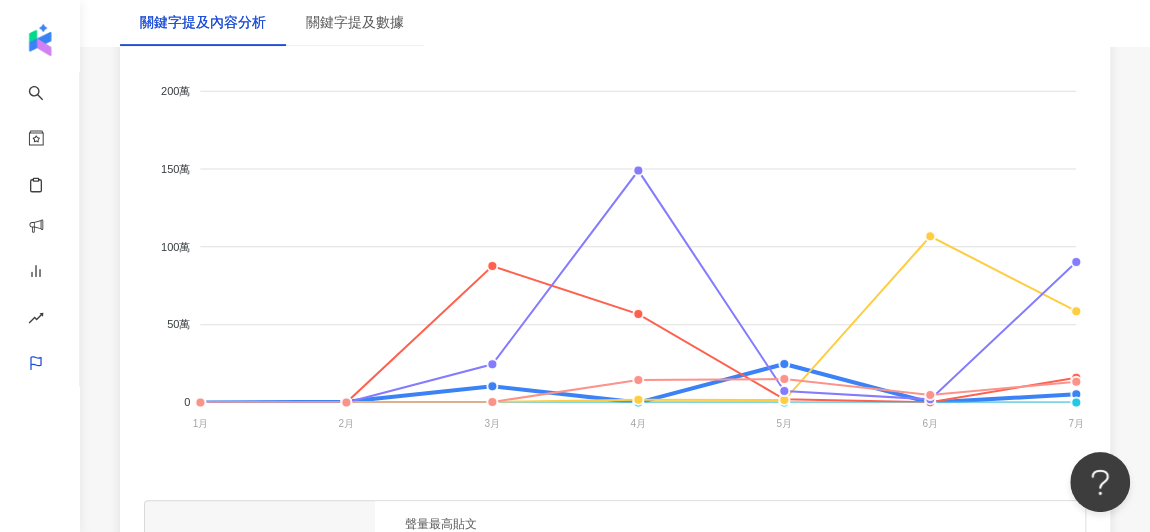 scroll, scrollTop: 741, scrollLeft: 0, axis: vertical 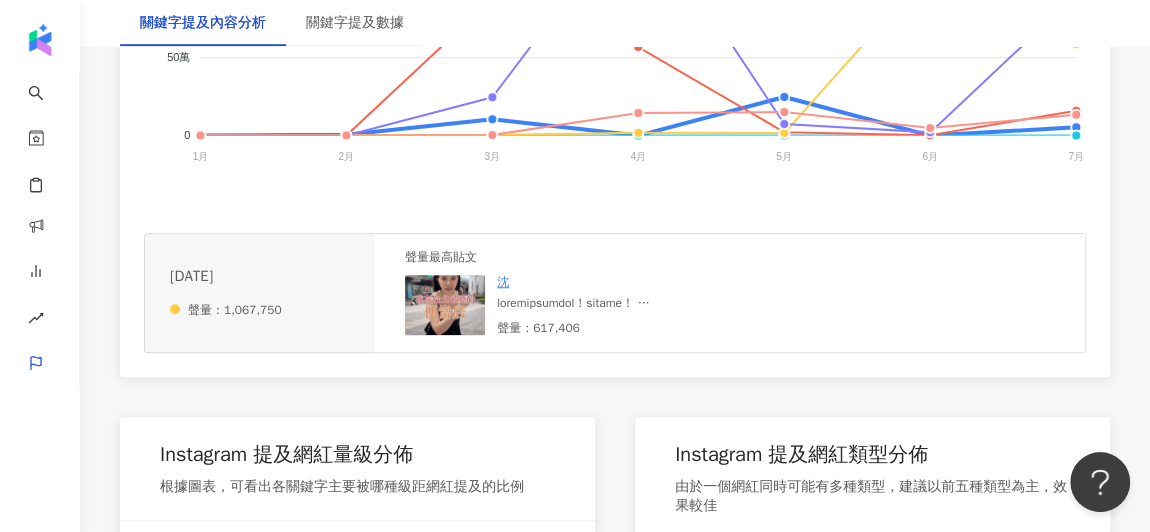 click at bounding box center (445, 305) 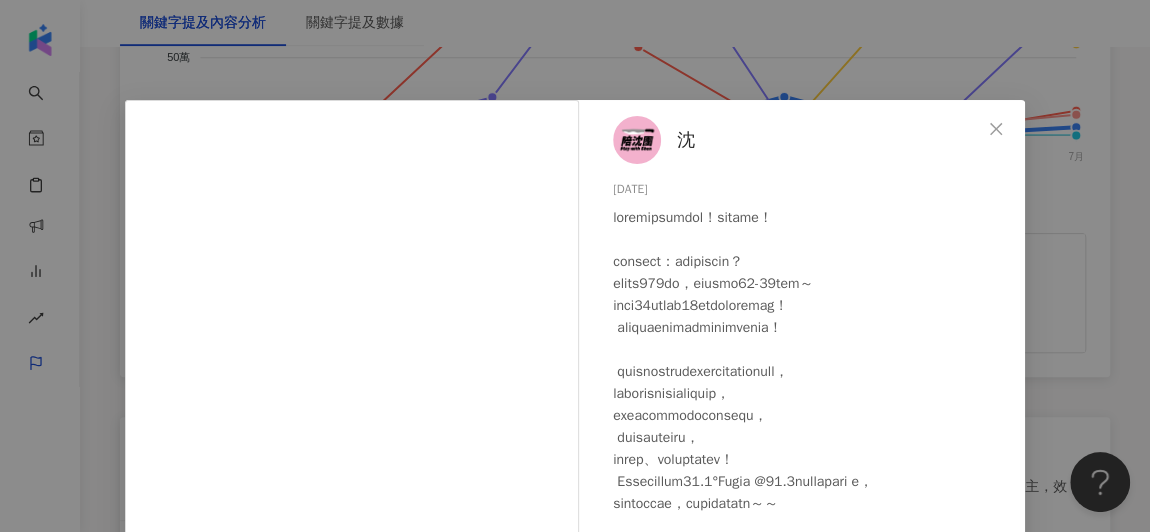 scroll, scrollTop: 168, scrollLeft: 0, axis: vertical 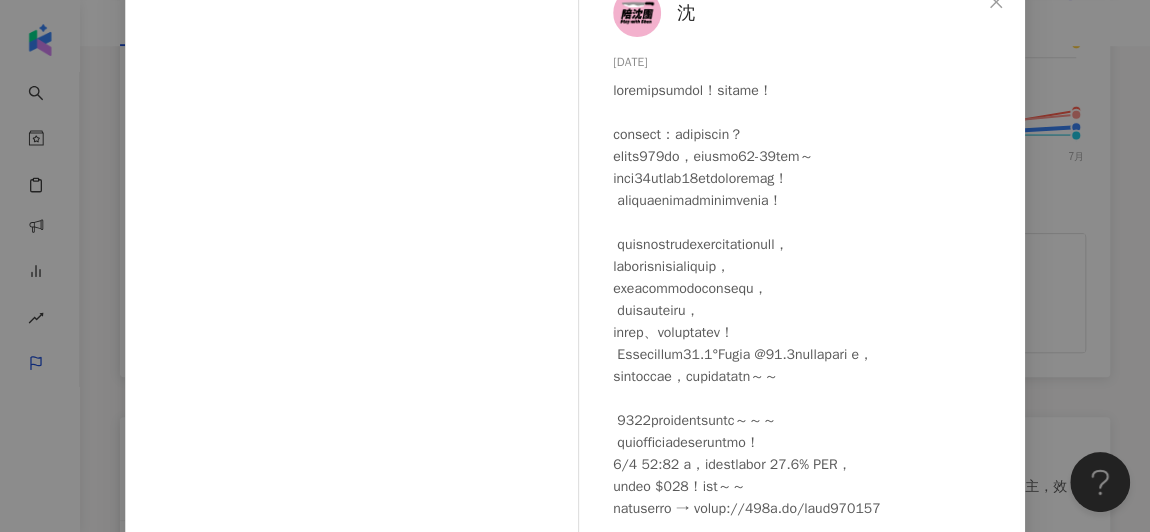 click on "沈 [DATE] 1.7萬 97 60萬 查看原始貼文" at bounding box center [575, 266] 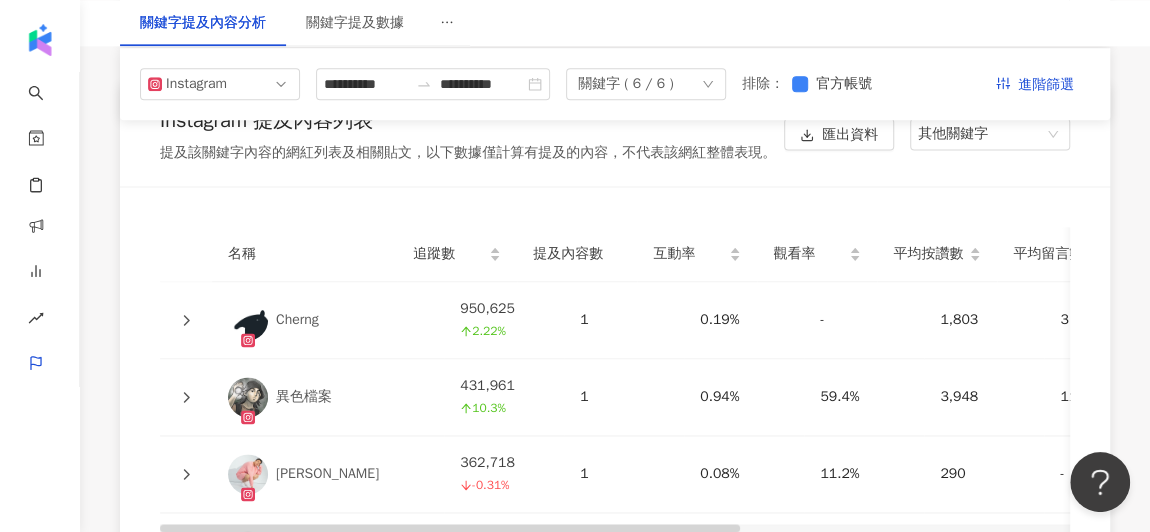 scroll, scrollTop: 5067, scrollLeft: 0, axis: vertical 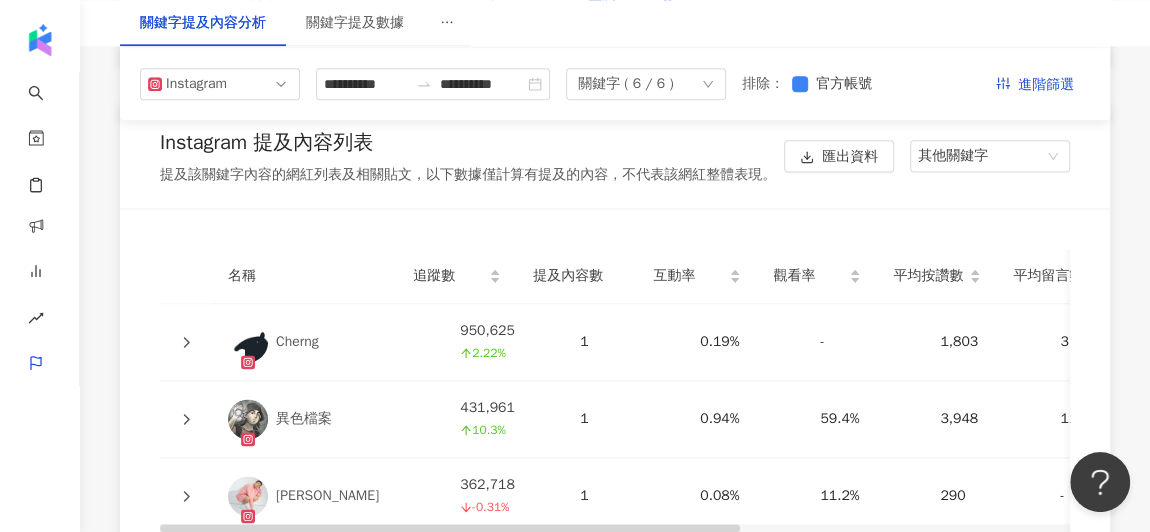 click on "關鍵字
( 6 / 6 )" at bounding box center [625, 84] 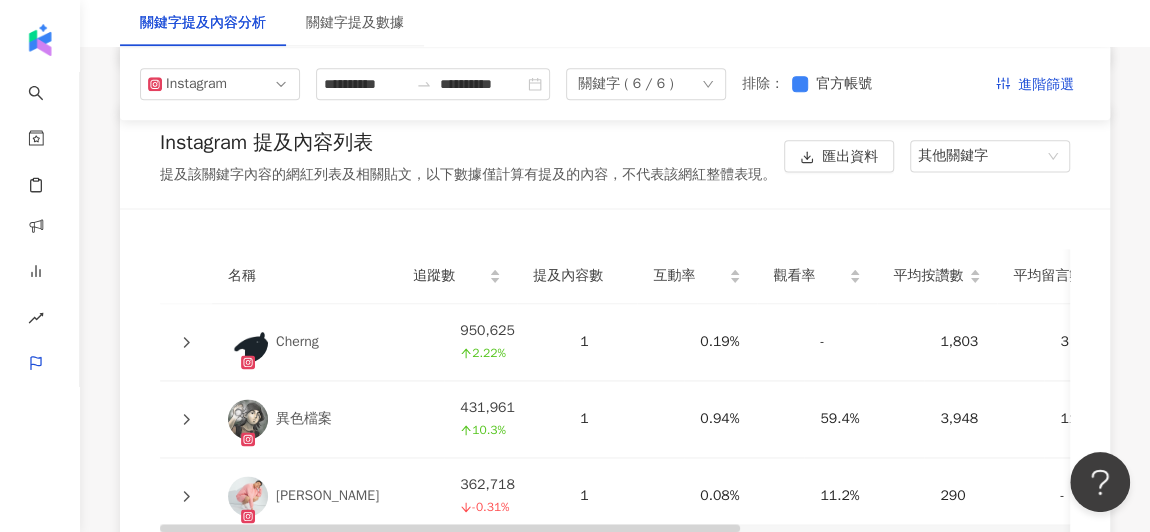 click on "名稱 追蹤數 提及內容數 互動率 觀看率 平均按讚數 平均留言數 平均分享數 平均互動數 平均觀看數 操作                         Cherng 950,625 2.22% 1 0.19% - 1,803 3 - 1,806 - 異色檔案 431,961 10.3% 1 0.94% 59.4% 3,948 115 - 4,063 256,526 [PERSON_NAME]362,718 -0.31% 1 0.08% 11.2% 290 - - 290 40,695 [PERSON_NAME]305,213 34.4% 3 3.31% 136% 10,083 34 - 10,117 413,573 The [PERSON_NAME] 191,794 -1.37% 1 0.88% 40.6% 1,677 15 - 1,692 77,830 [PERSON_NAME][DEMOGRAPHIC_DATA] 190,648 11.3% 1 0.82% 26.9% 1,481 74 - 1,555 51,209 [PERSON_NAME]170,756 6.57% 1 2.49% 77.3% 4,237 11 - 4,248 131,990 沈 163,034 13.9% 1 10.5% 368% 17,013 97 - 17,110 600,296 REALFAKE 154,550 36.6% 1 1.94% - 2,993 4 - 2,997 - [PERSON_NAME] MACUP 129,717 2.35% 1 2.52% 114% 3,257 15 - 3,272 147,902 上一頁 下一頁" at bounding box center [615, 697] 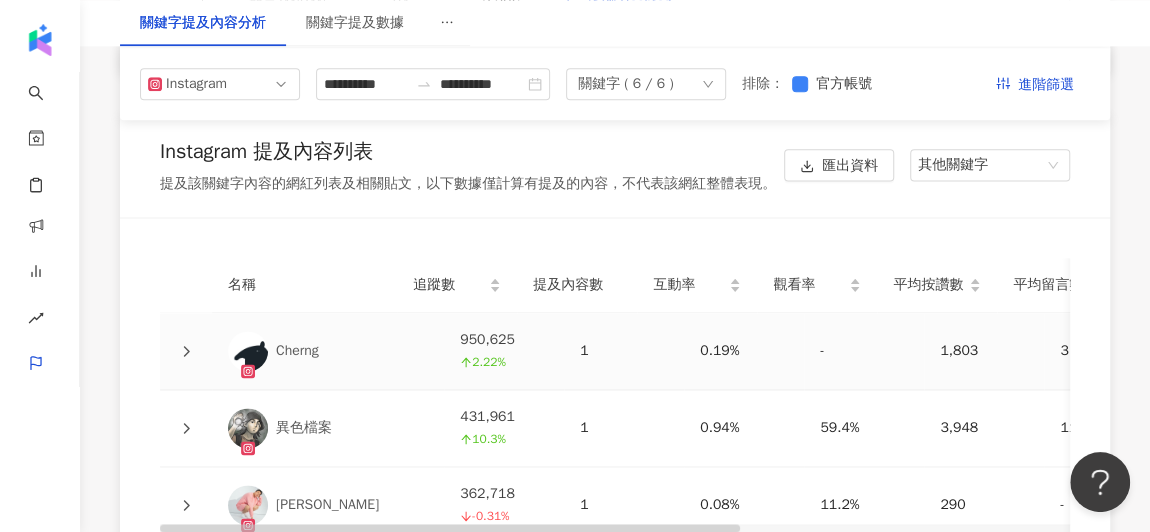 scroll, scrollTop: 5056, scrollLeft: 0, axis: vertical 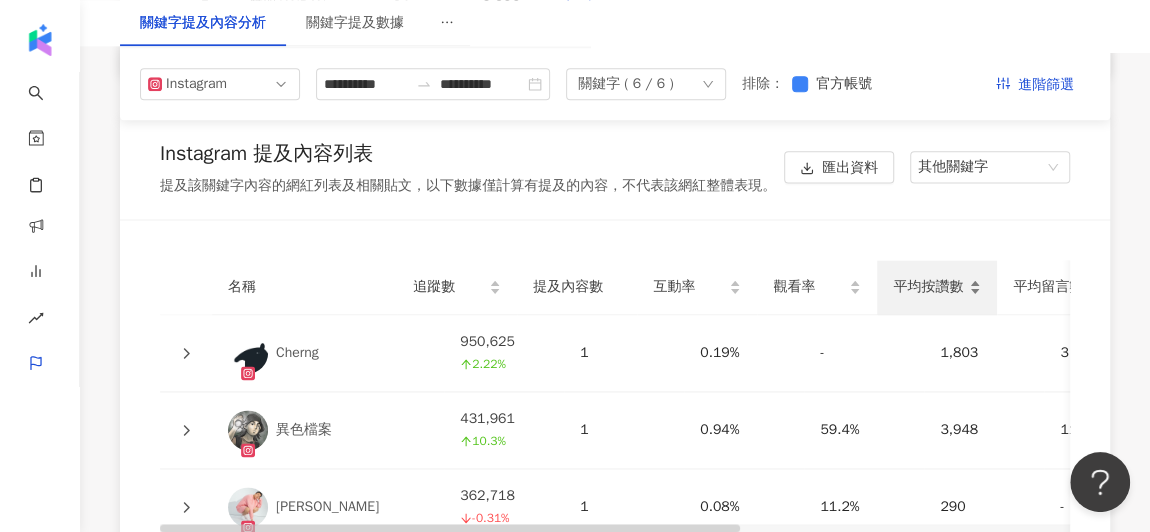click on "平均按讚數" at bounding box center (929, 287) 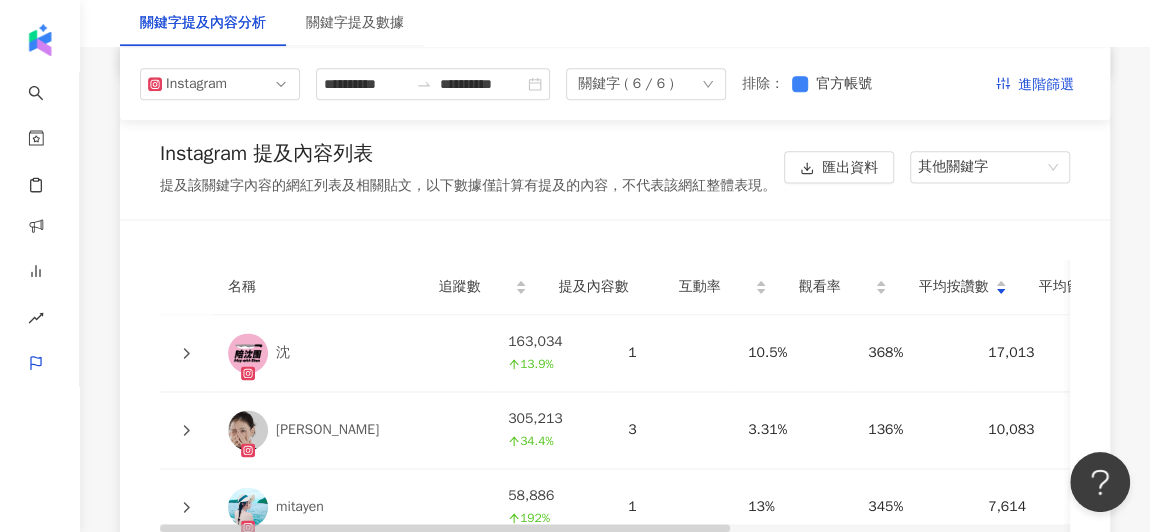 click at bounding box center (186, 353) 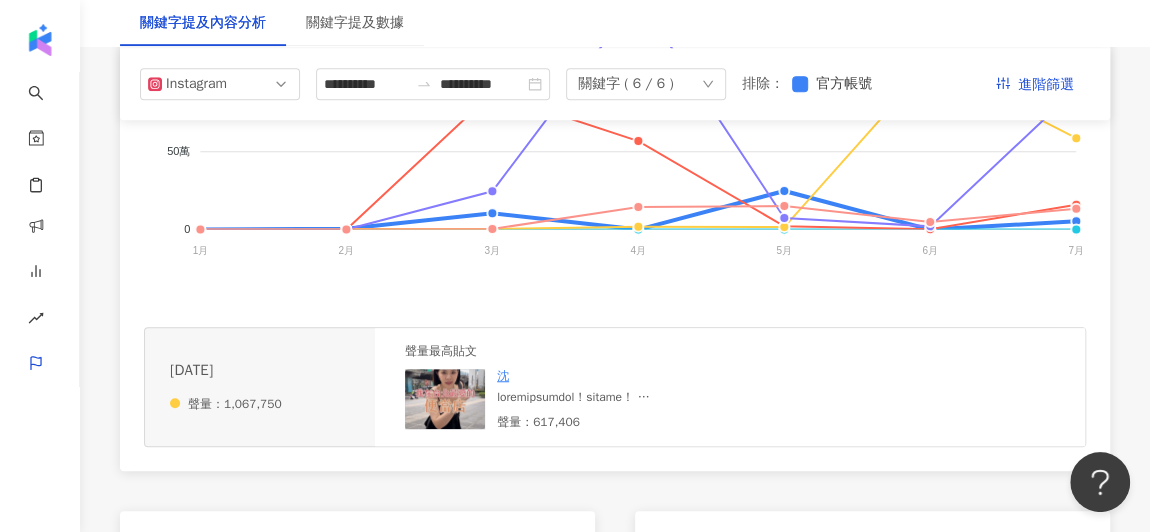 scroll, scrollTop: 0, scrollLeft: 0, axis: both 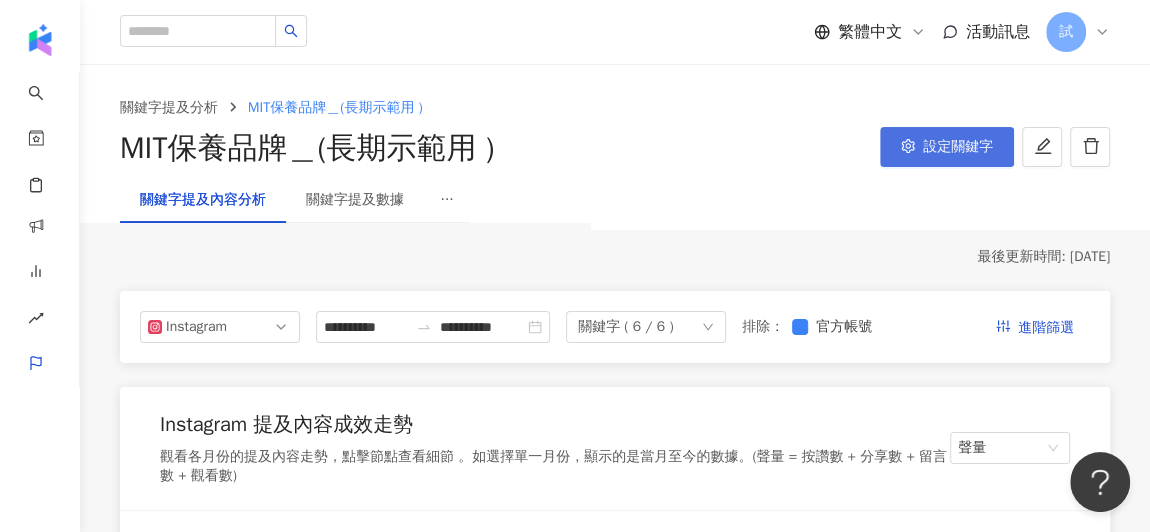 click 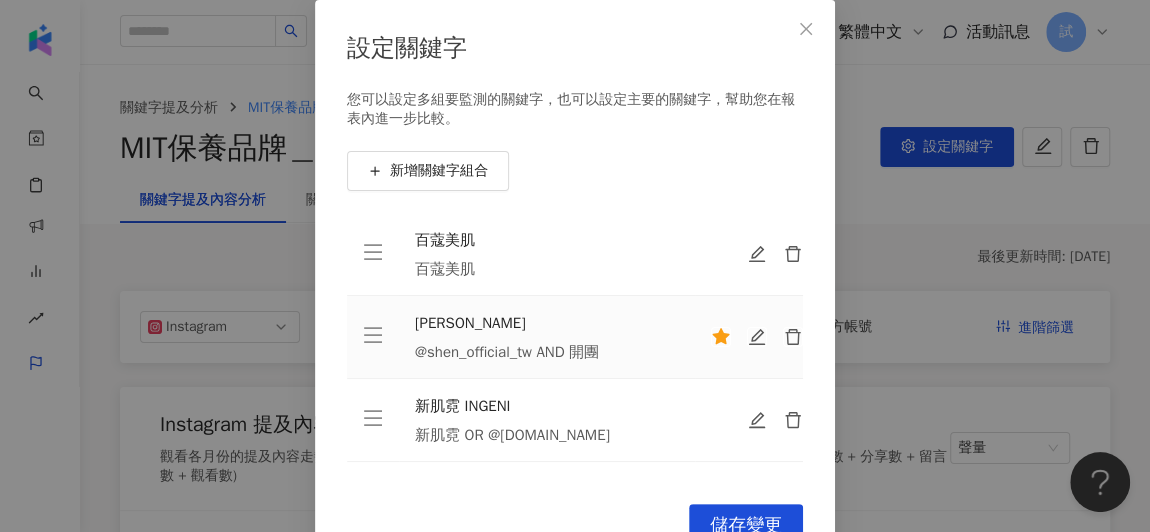 scroll, scrollTop: 228, scrollLeft: 0, axis: vertical 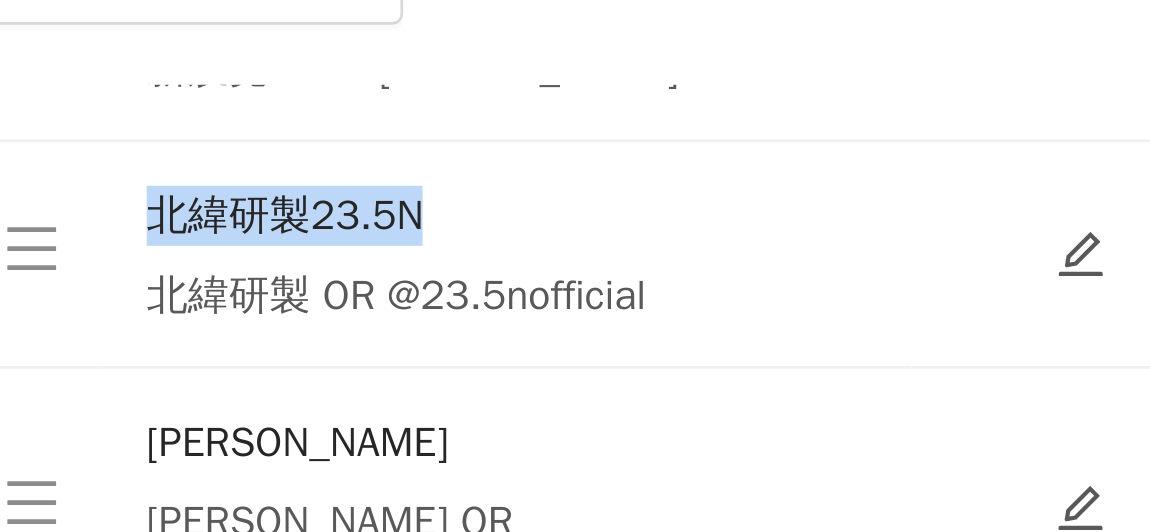 drag, startPoint x: 408, startPoint y: 261, endPoint x: 535, endPoint y: 261, distance: 127 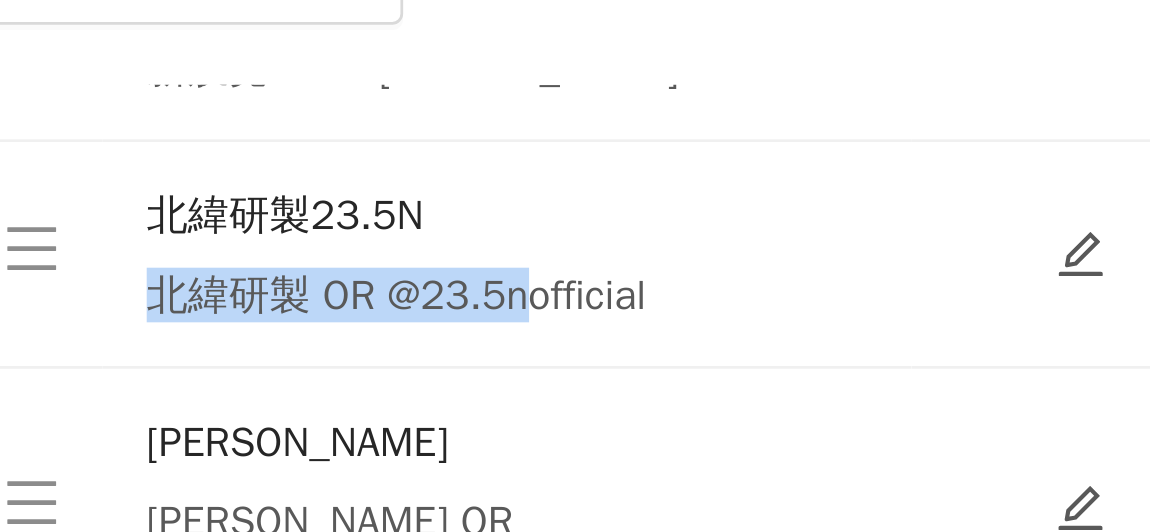 drag, startPoint x: 398, startPoint y: 293, endPoint x: 551, endPoint y: 292, distance: 153.00327 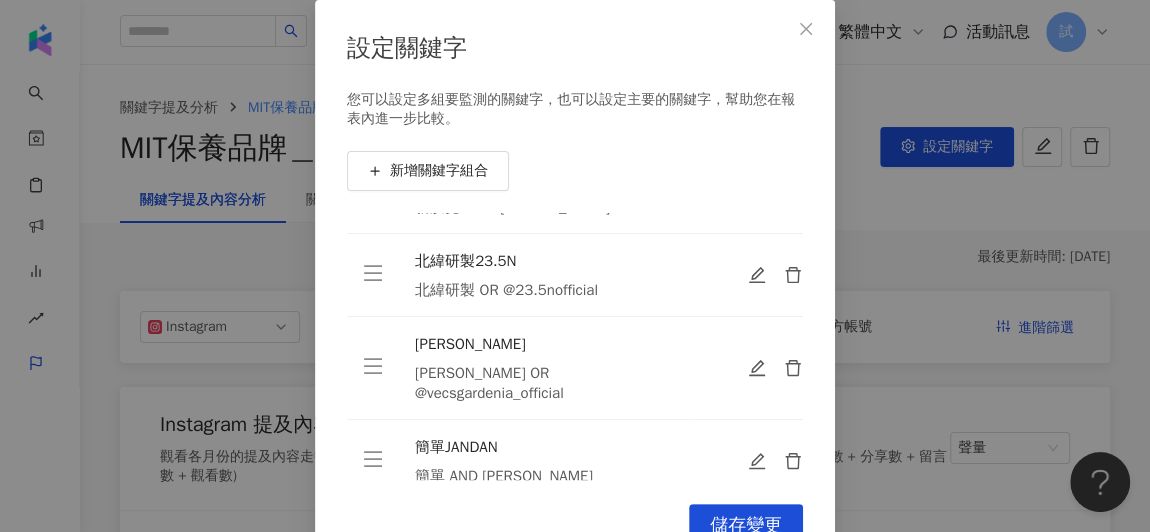 click on "設定關鍵字 您可以設定多組要監測的關鍵字，也可以設定主要的關鍵字，幫助您在報表內進一步比較。 新增關鍵字組合 百蔻美肌 百蔻美肌 森 @shen_official_tw AND 開團 新肌霓 INGENI 新肌霓 OR @[DOMAIN_NAME]  北緯研製23.5N 北緯研製 OR @23.5nofficial 嘉[PERSON_NAME] OR @vecsgardenia_official 簡單JANDAN 簡單 AND [PERSON_NAME]
To pick up a draggable item, press the space bar.
While dragging, use the arrow keys to move the item.
Press space again to drop the item in its new position, or press escape to cancel.
Cancel 儲存變更" at bounding box center (575, 266) 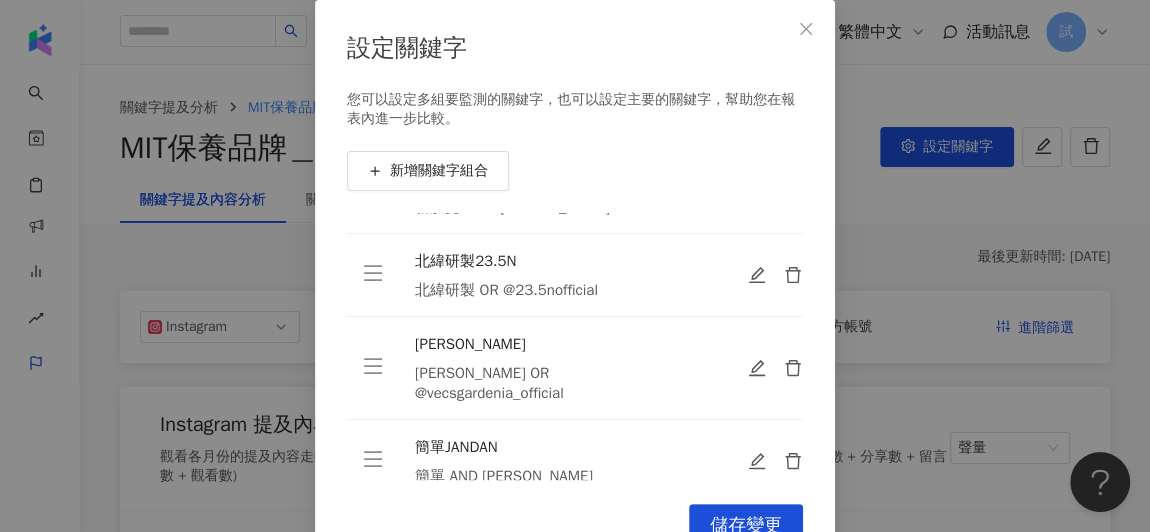drag, startPoint x: 263, startPoint y: 364, endPoint x: 167, endPoint y: 401, distance: 102.88343 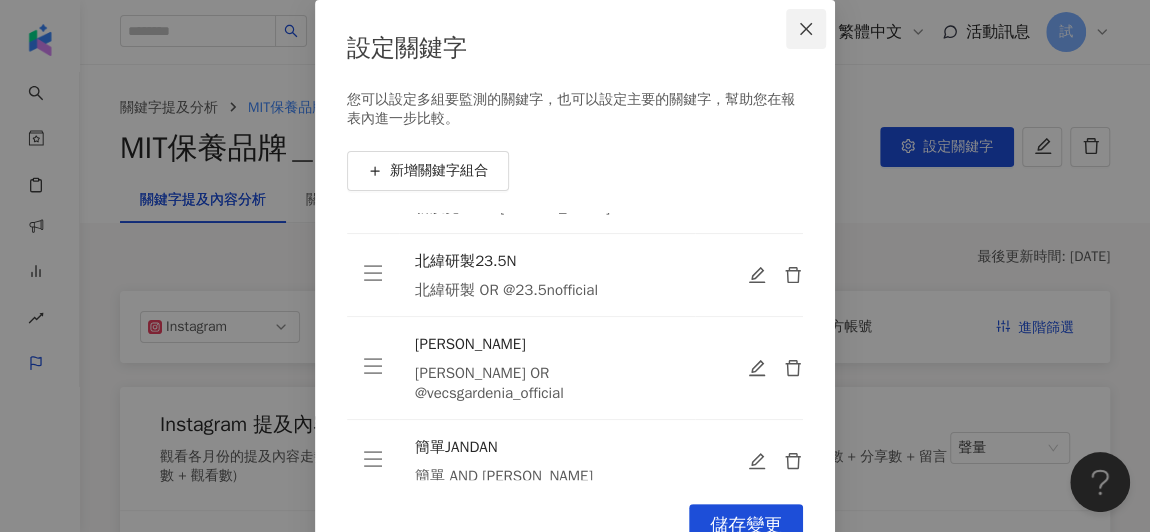 click 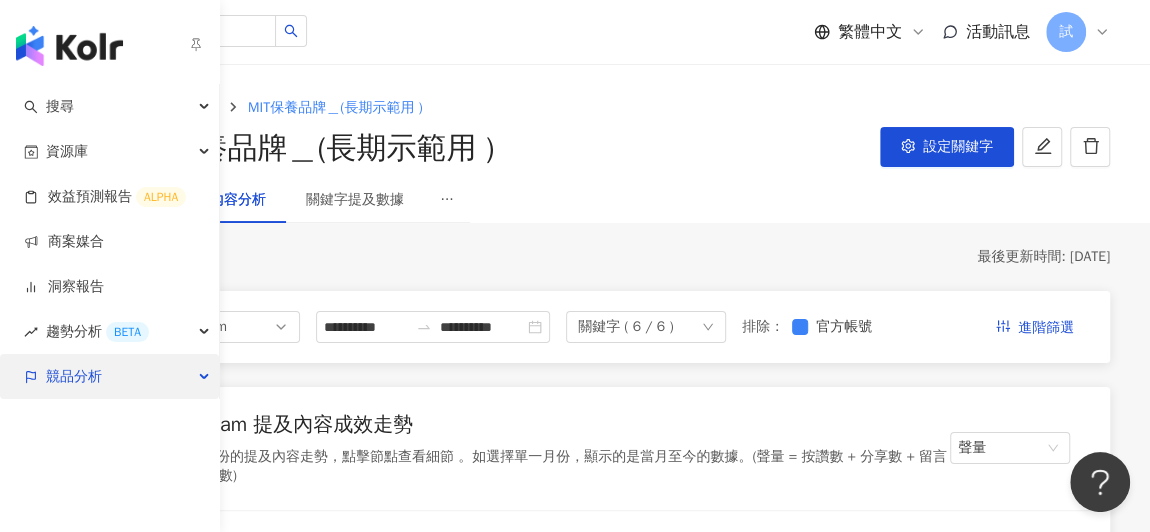 click on "競品分析" at bounding box center [109, 376] 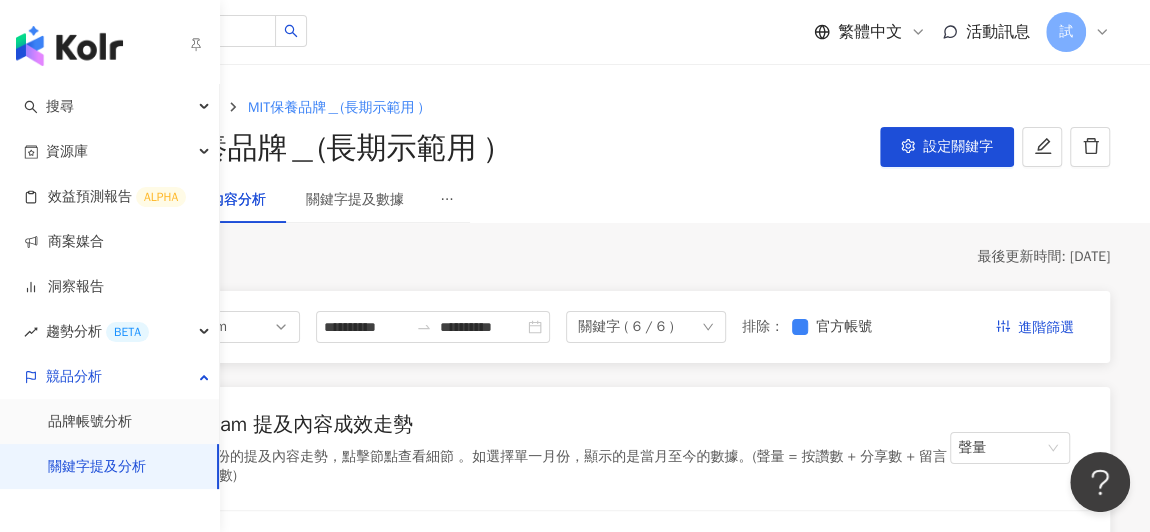 click on "關鍵字提及分析" at bounding box center [97, 467] 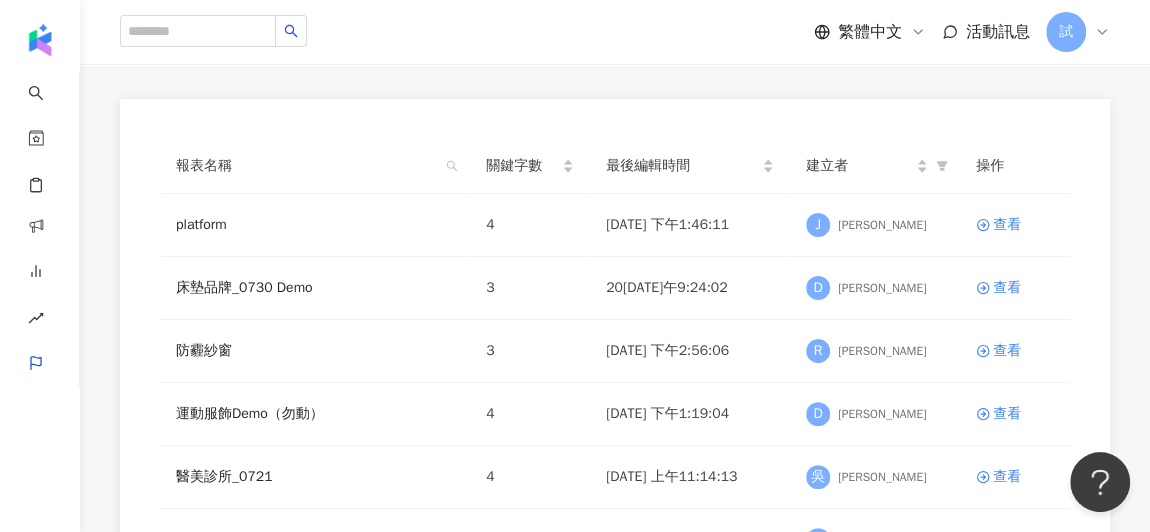 scroll, scrollTop: 130, scrollLeft: 0, axis: vertical 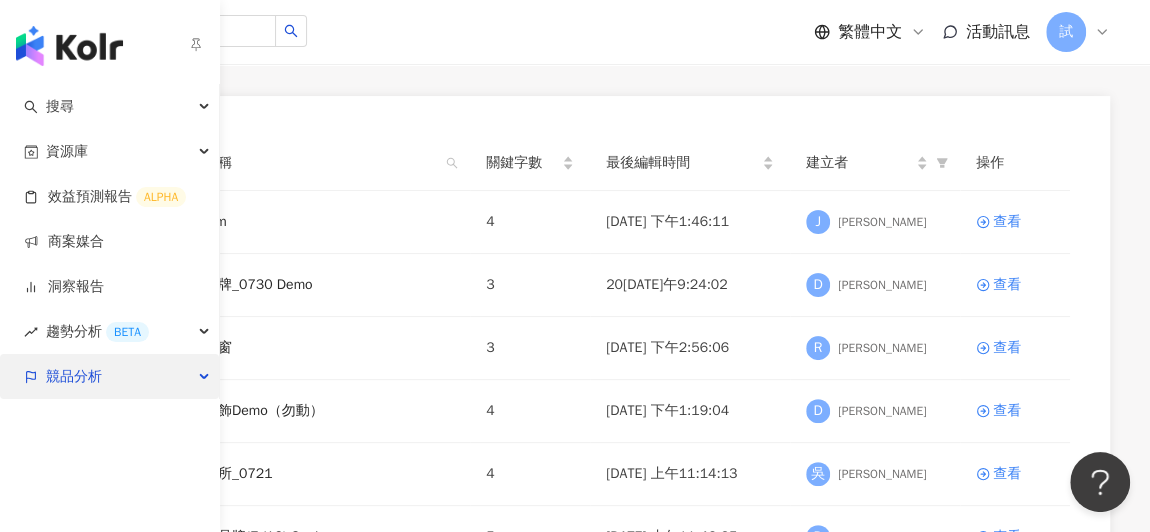 click on "競品分析" at bounding box center [74, 376] 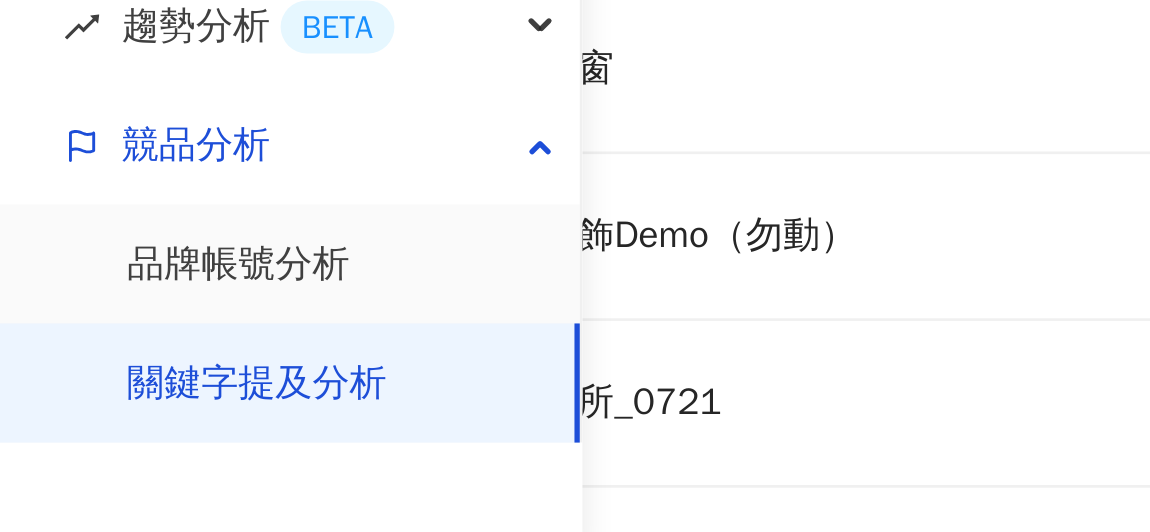 scroll, scrollTop: 130, scrollLeft: 0, axis: vertical 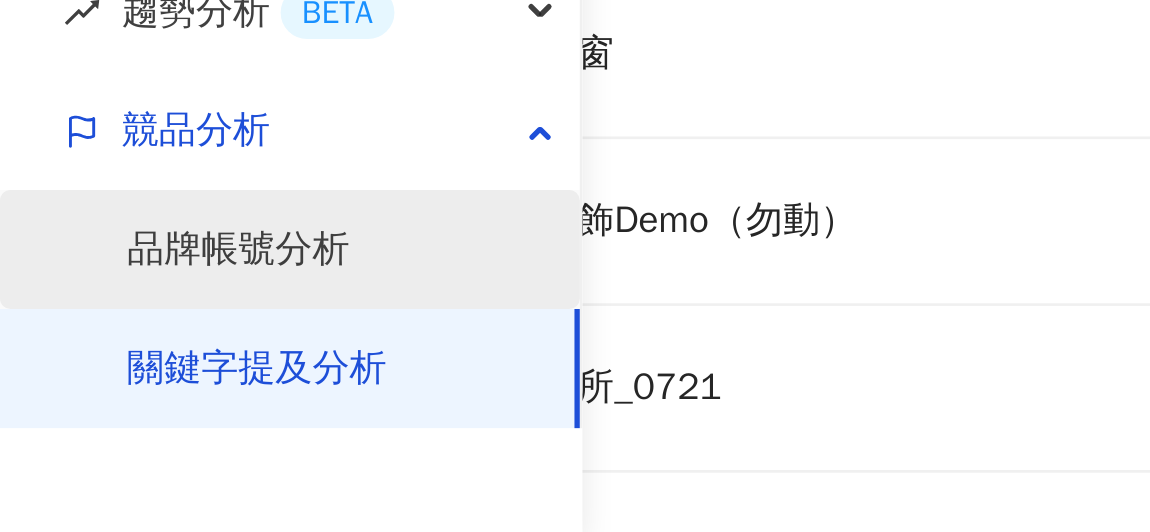click on "品牌帳號分析" at bounding box center (90, 422) 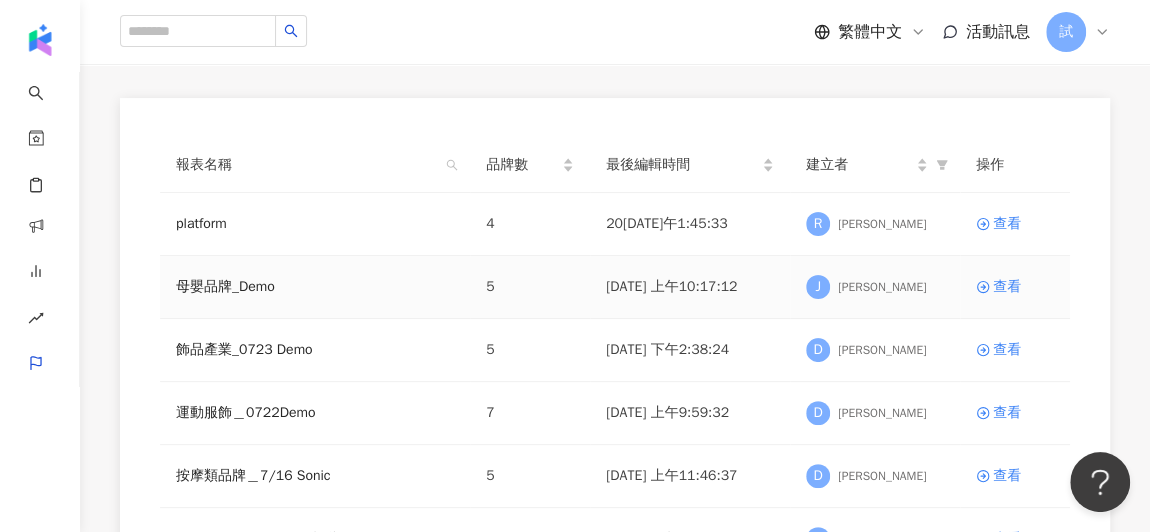 scroll, scrollTop: 132, scrollLeft: 0, axis: vertical 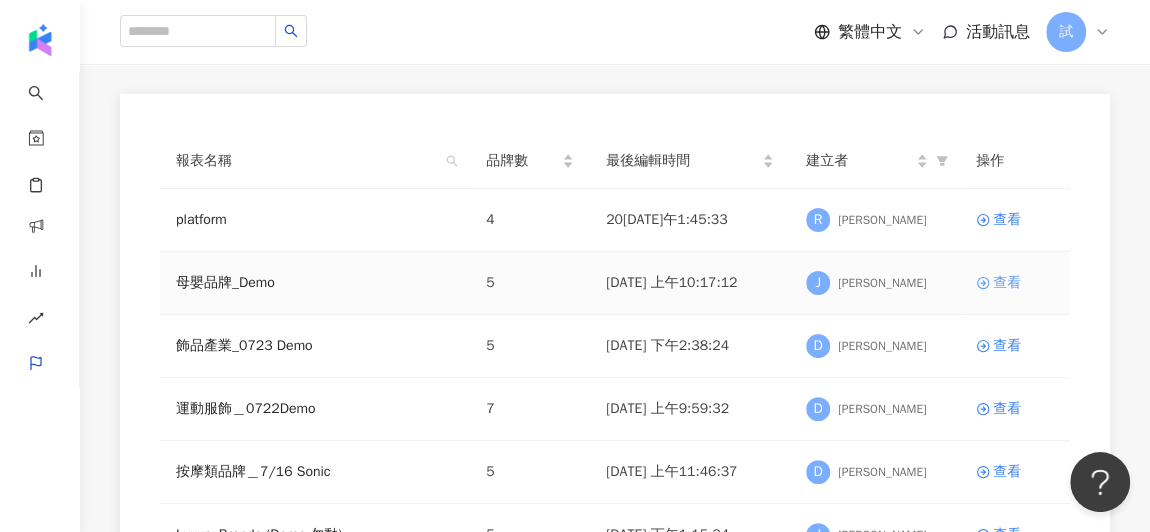 click on "查看" at bounding box center [1007, 283] 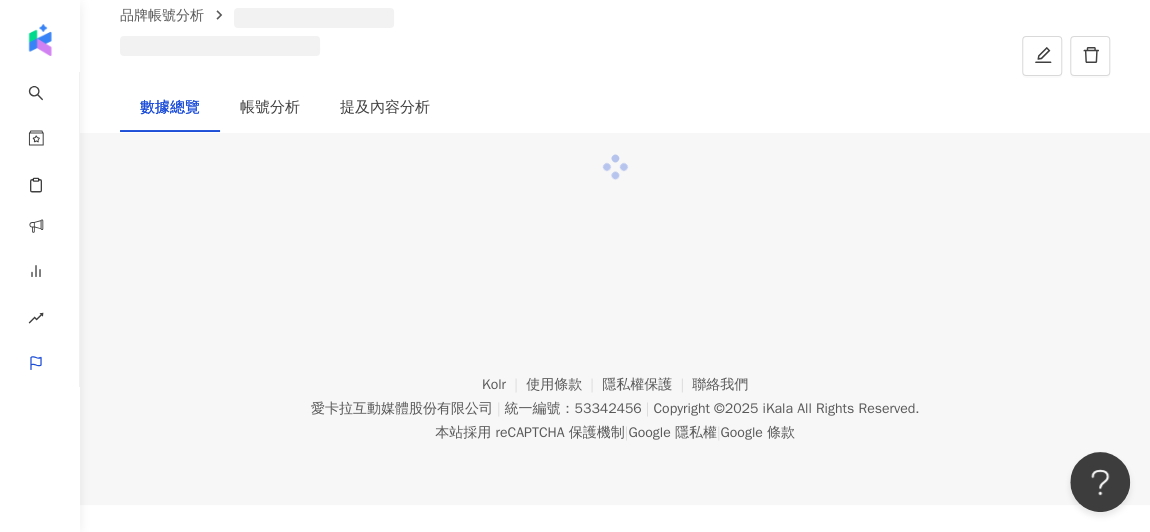 scroll, scrollTop: 0, scrollLeft: 0, axis: both 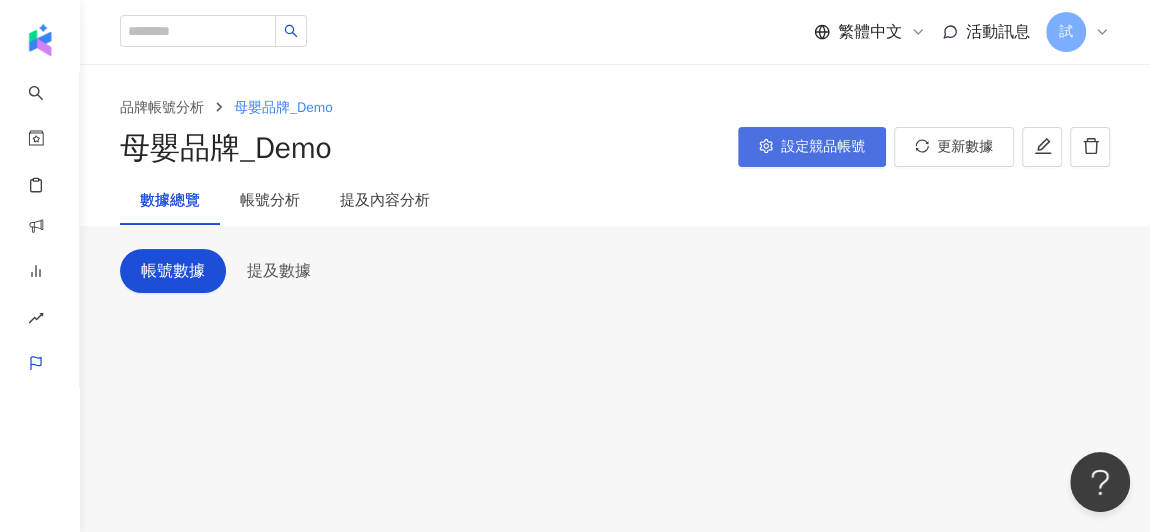click on "設定競品帳號" at bounding box center (823, 147) 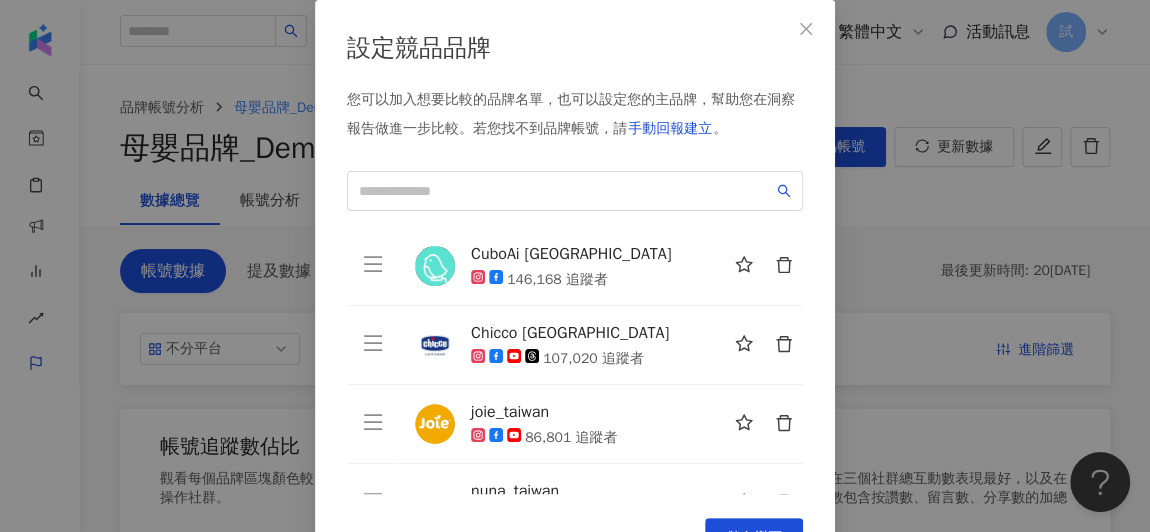 scroll, scrollTop: 1, scrollLeft: 0, axis: vertical 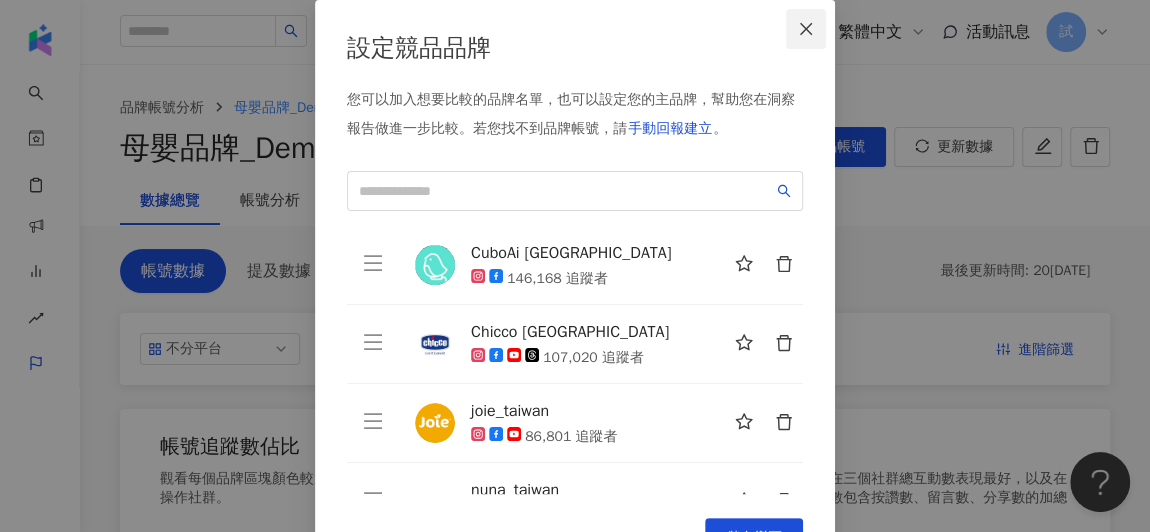 click 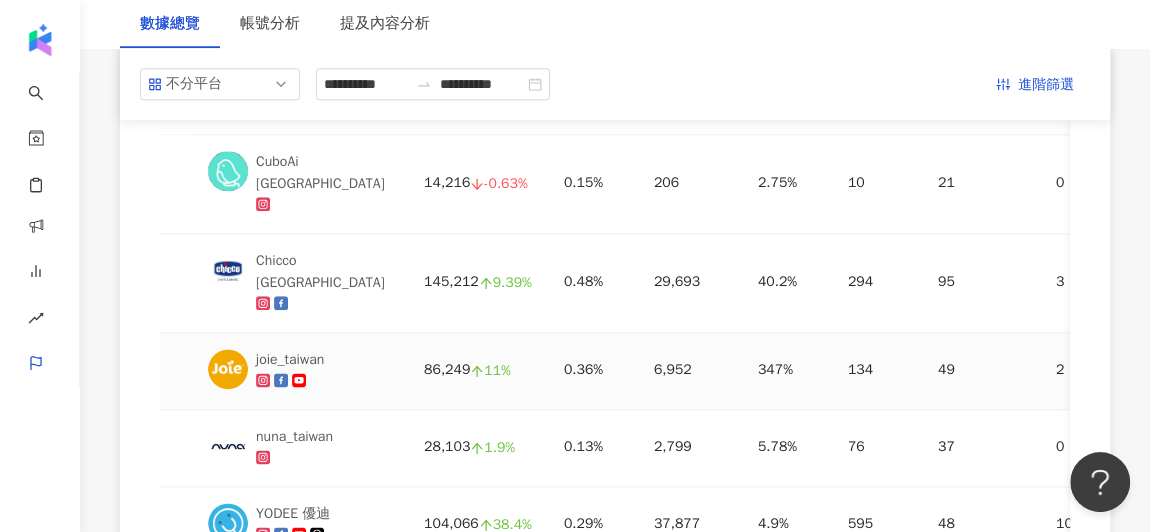 scroll, scrollTop: 1075, scrollLeft: 0, axis: vertical 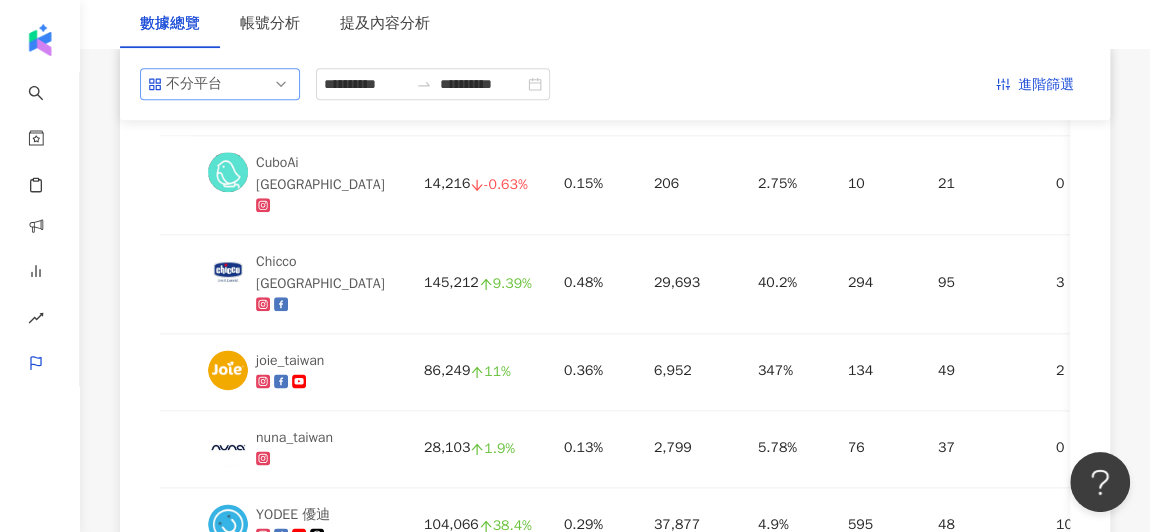 click on "不分平台" at bounding box center (220, 84) 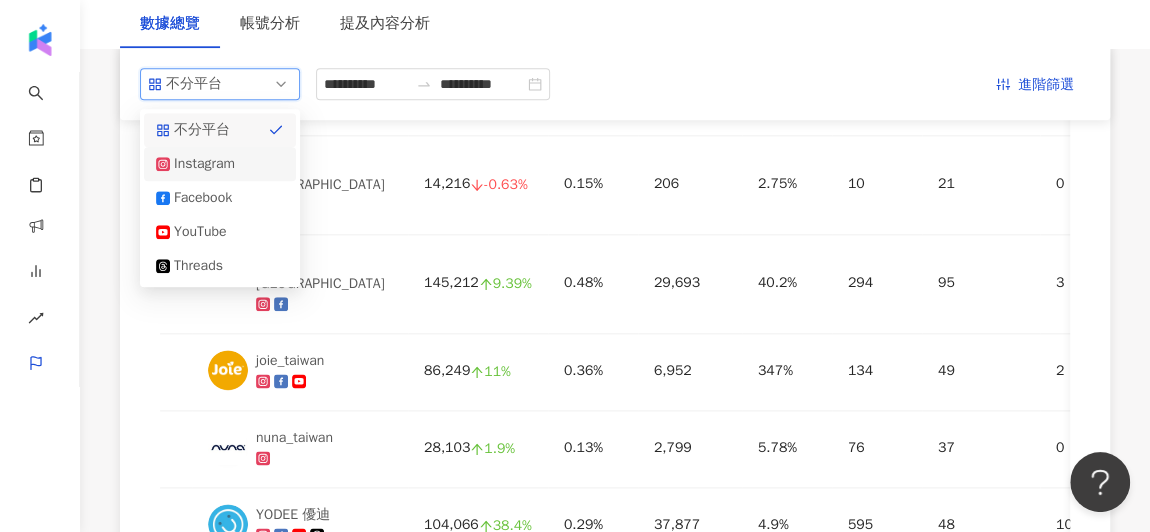 click on "Instagram" at bounding box center (206, 164) 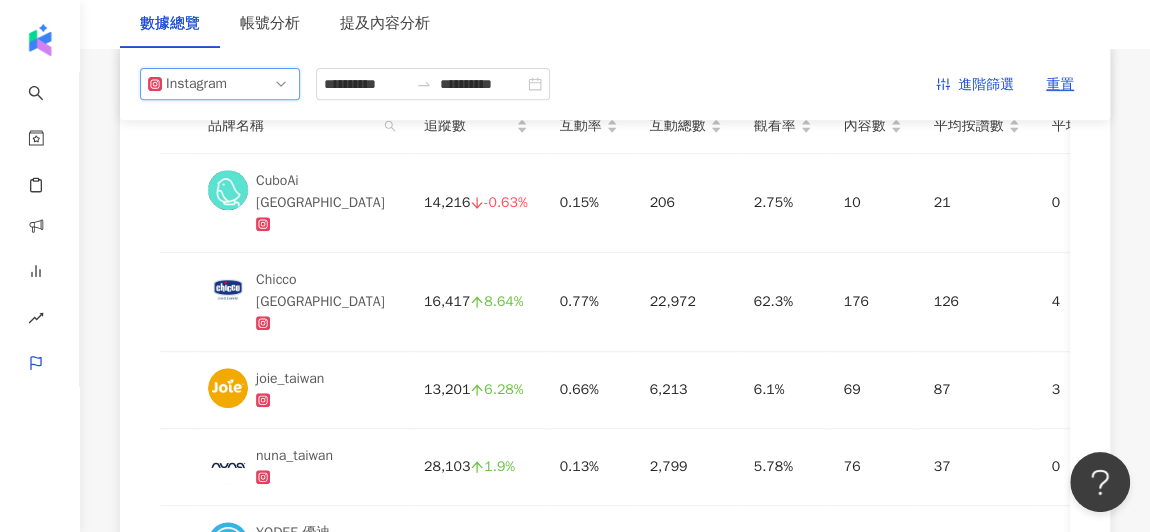 scroll, scrollTop: 218, scrollLeft: 0, axis: vertical 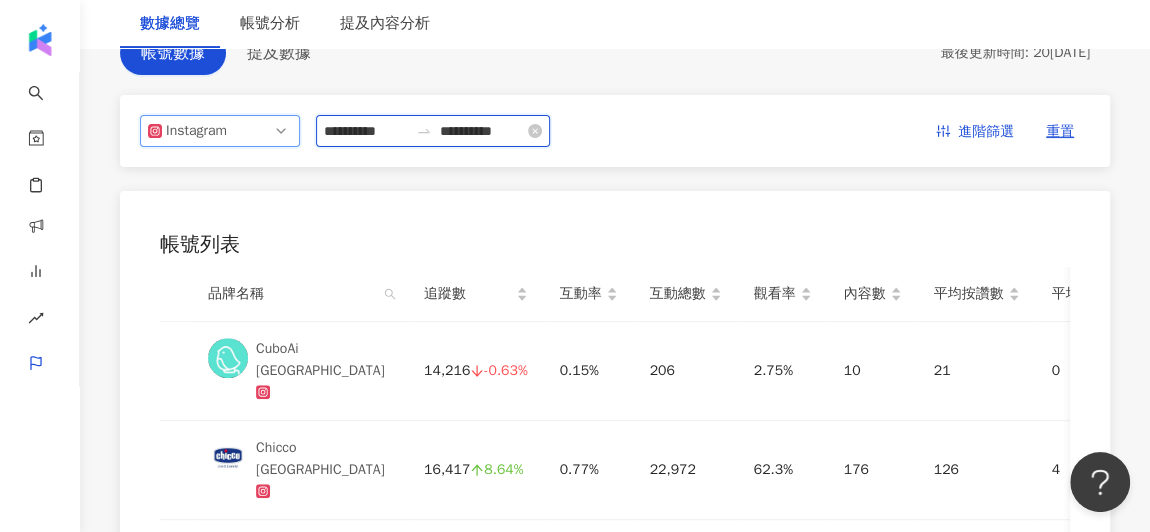 click on "**********" at bounding box center [366, 131] 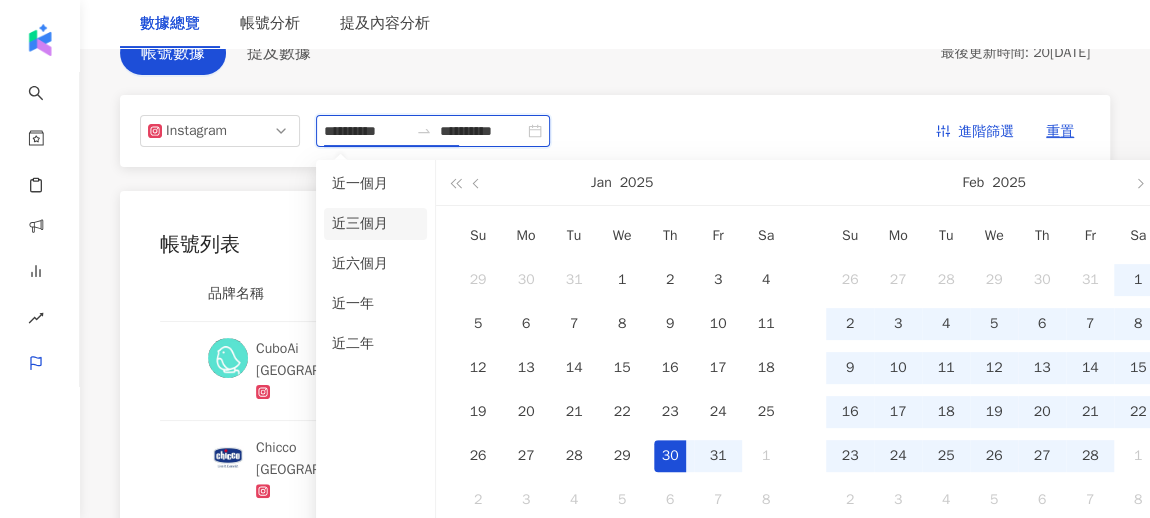 type on "**********" 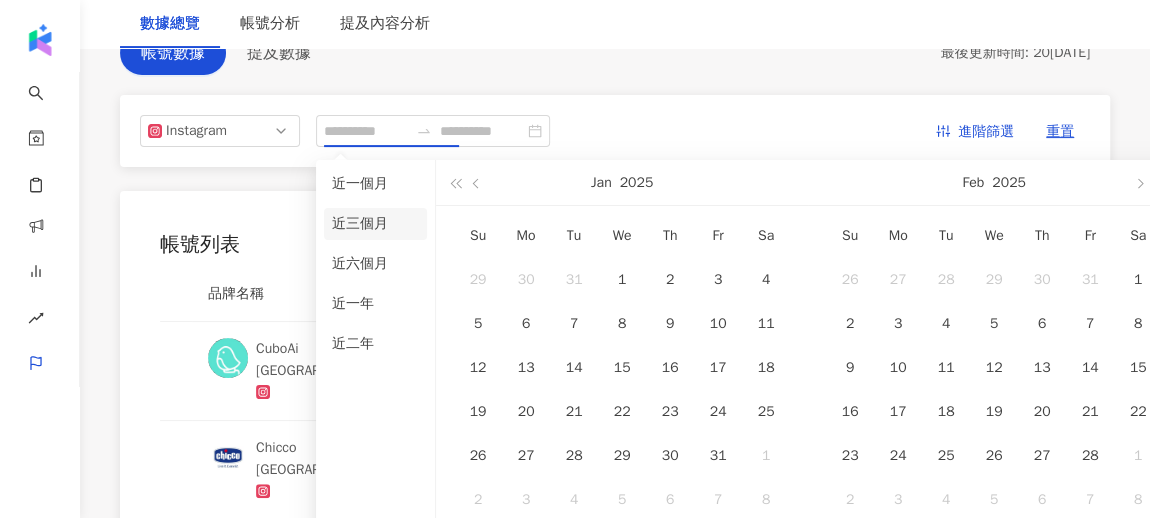 click on "近三個月" at bounding box center (375, 224) 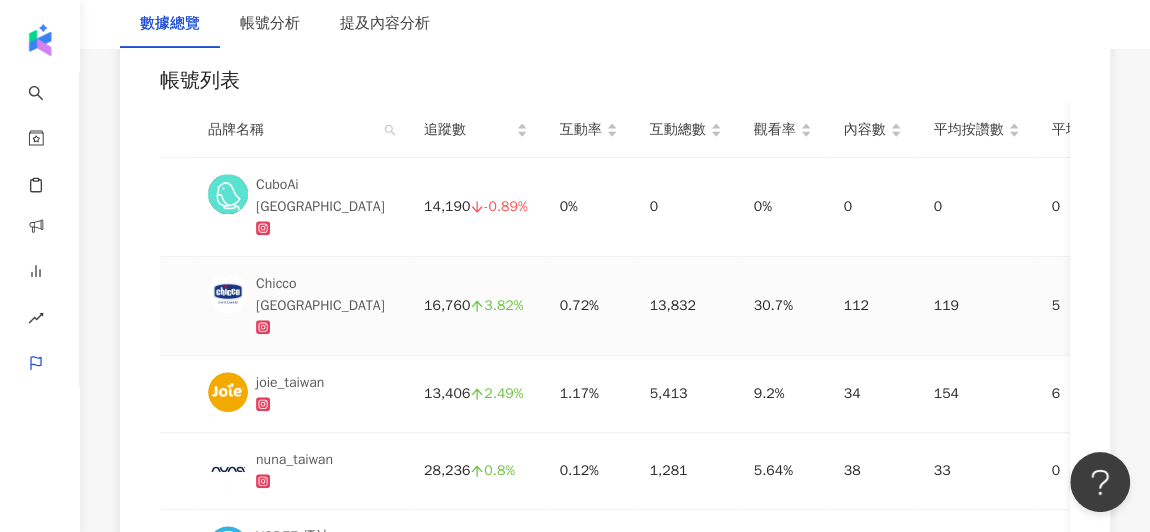 scroll, scrollTop: 384, scrollLeft: 0, axis: vertical 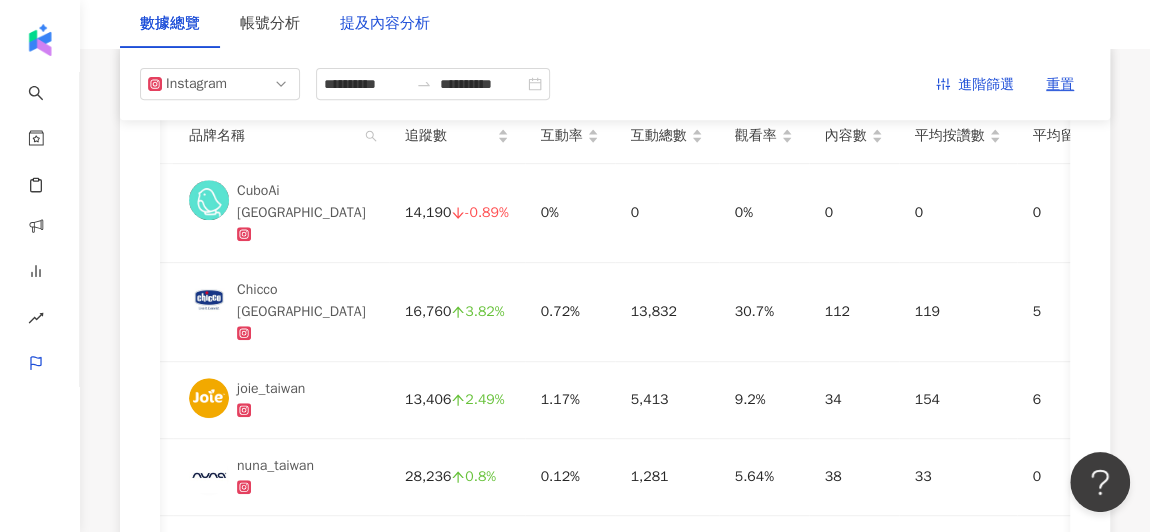 click on "提及內容分析" at bounding box center [385, 24] 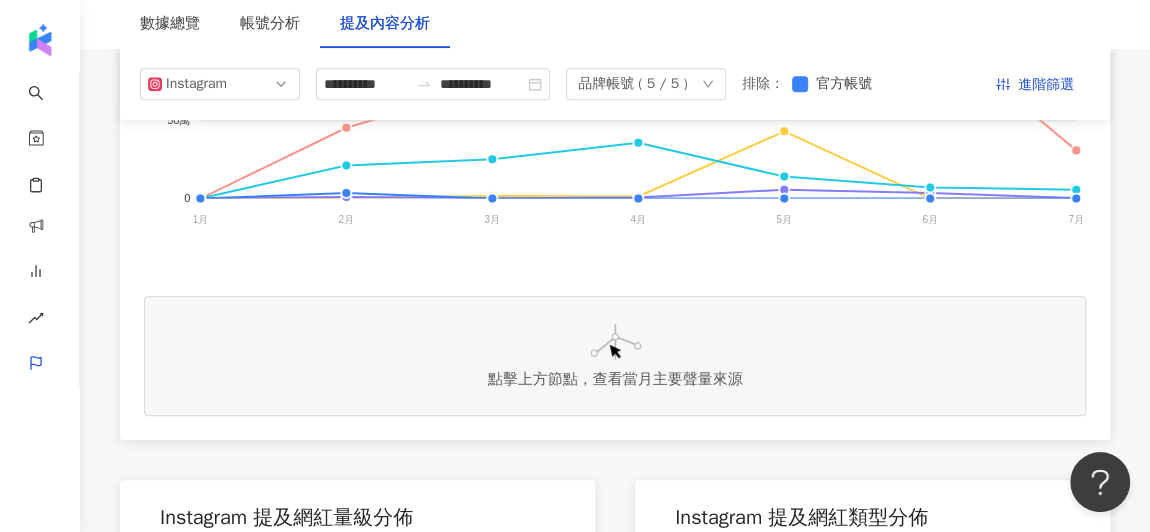scroll, scrollTop: 679, scrollLeft: 0, axis: vertical 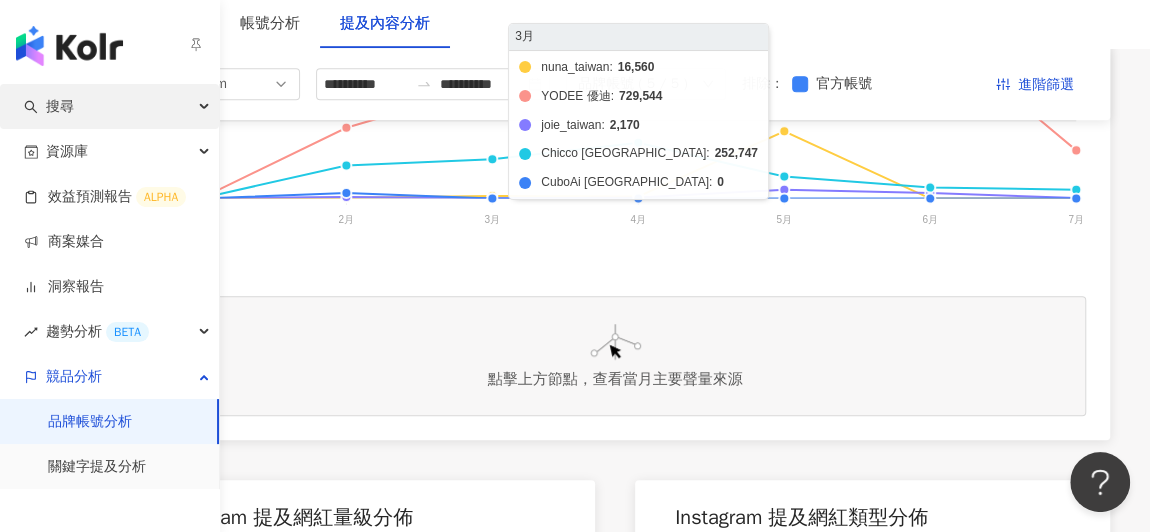 click on "搜尋" at bounding box center (109, 106) 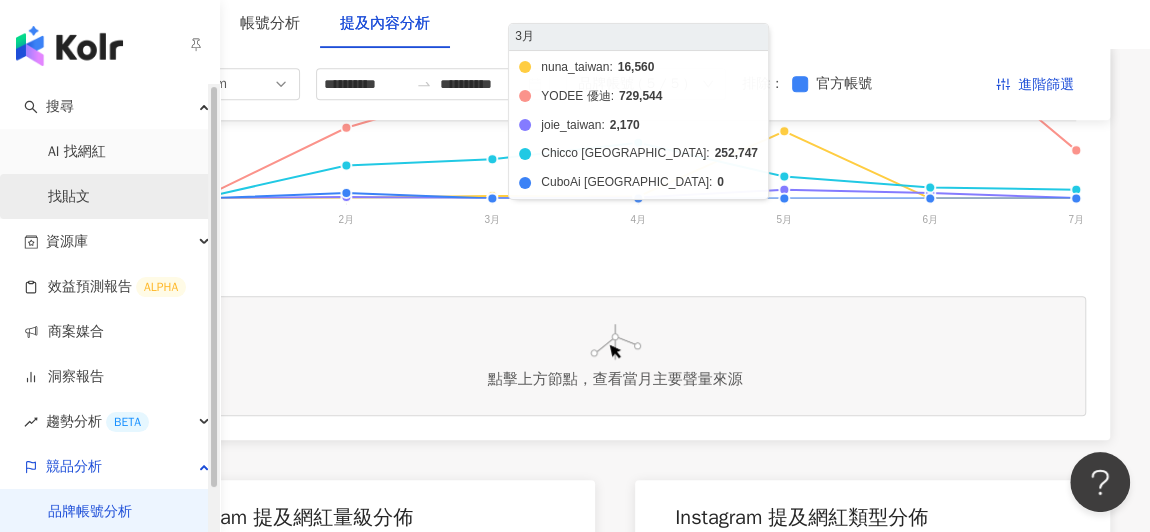 click on "找貼文" at bounding box center (69, 197) 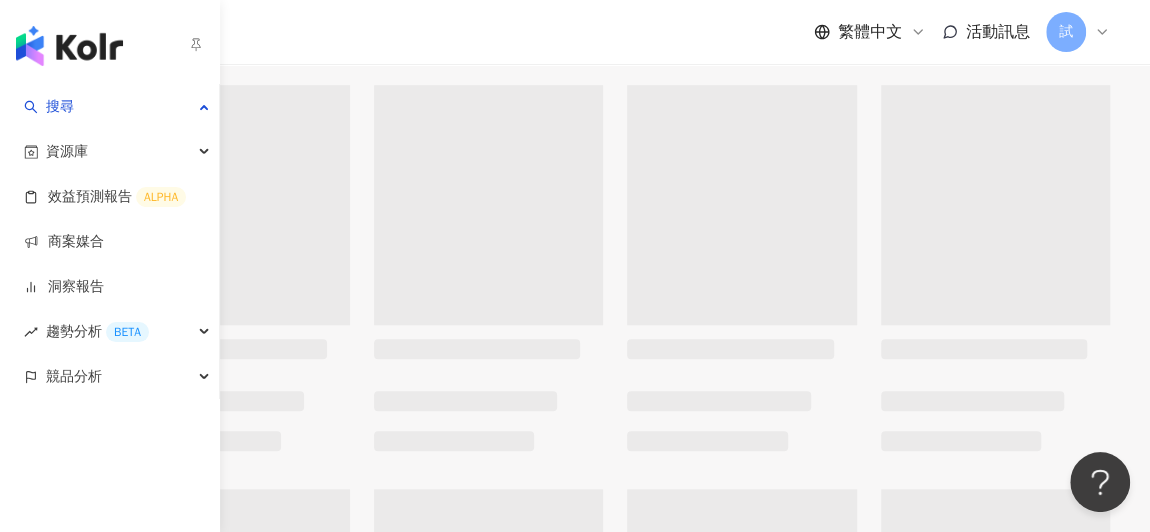 scroll, scrollTop: 0, scrollLeft: 0, axis: both 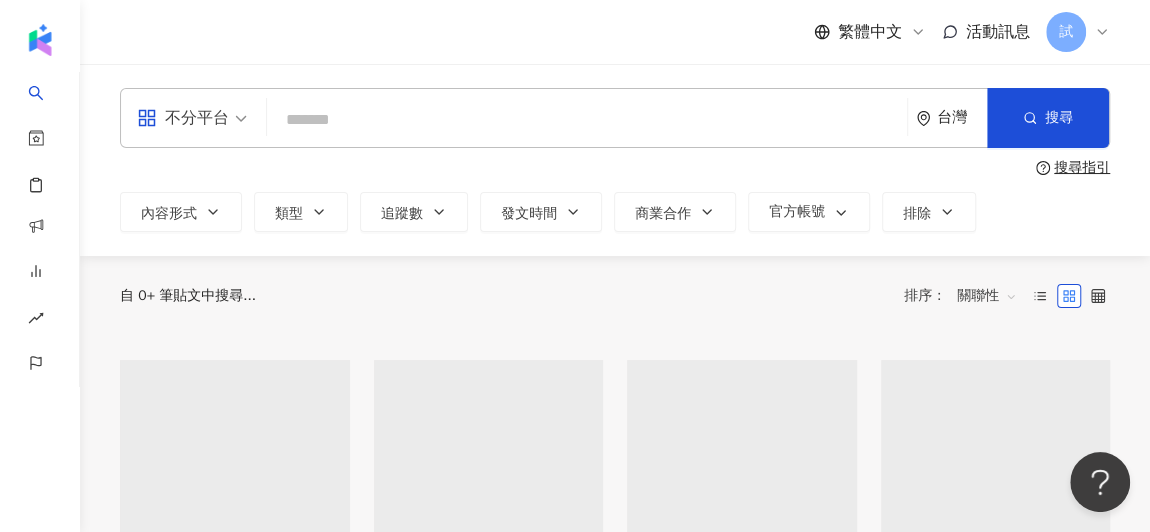 click at bounding box center (587, 119) 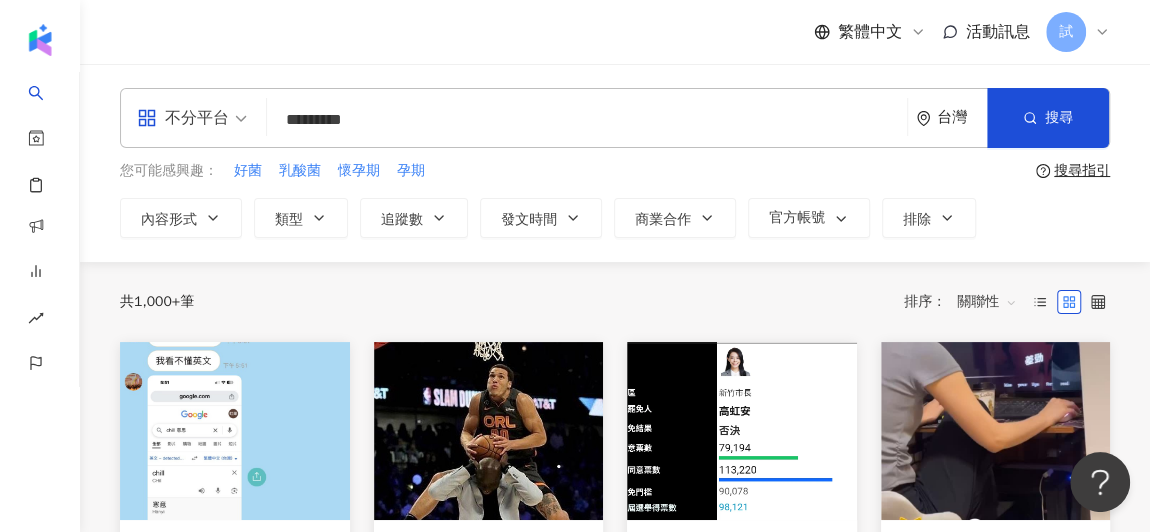 type on "*********" 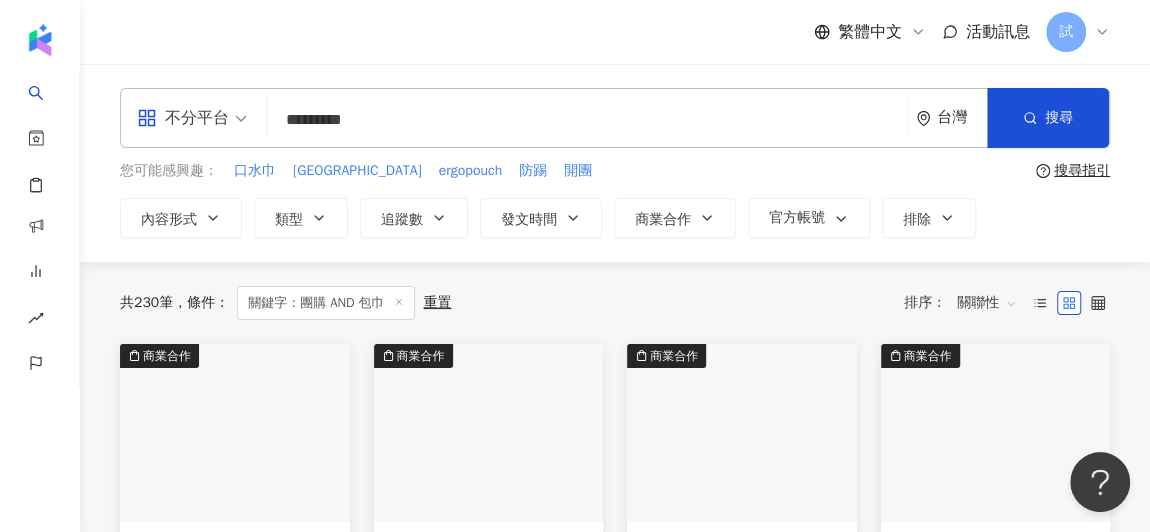 scroll, scrollTop: 167, scrollLeft: 0, axis: vertical 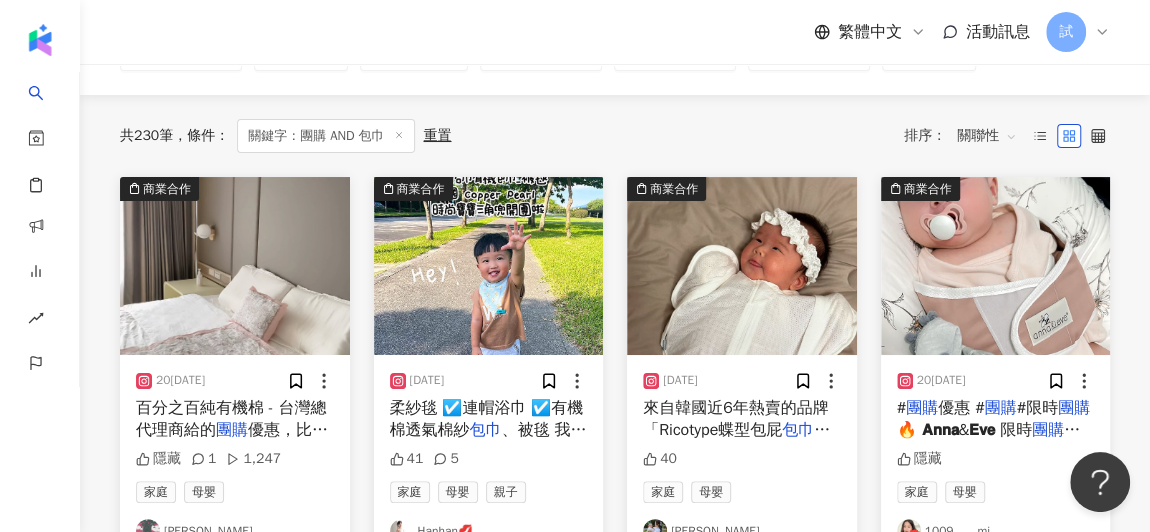 click on "柔紗毯
☑️連帽浴巾
☑️有機棉透氣棉紗" at bounding box center (487, 419) 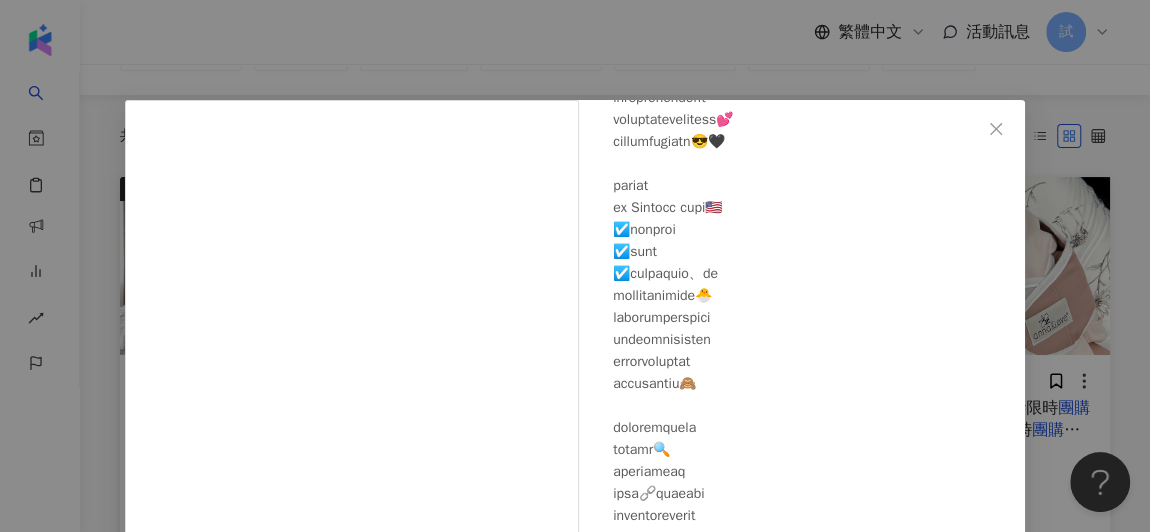scroll, scrollTop: 676, scrollLeft: 0, axis: vertical 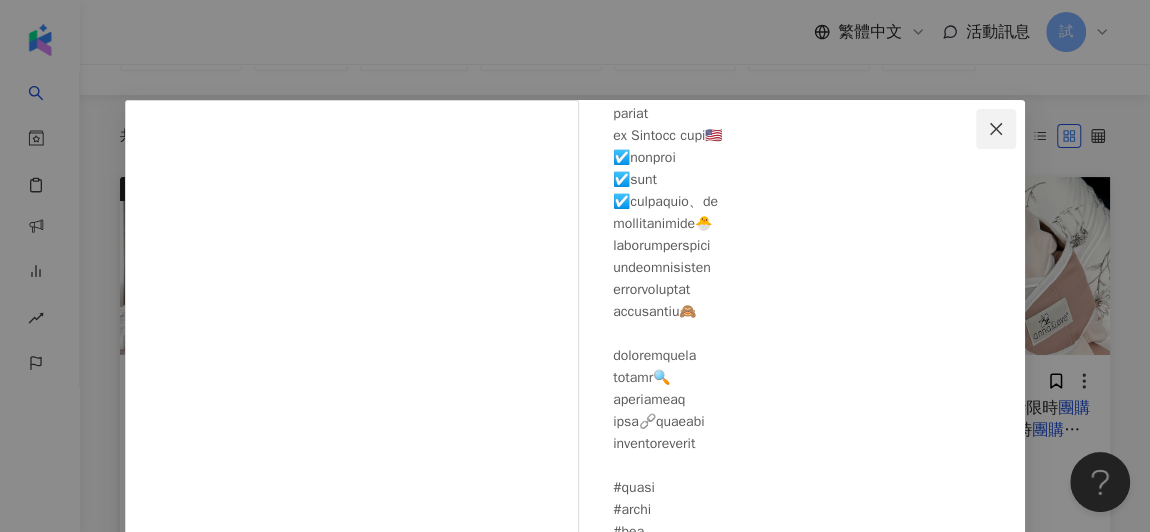 click 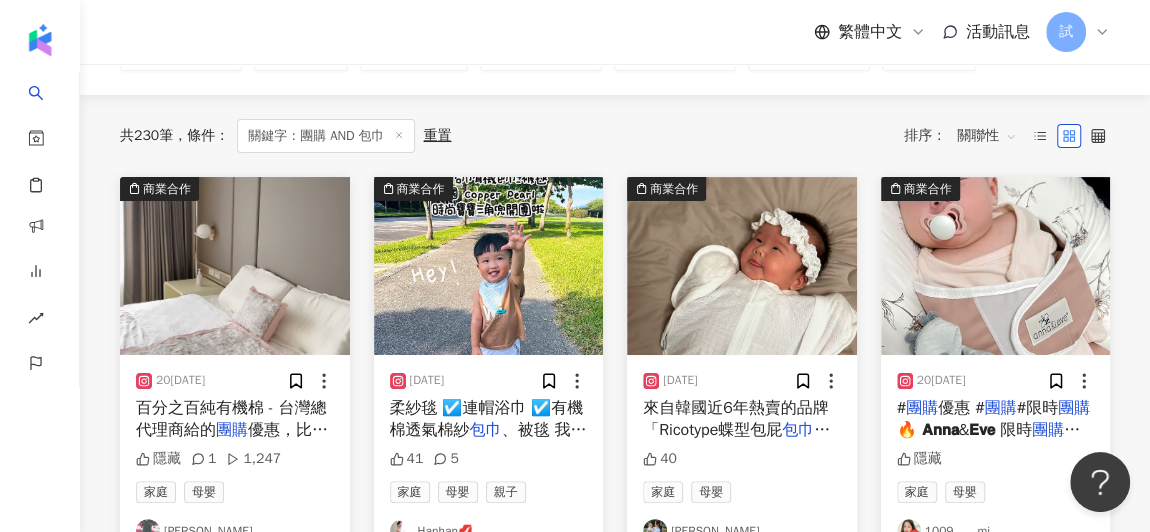 scroll, scrollTop: 0, scrollLeft: 0, axis: both 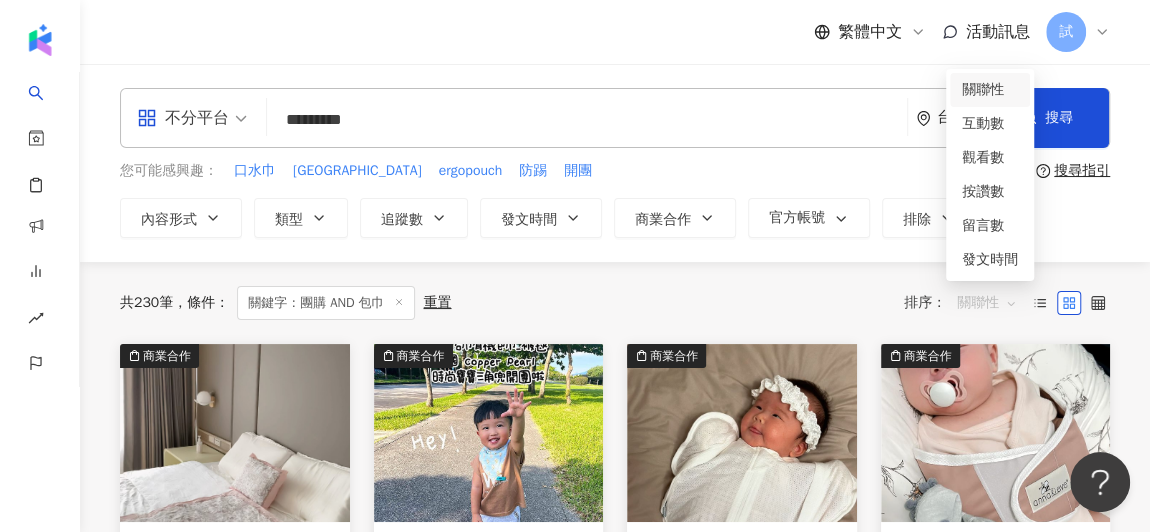 click on "關聯性" at bounding box center [987, 303] 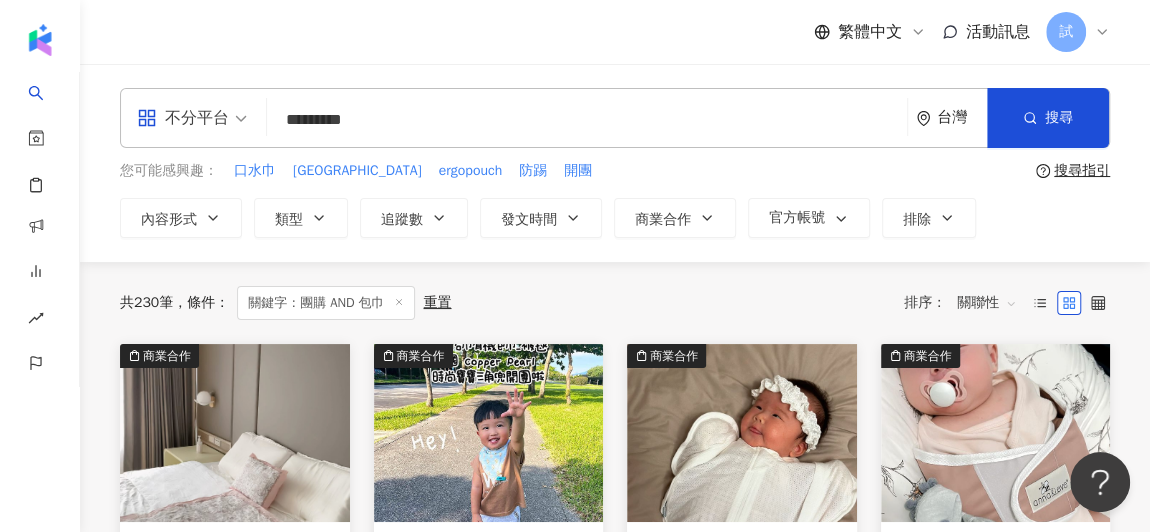 click on "共  230  筆 條件 ： 關鍵字：團購 AND 包巾 重置 排序： 關聯性" at bounding box center [615, 303] 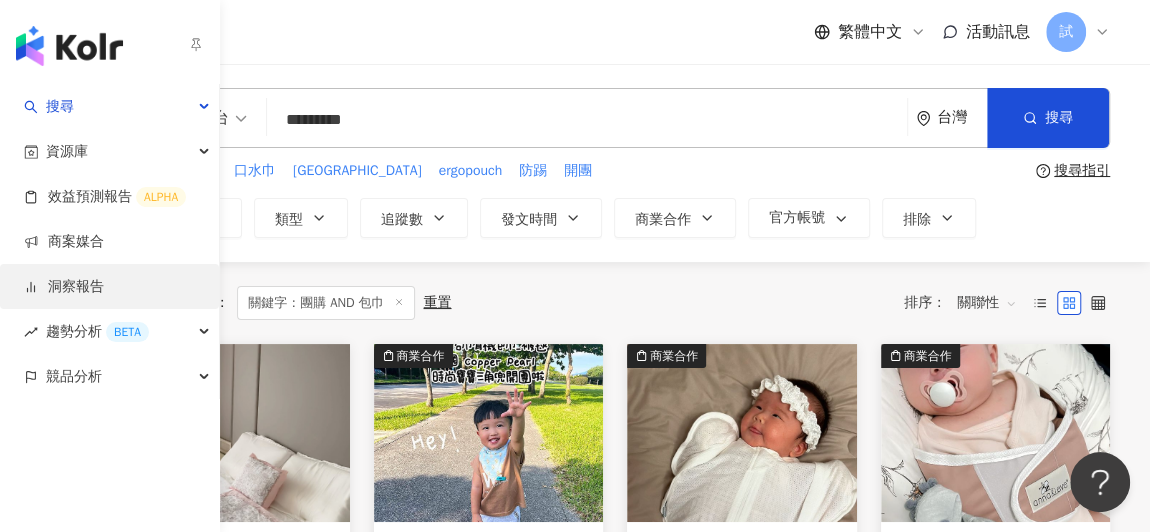 click on "洞察報告" at bounding box center [64, 287] 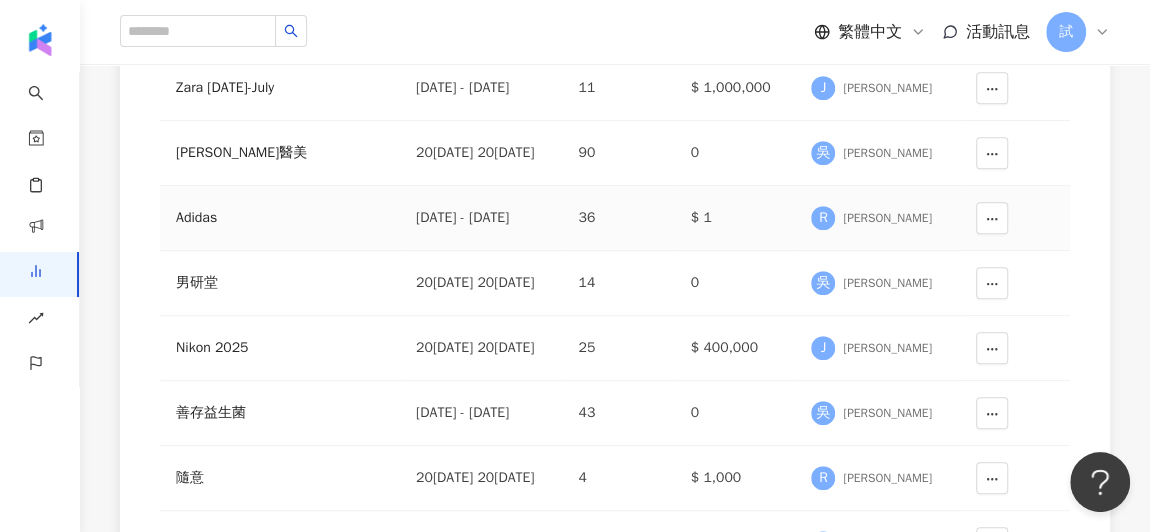 scroll, scrollTop: 545, scrollLeft: 0, axis: vertical 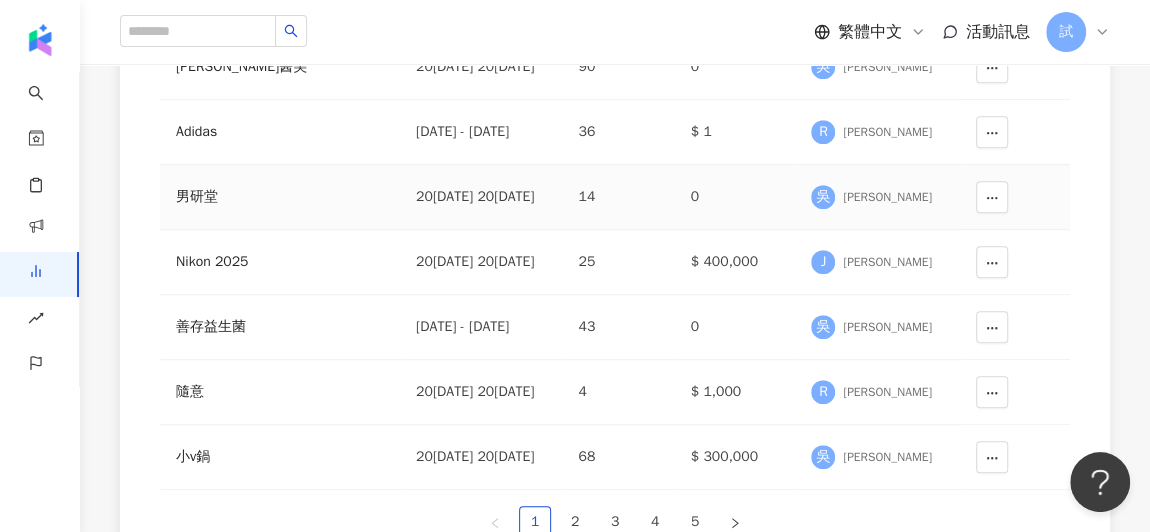click on "男研堂" at bounding box center [280, 197] 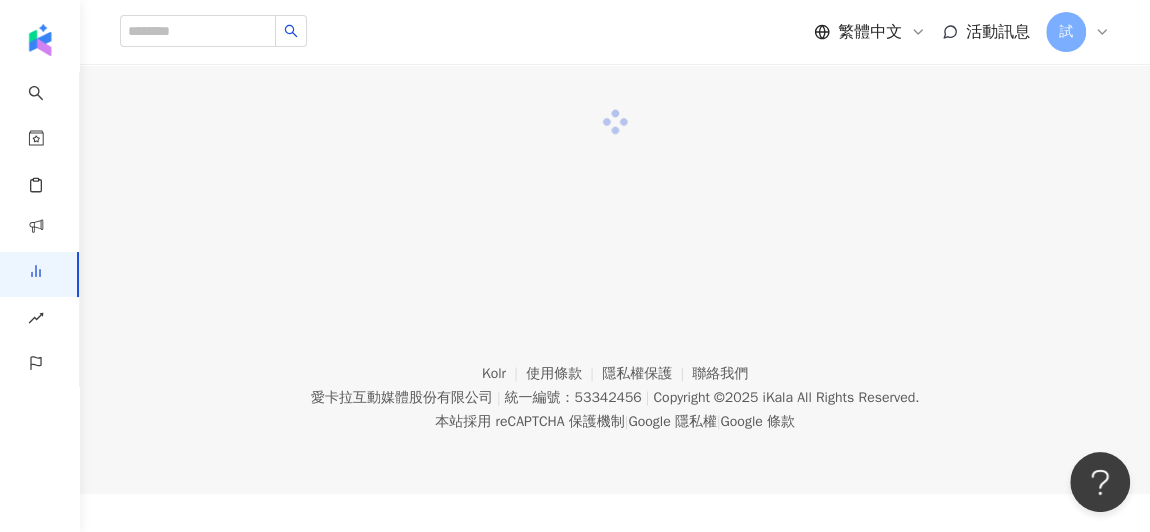 scroll, scrollTop: 0, scrollLeft: 0, axis: both 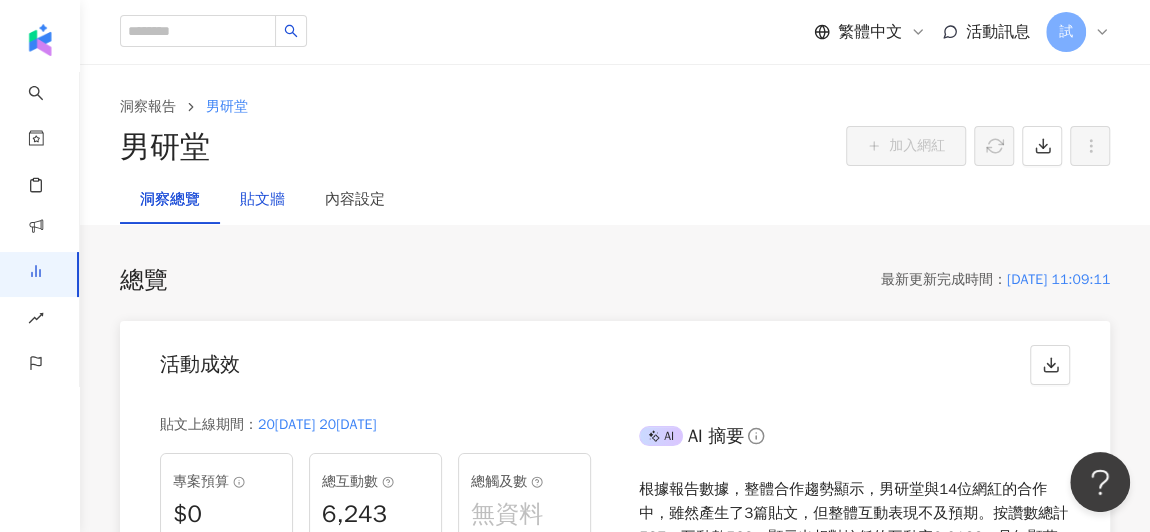 click on "貼文牆" at bounding box center (262, 200) 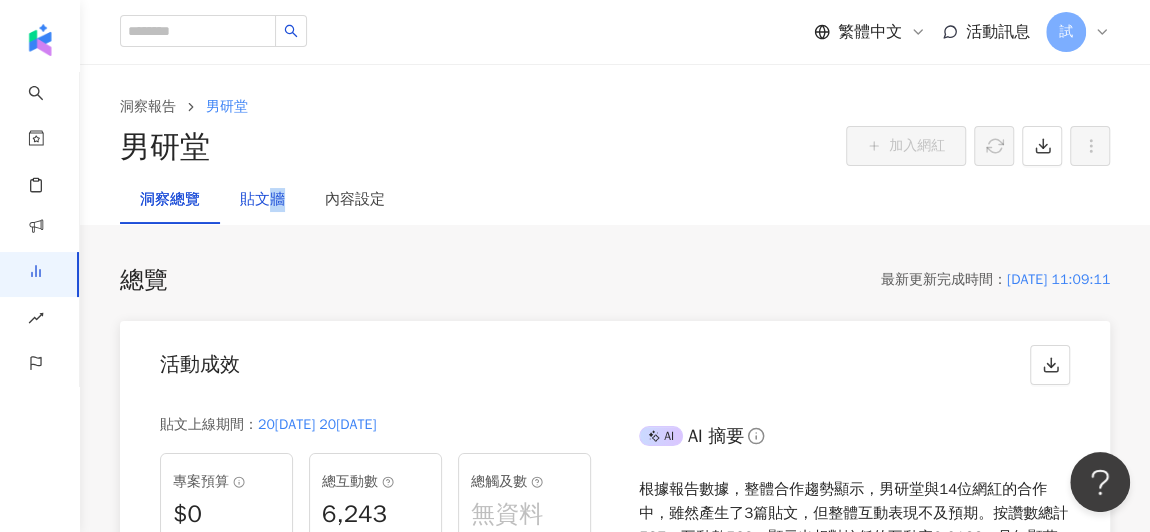 click on "貼文牆" at bounding box center [262, 200] 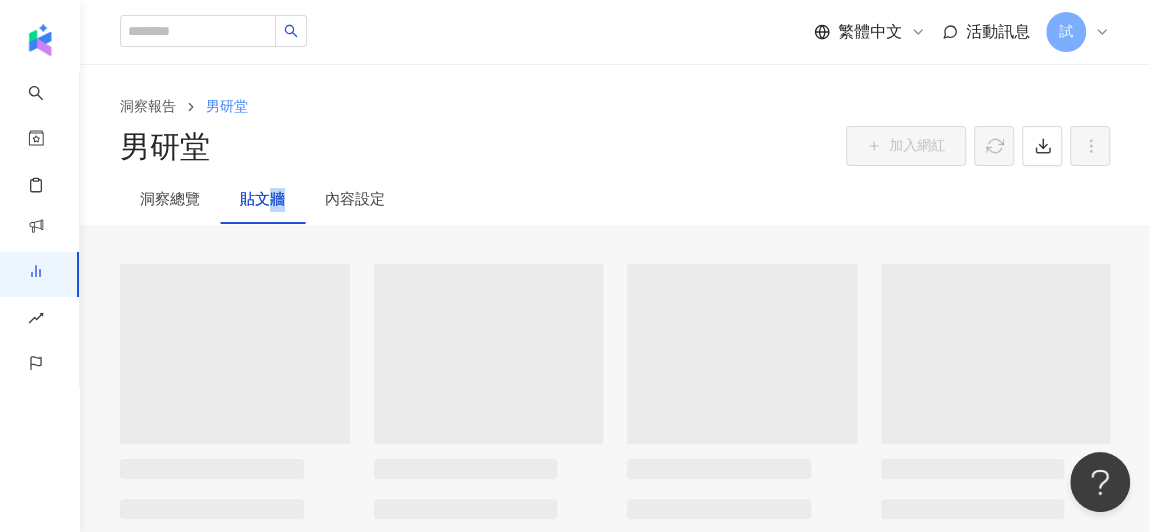 click on "貼文牆" at bounding box center [262, 200] 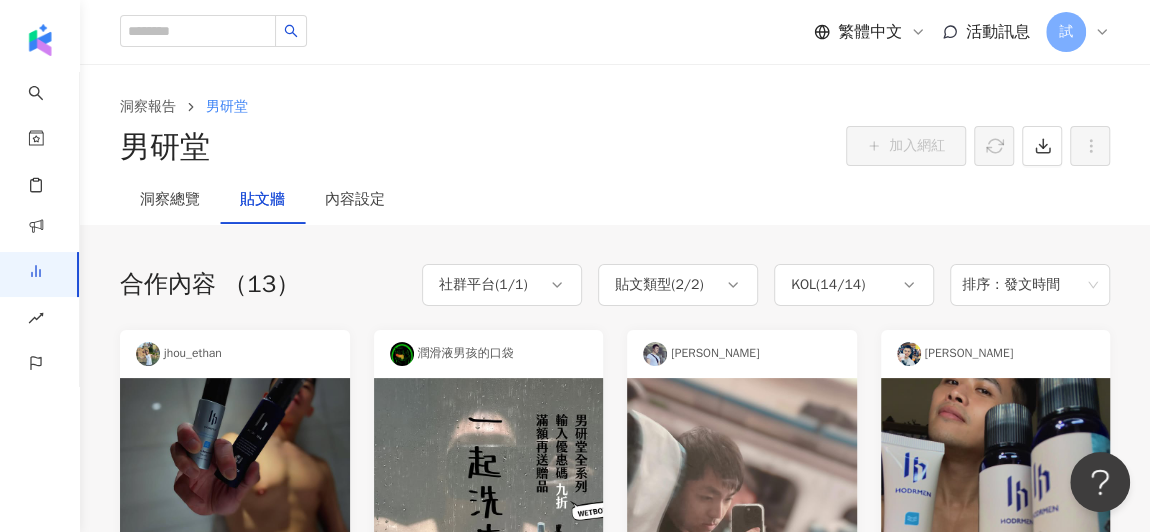 click on "男研堂 加入網紅" at bounding box center [615, 147] 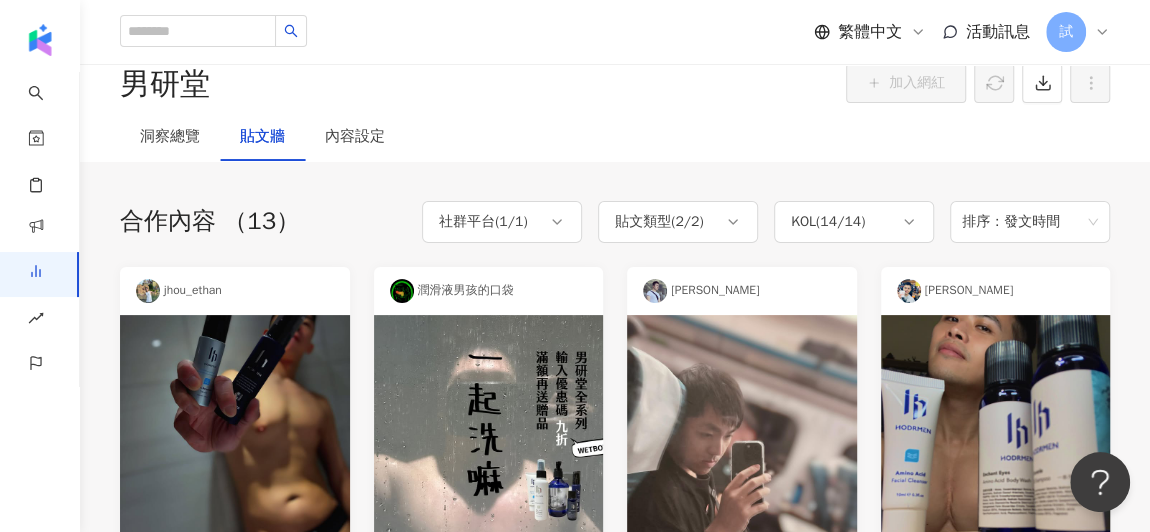 scroll, scrollTop: 0, scrollLeft: 0, axis: both 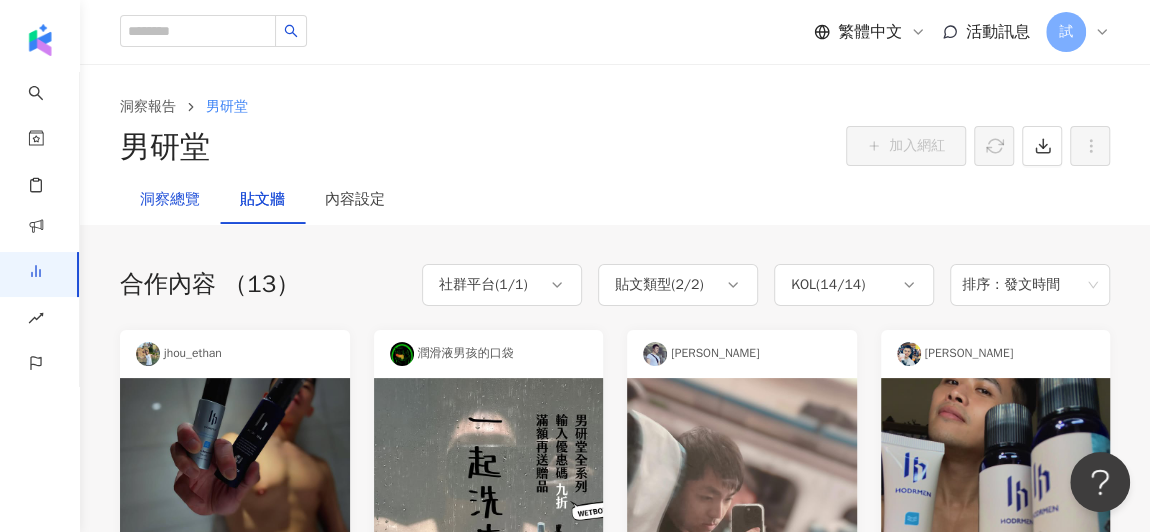 click on "洞察總覽" at bounding box center (170, 200) 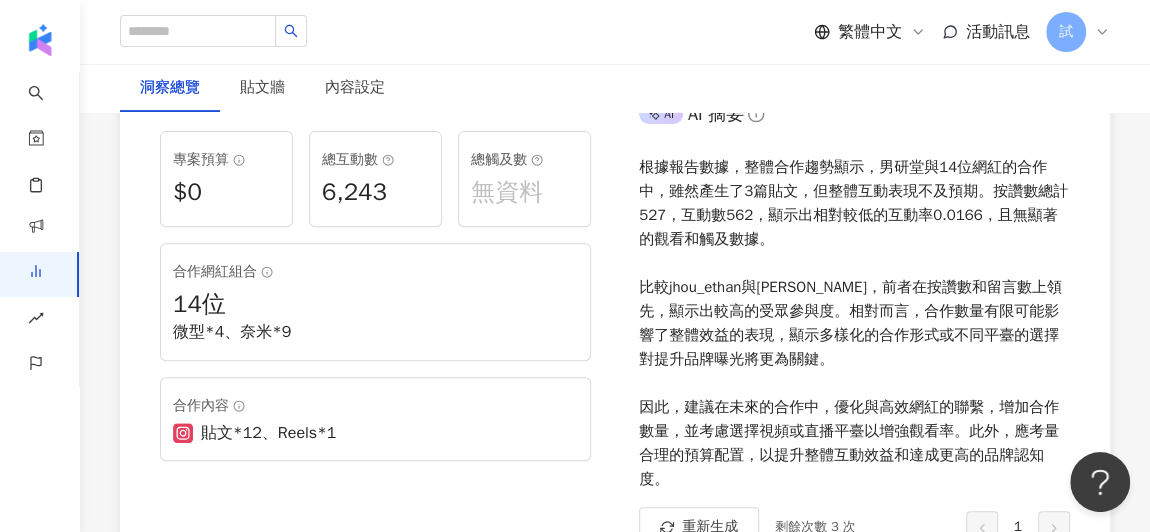 scroll, scrollTop: 363, scrollLeft: 0, axis: vertical 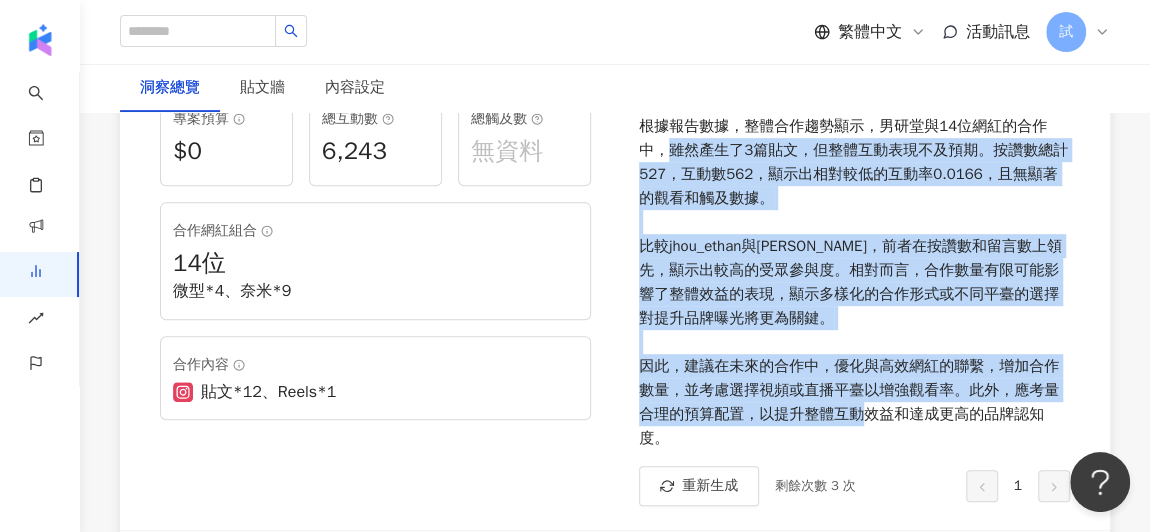 drag, startPoint x: 666, startPoint y: 143, endPoint x: 906, endPoint y: 409, distance: 358.26807 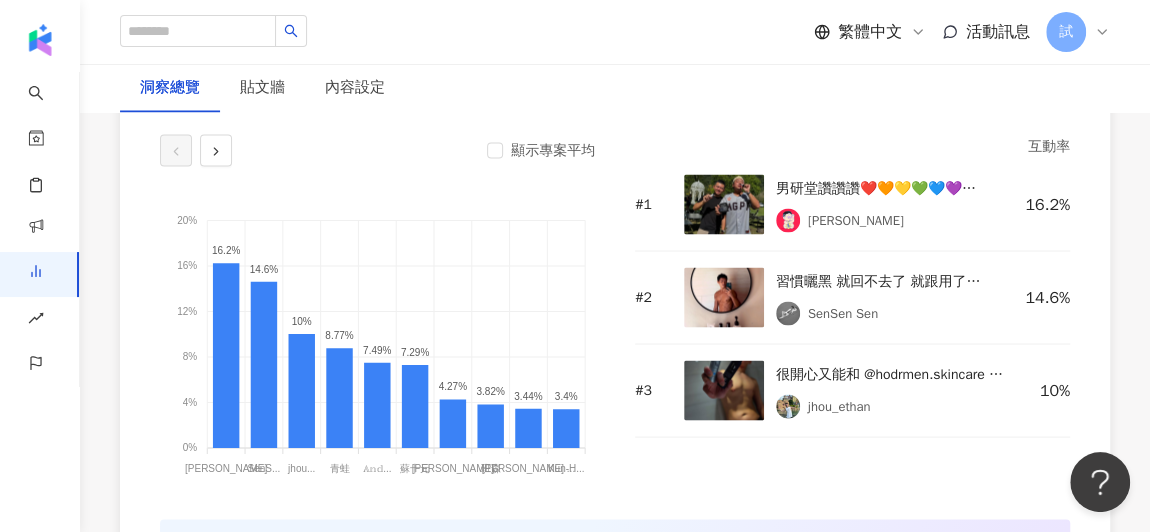 scroll, scrollTop: 1636, scrollLeft: 0, axis: vertical 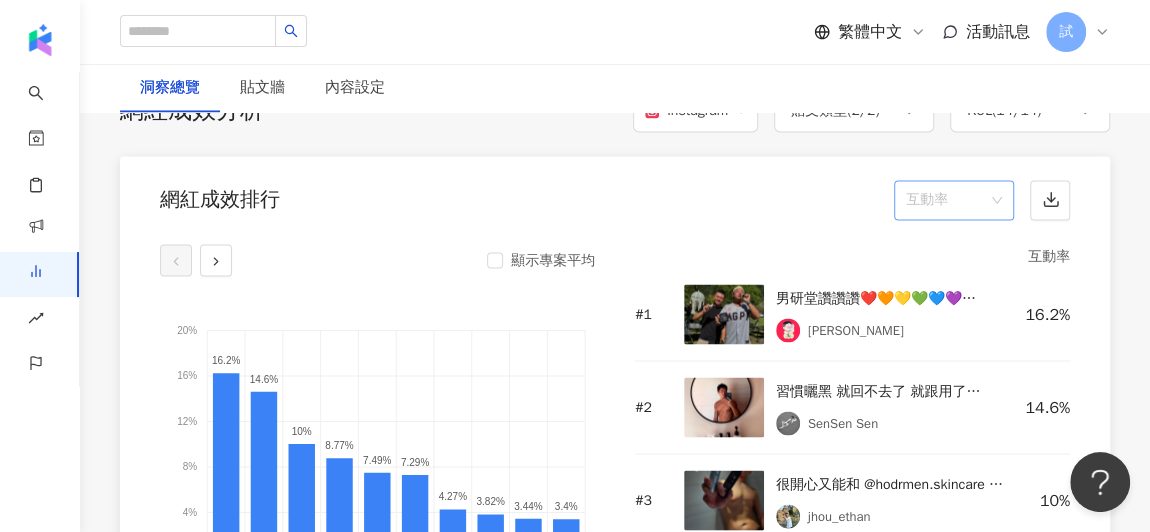 click on "互動率" at bounding box center (954, 200) 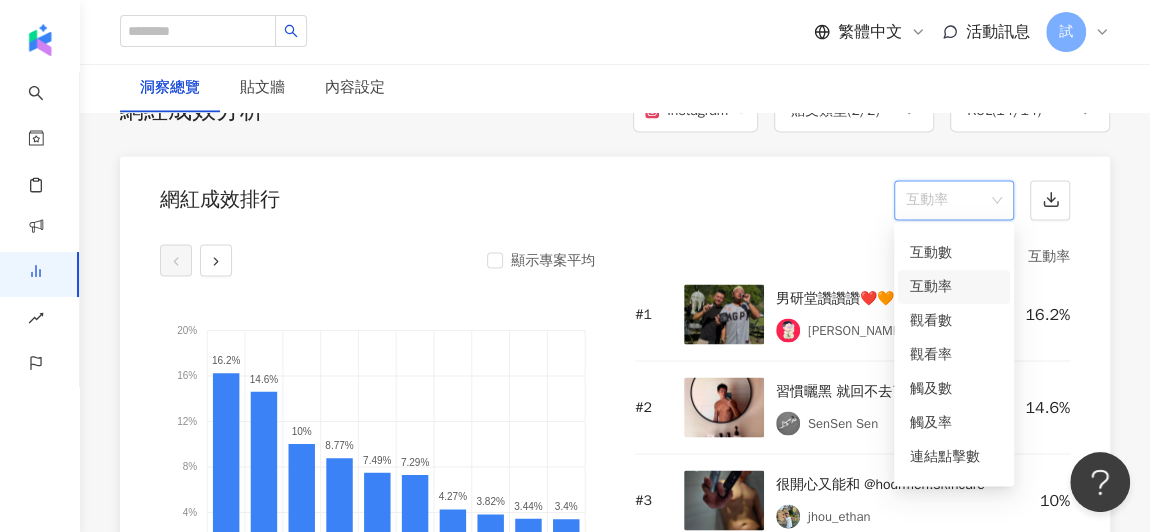 scroll, scrollTop: 83, scrollLeft: 0, axis: vertical 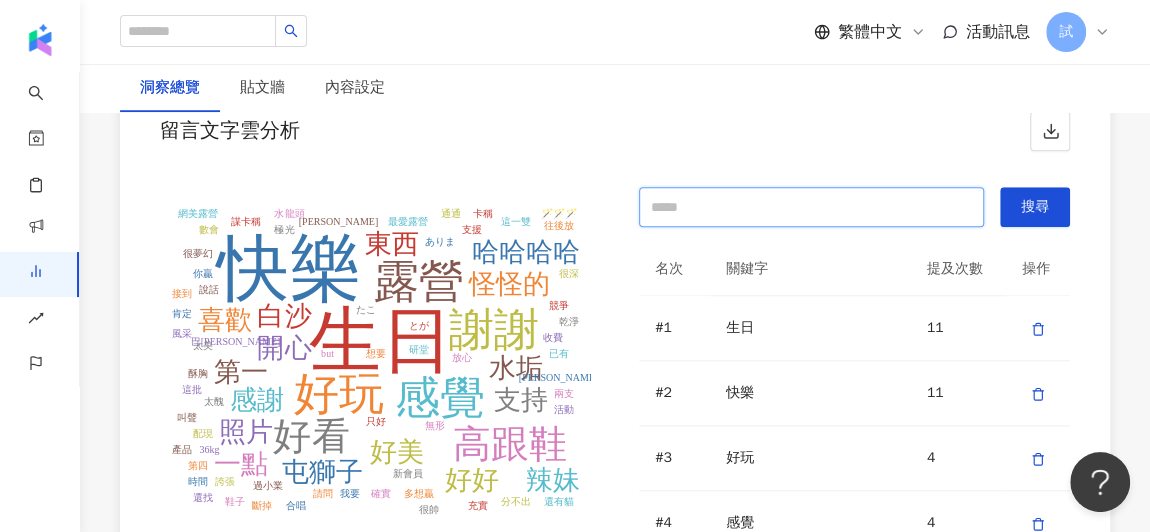 click at bounding box center [811, 207] 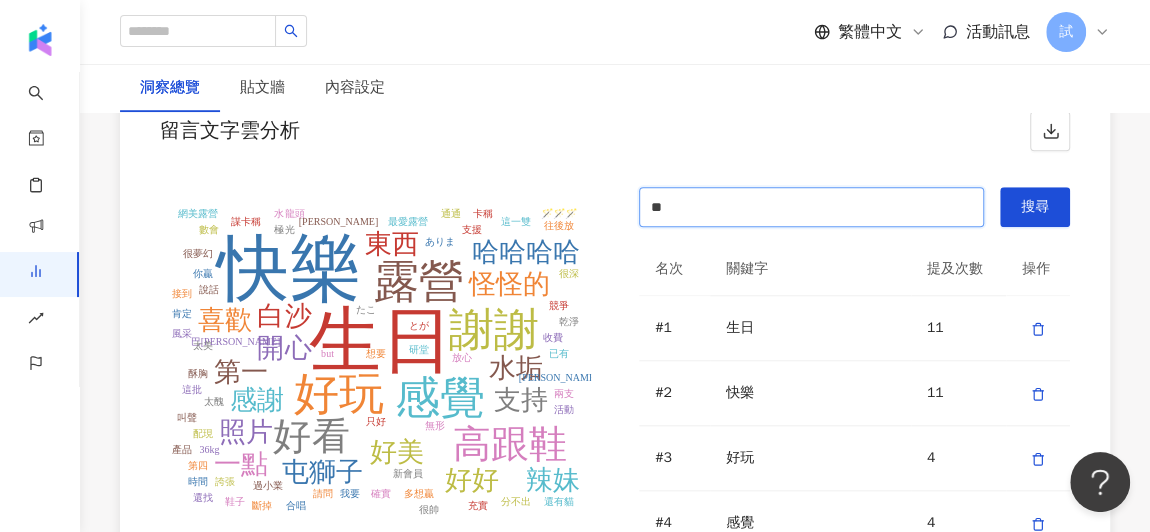 type on "**" 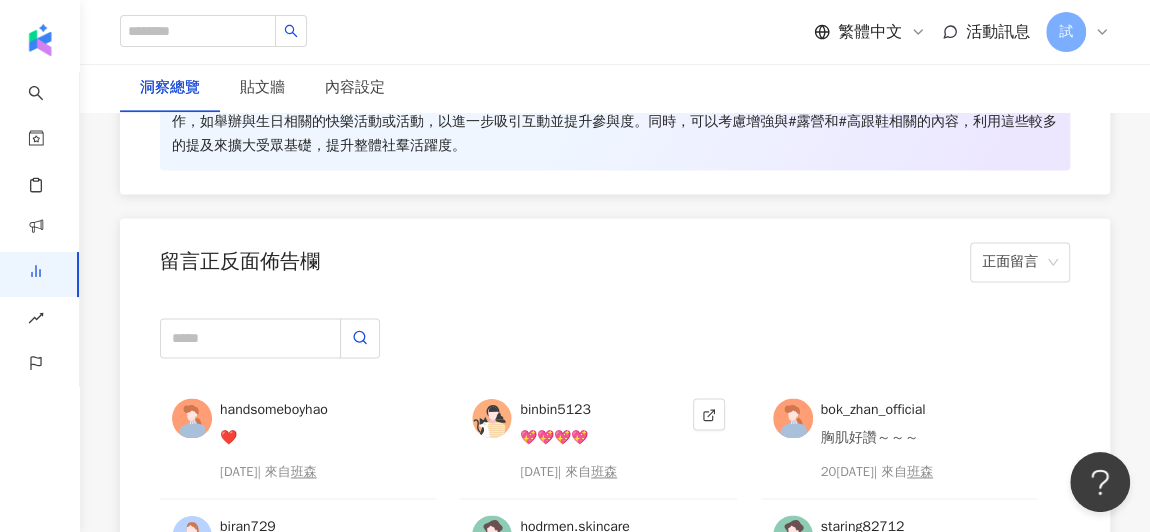 scroll, scrollTop: 5181, scrollLeft: 0, axis: vertical 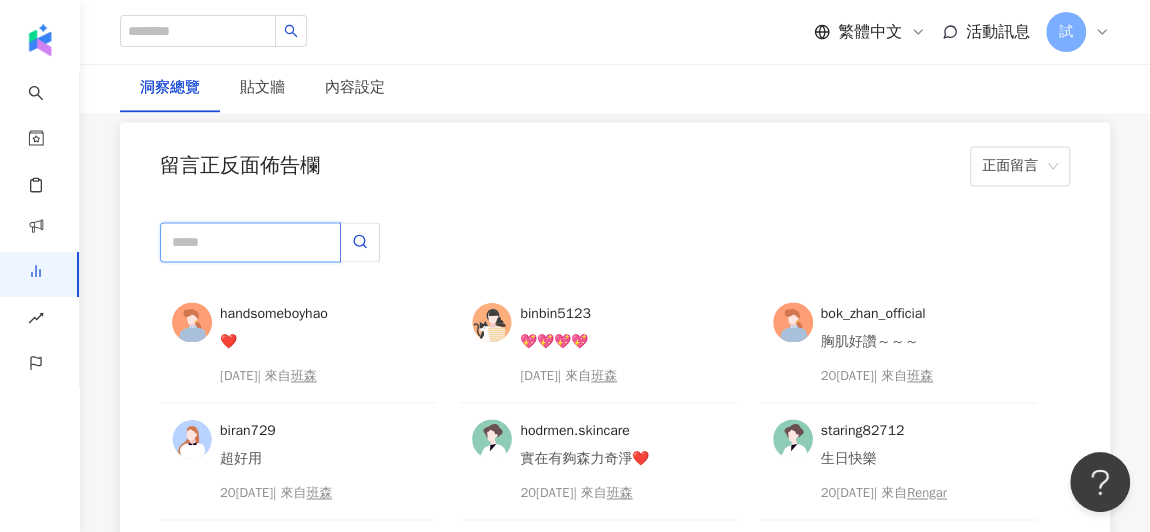 click at bounding box center (250, 242) 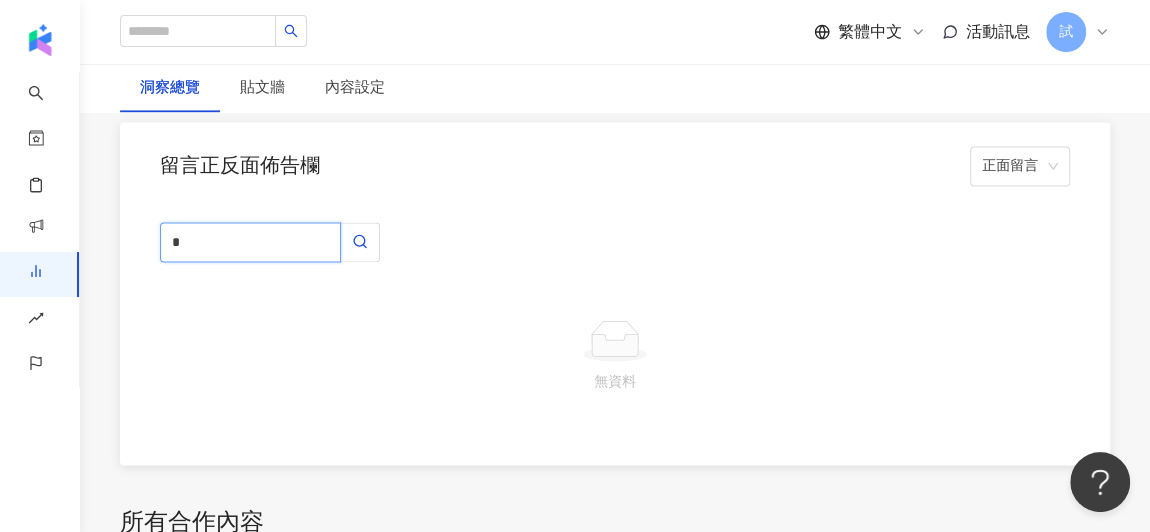 type on "*" 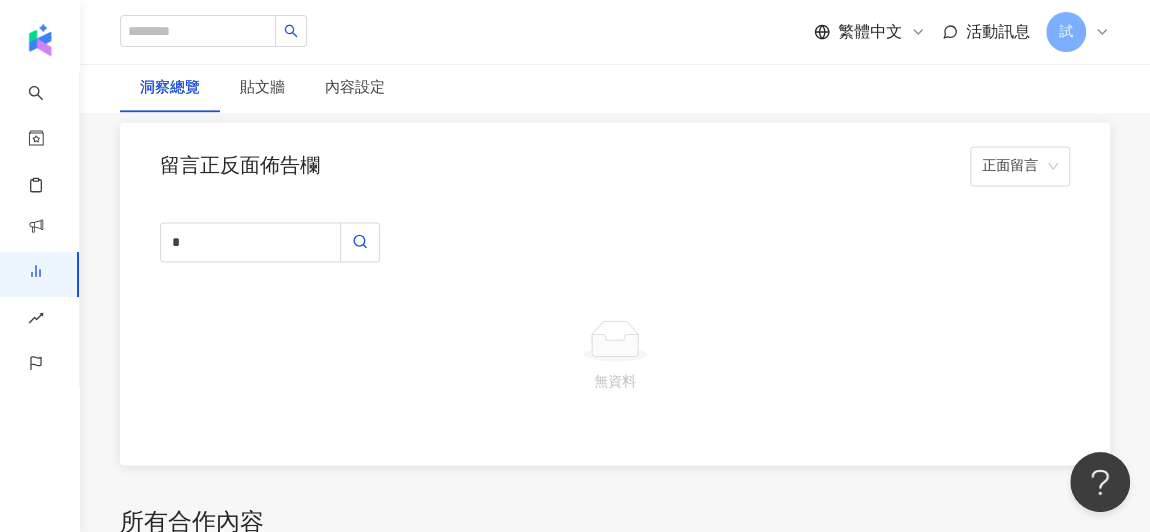 click on "* 無資料" at bounding box center [615, 331] 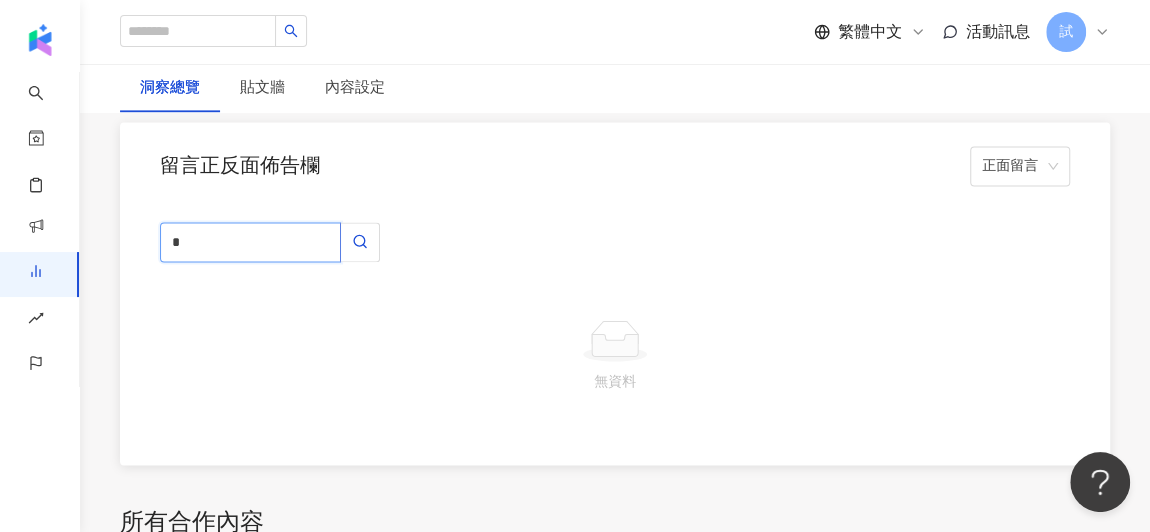 click on "*" at bounding box center [250, 242] 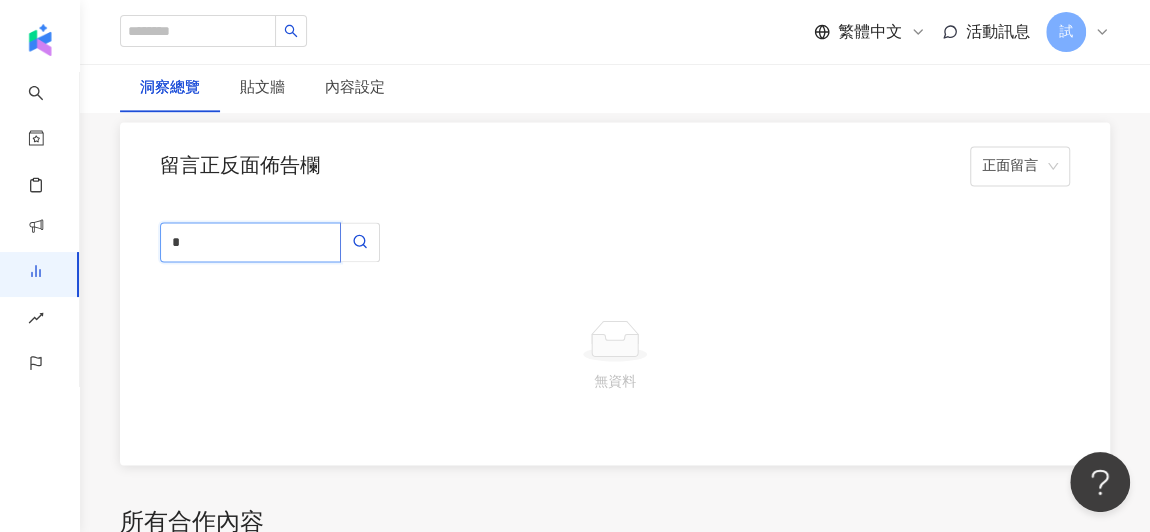 type on "*" 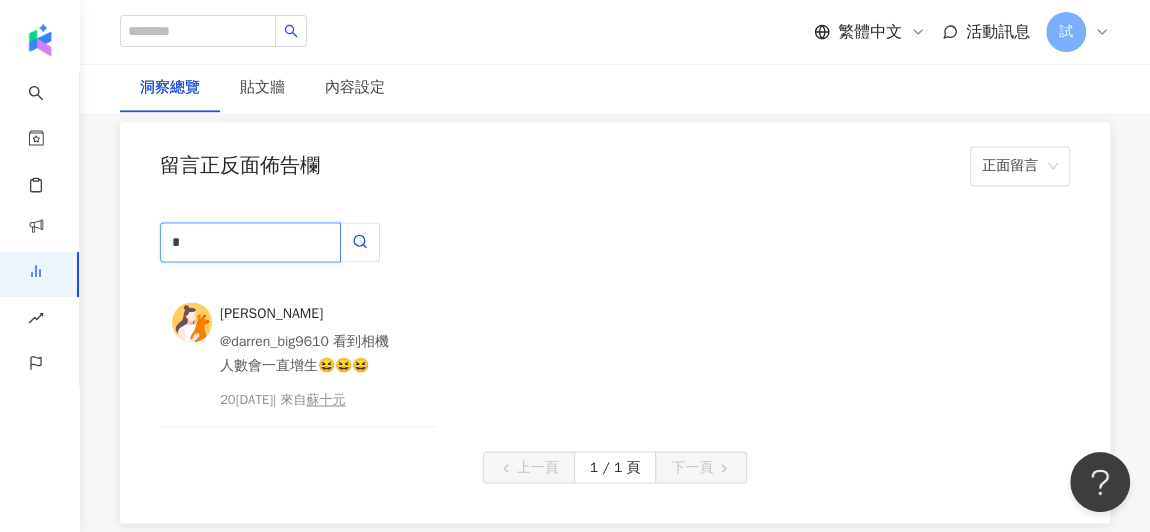 type on "*" 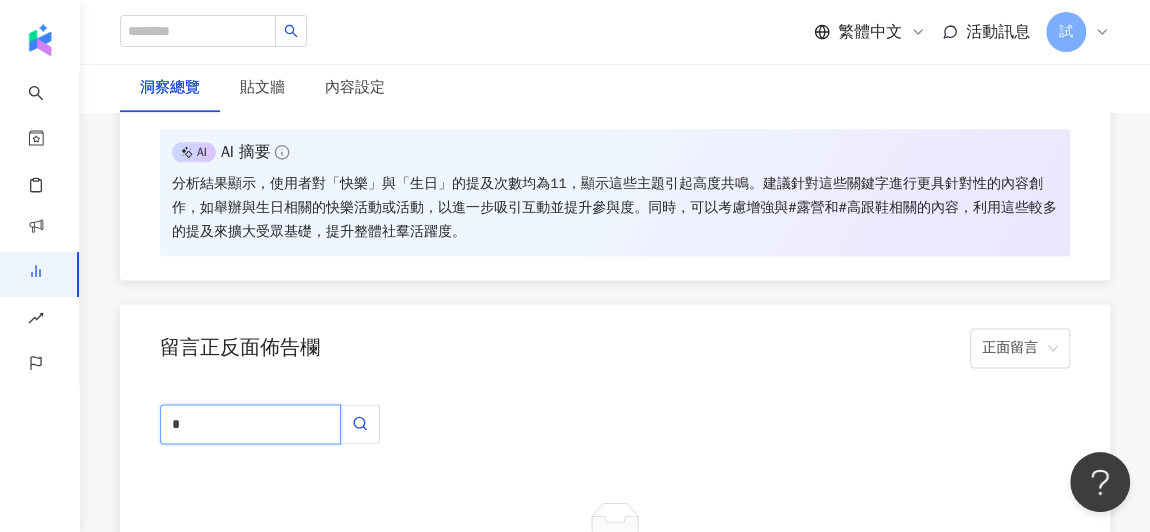 scroll, scrollTop: 5090, scrollLeft: 0, axis: vertical 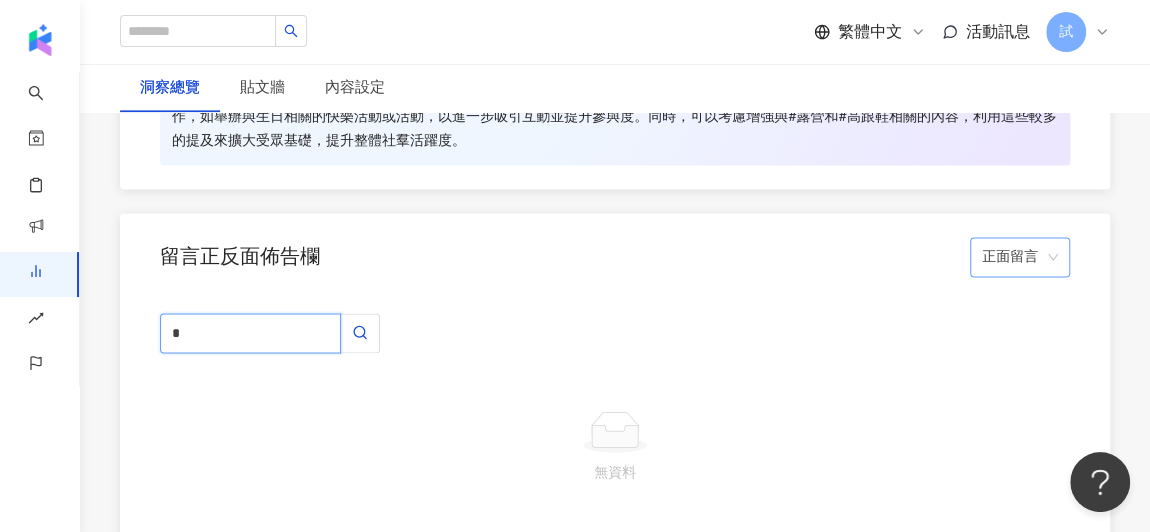 click on "正面留言" at bounding box center [1020, 257] 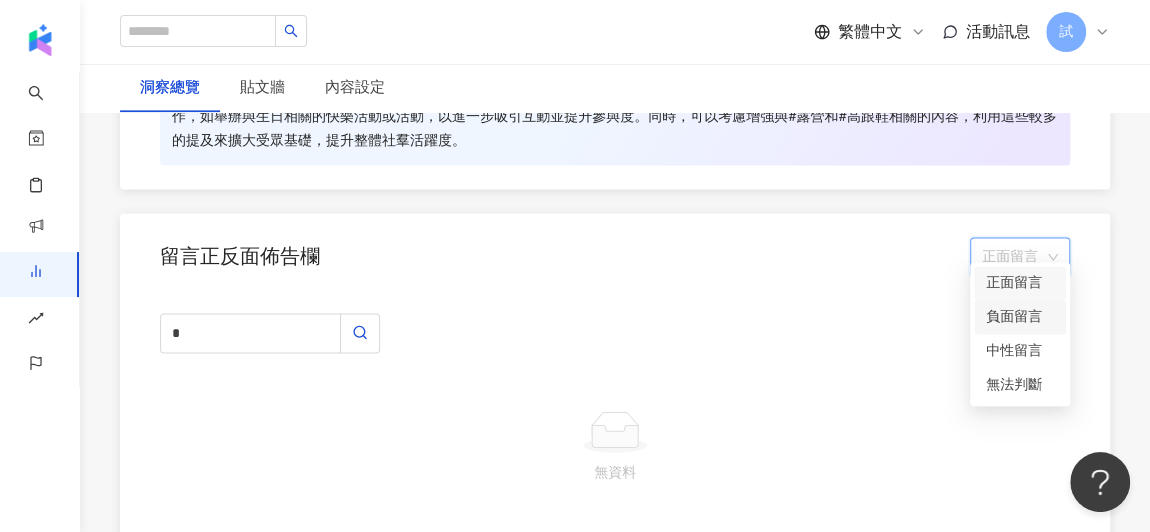 click on "負面留言" at bounding box center (1020, 317) 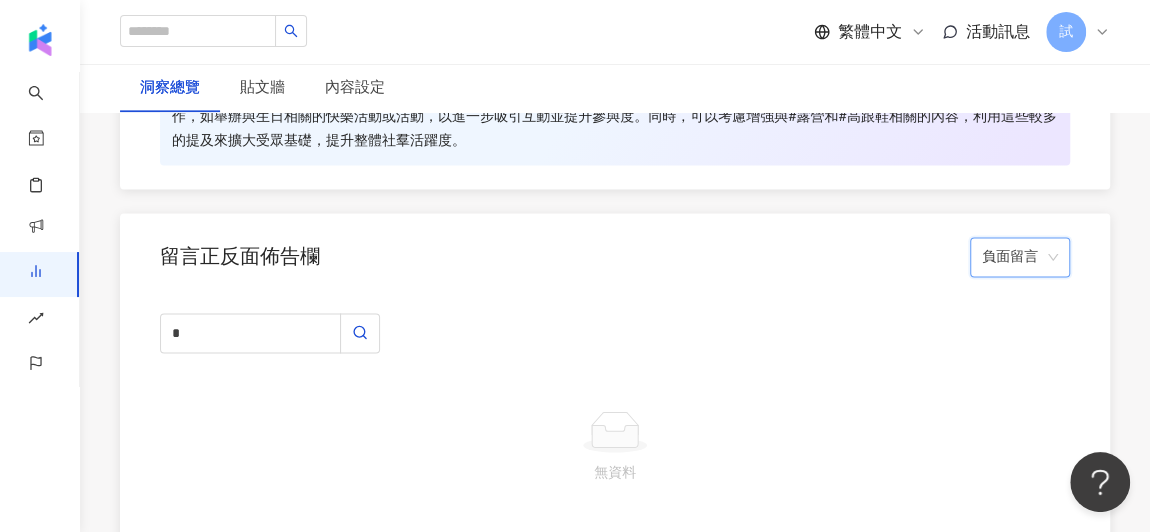 click on "留言正反面佈告欄 負面留言 負面留言" at bounding box center (615, 251) 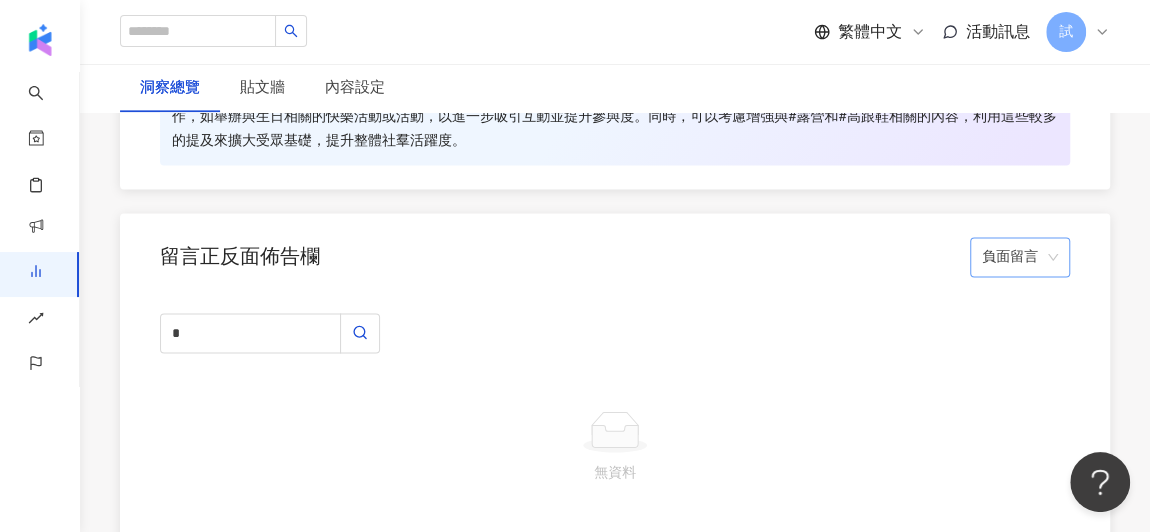 click on "負面留言" at bounding box center (1020, 257) 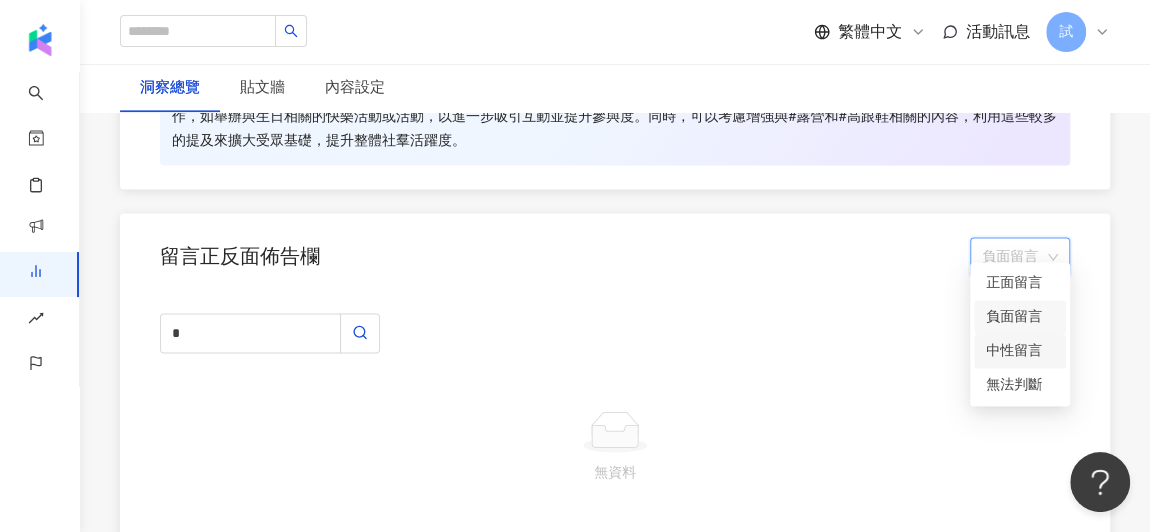 click on "中性留言" at bounding box center (1020, 351) 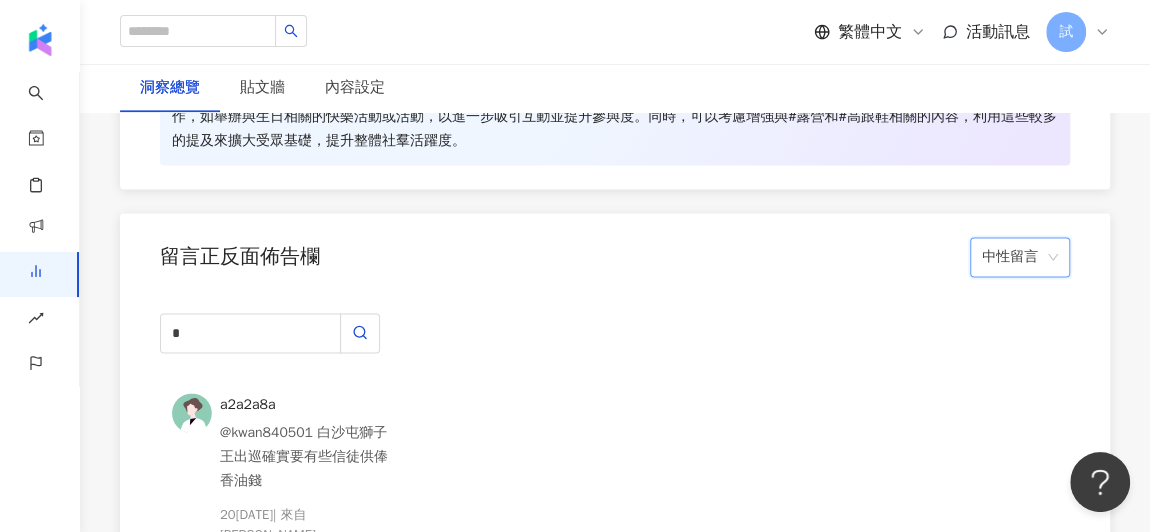 click on "中性留言" at bounding box center [1020, 257] 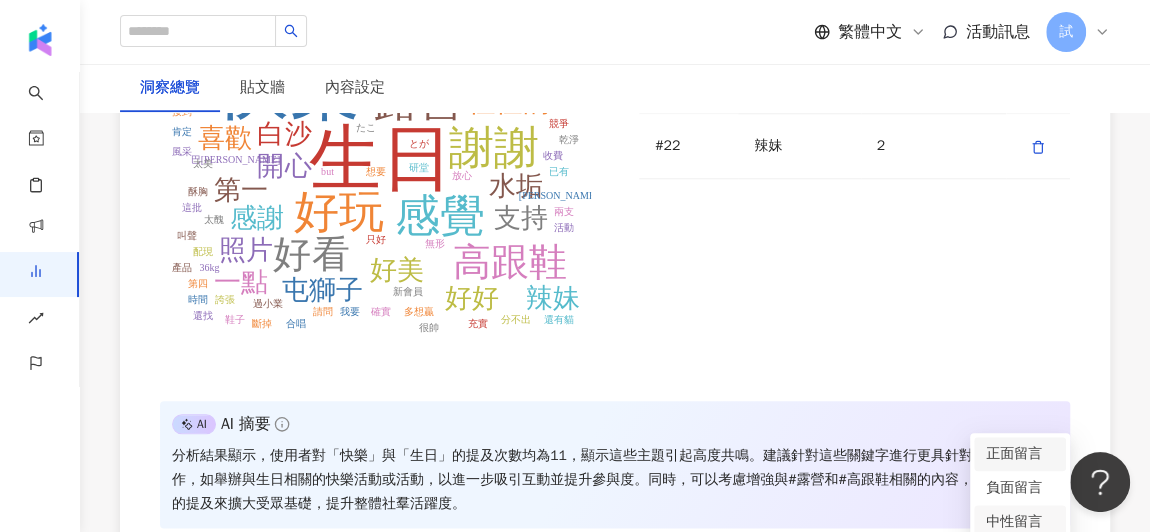 scroll, scrollTop: 4454, scrollLeft: 0, axis: vertical 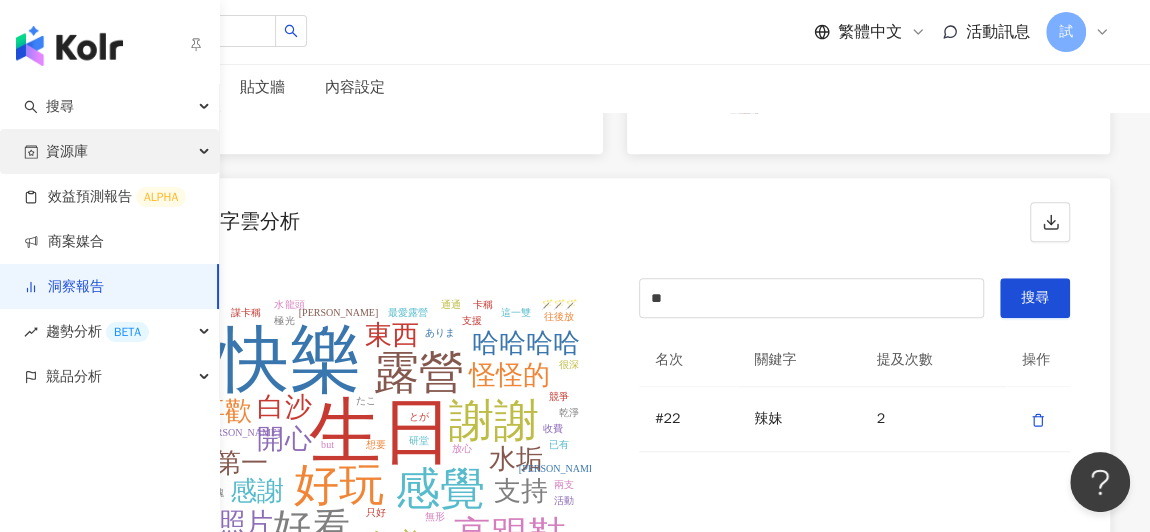 click on "資源庫" at bounding box center [67, 151] 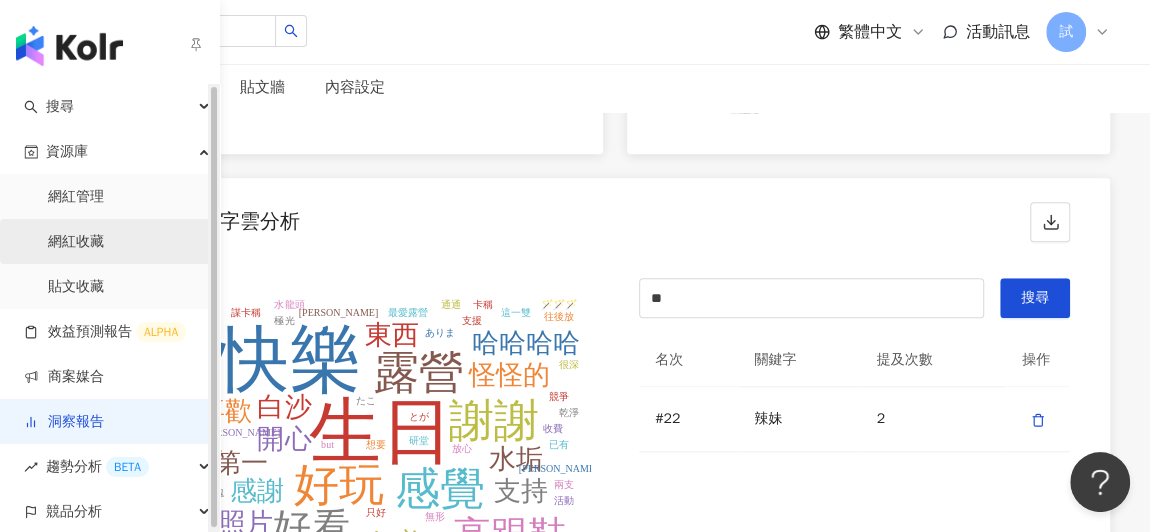click on "網紅收藏" at bounding box center (76, 242) 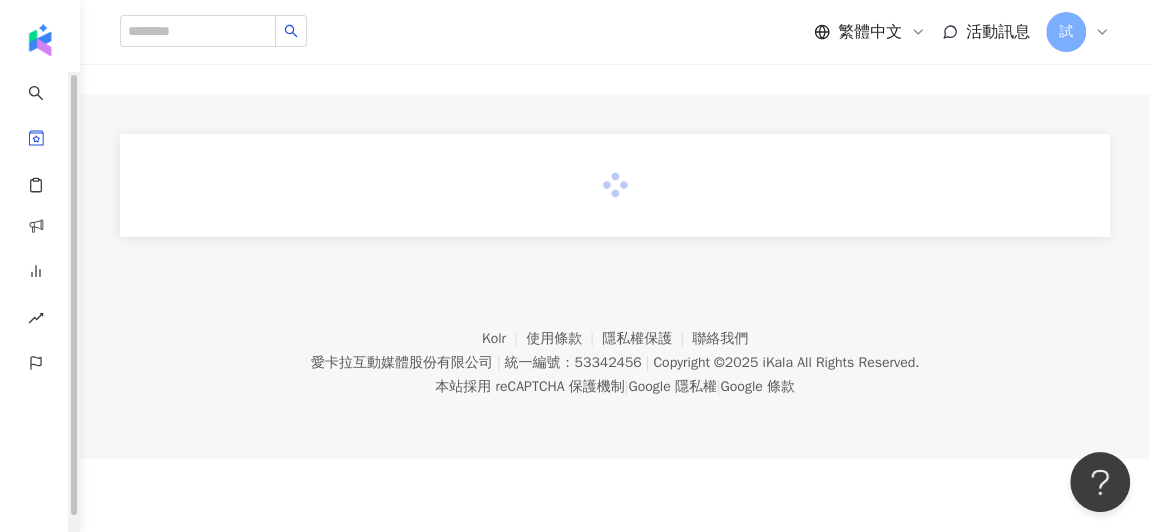 scroll, scrollTop: 0, scrollLeft: 0, axis: both 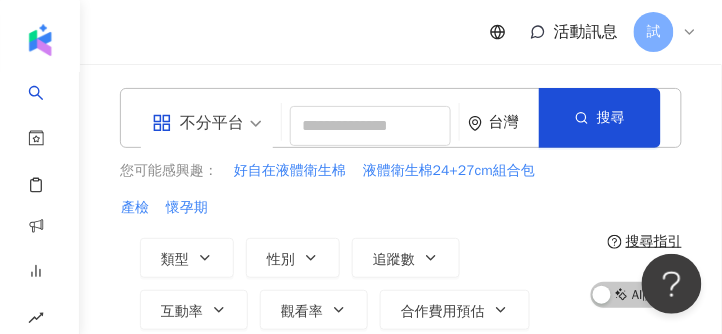 click on "試" at bounding box center (654, 32) 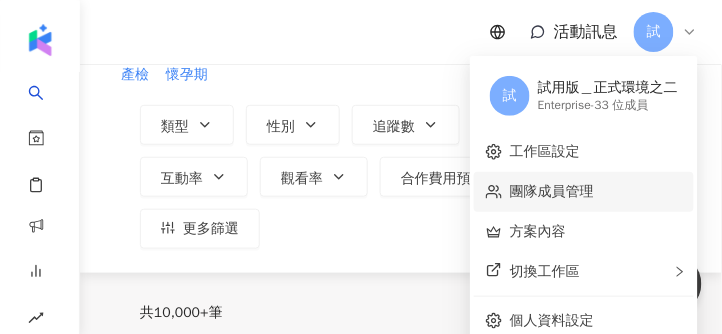 scroll, scrollTop: 133, scrollLeft: 0, axis: vertical 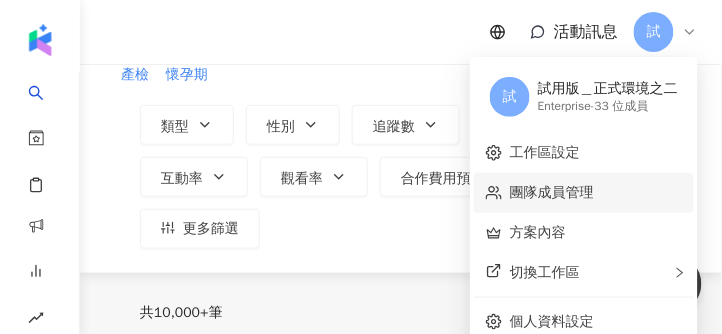 click on "團隊成員管理" at bounding box center (552, 192) 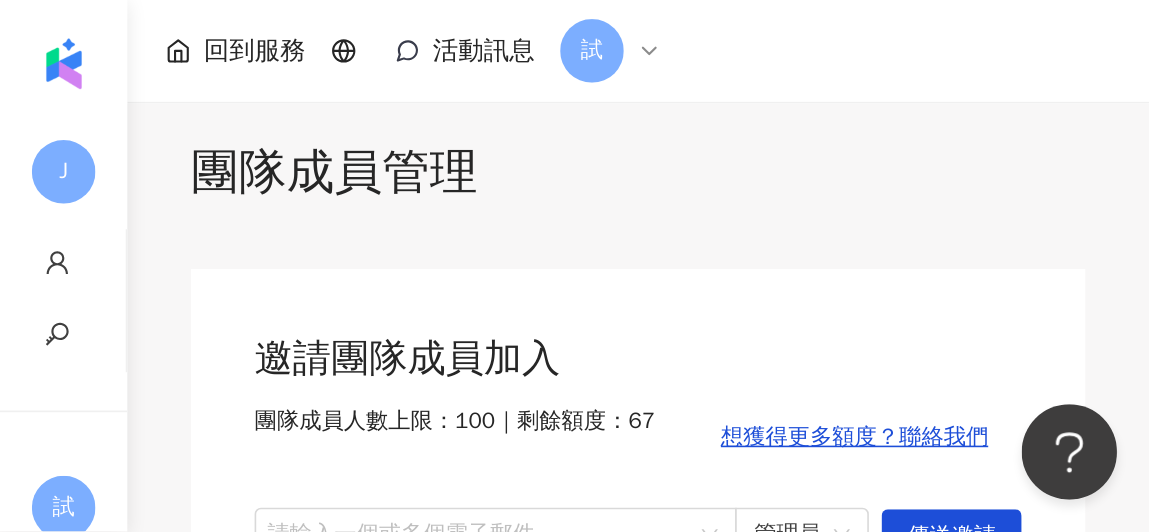 scroll, scrollTop: 0, scrollLeft: 0, axis: both 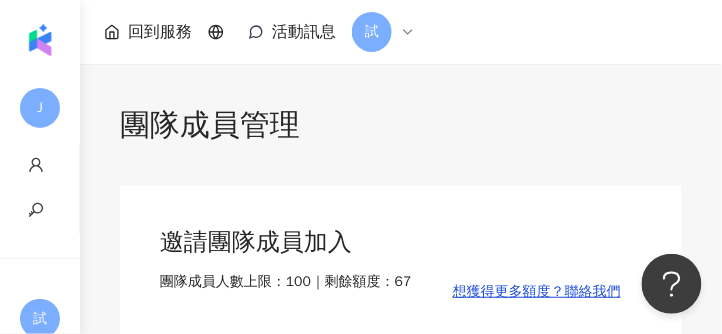 click on "試" at bounding box center [384, 32] 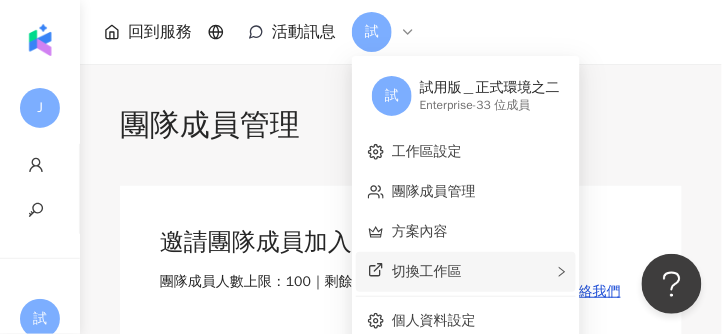 click on "切換工作區" at bounding box center [466, 272] 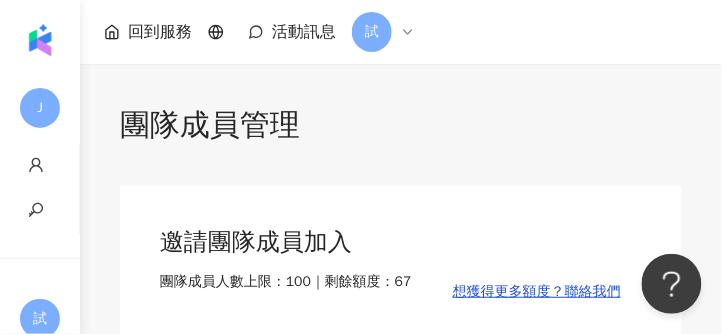click on "回到服務 活動訊息 試" at bounding box center [401, 32] 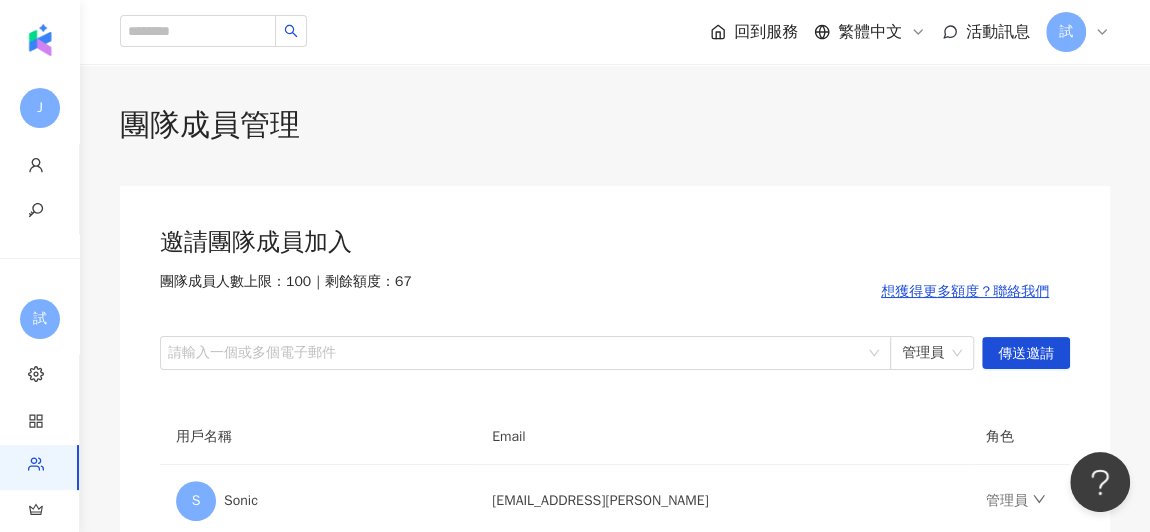 drag, startPoint x: 614, startPoint y: 7, endPoint x: 681, endPoint y: 195, distance: 199.58206 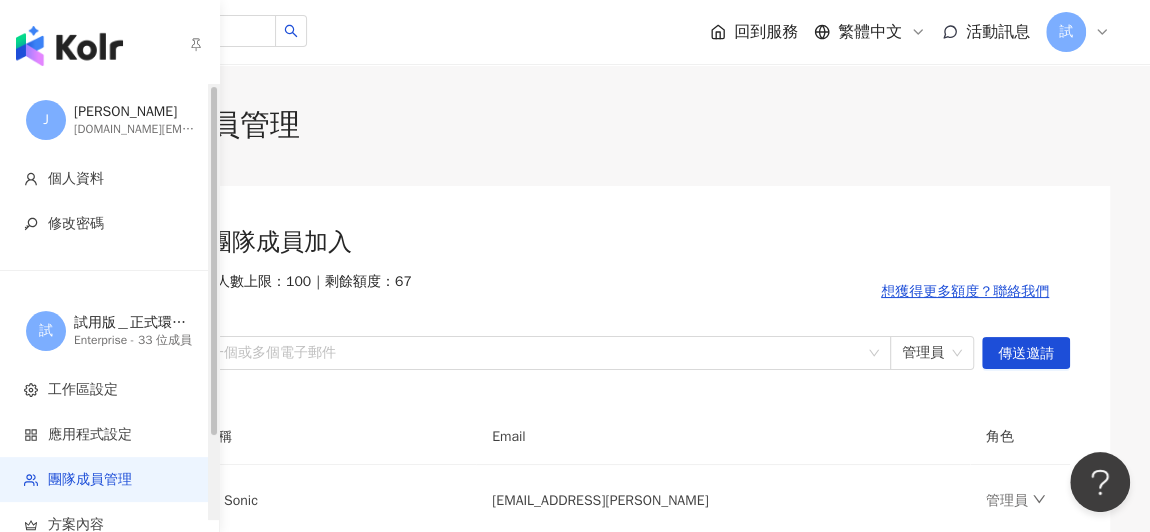 click at bounding box center [69, 46] 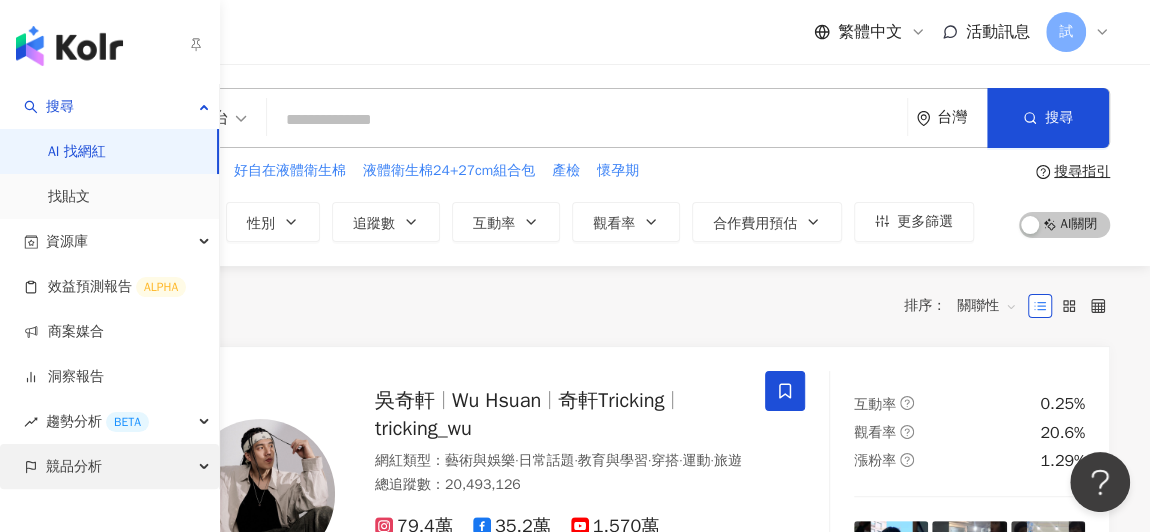 click on "競品分析" at bounding box center (109, 466) 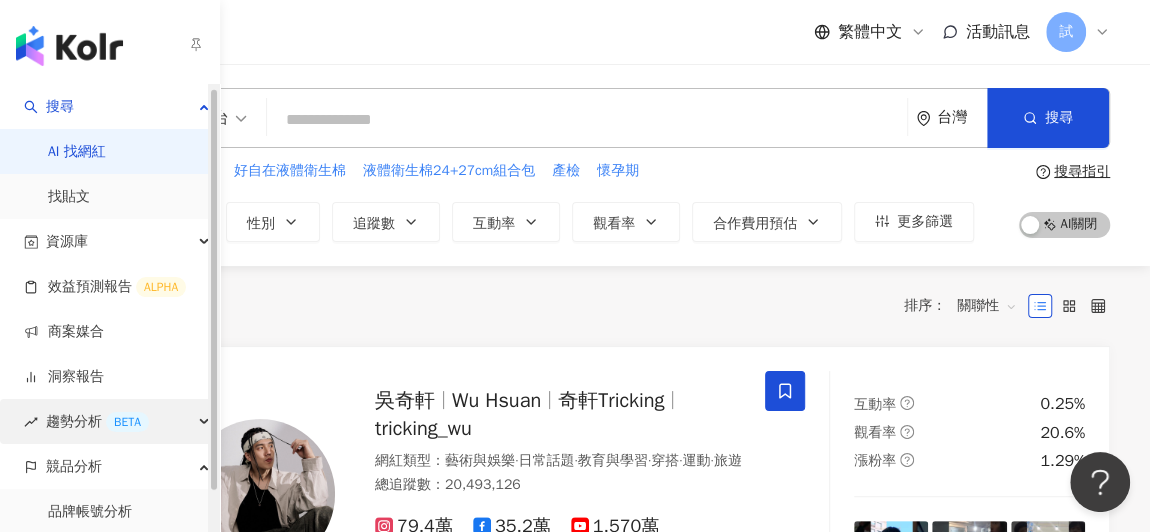 scroll, scrollTop: 46, scrollLeft: 0, axis: vertical 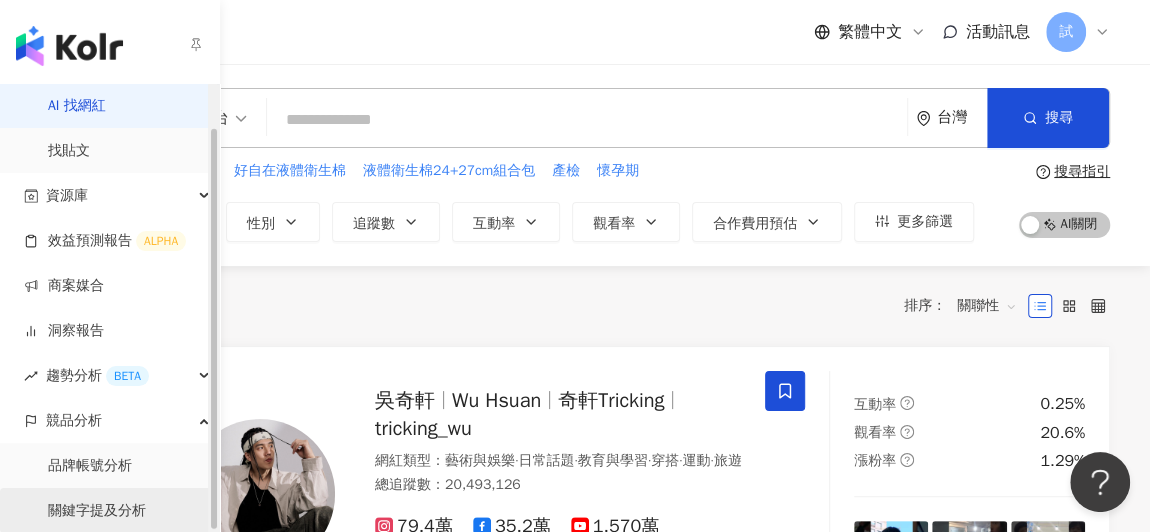 click on "關鍵字提及分析" at bounding box center (97, 511) 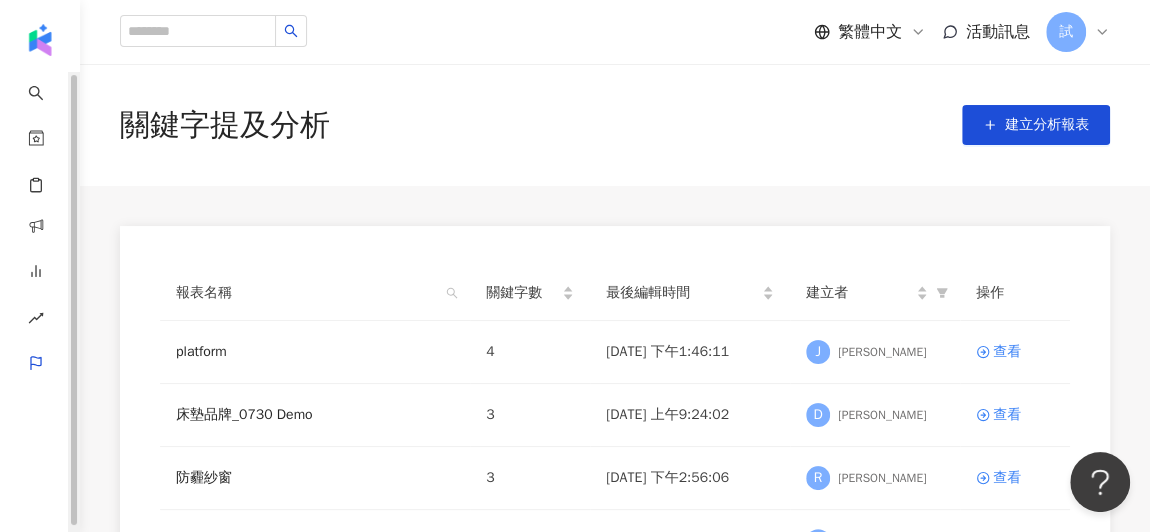 scroll, scrollTop: 0, scrollLeft: 0, axis: both 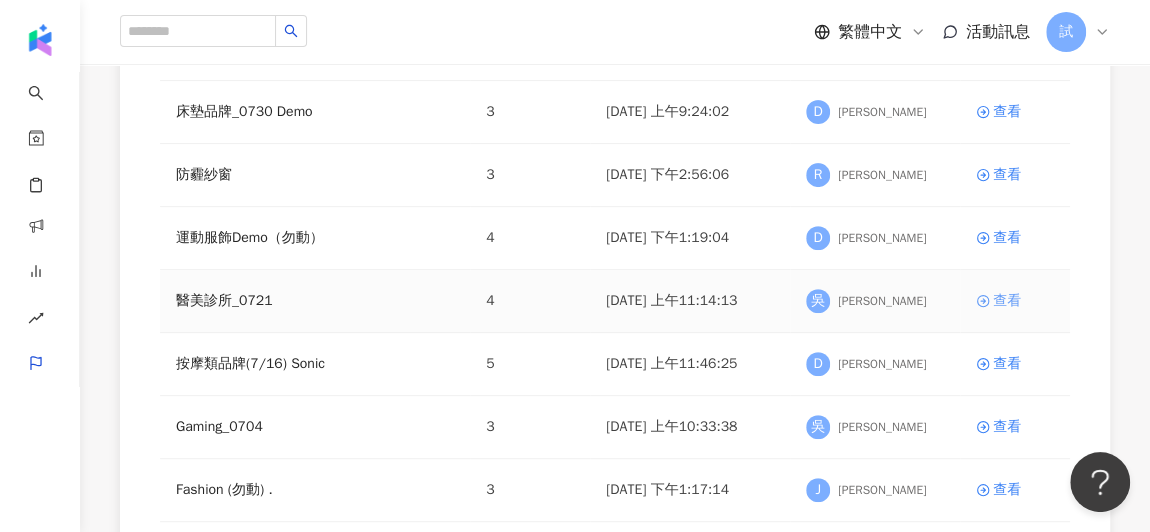 click 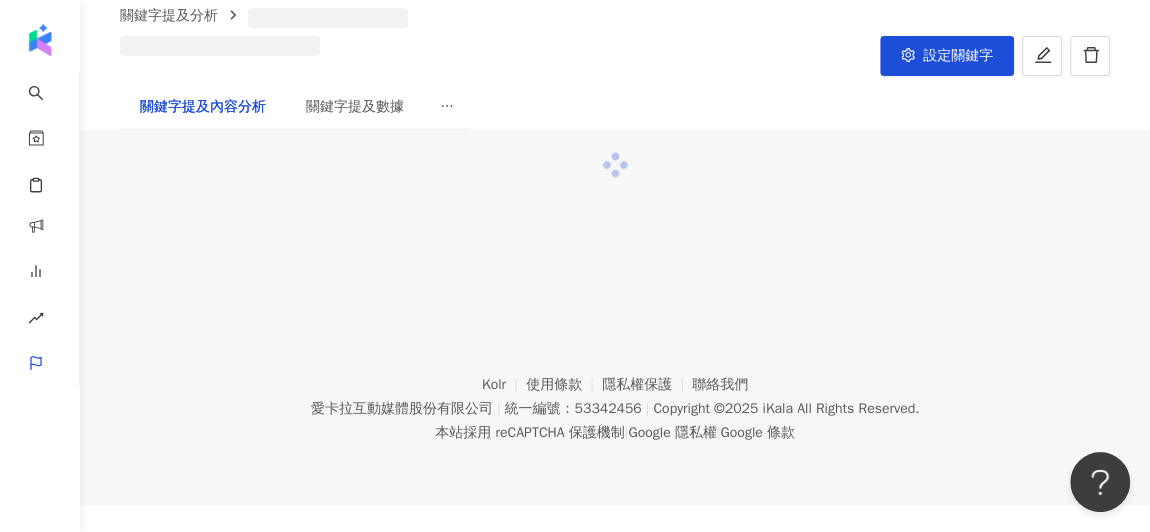 scroll, scrollTop: 0, scrollLeft: 0, axis: both 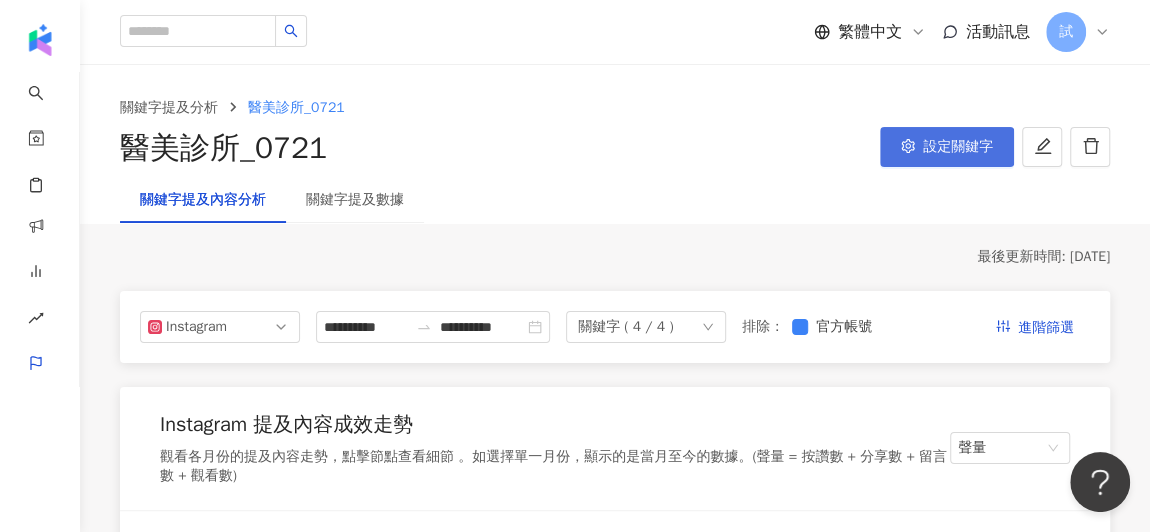 click on "設定關鍵字" at bounding box center (947, 147) 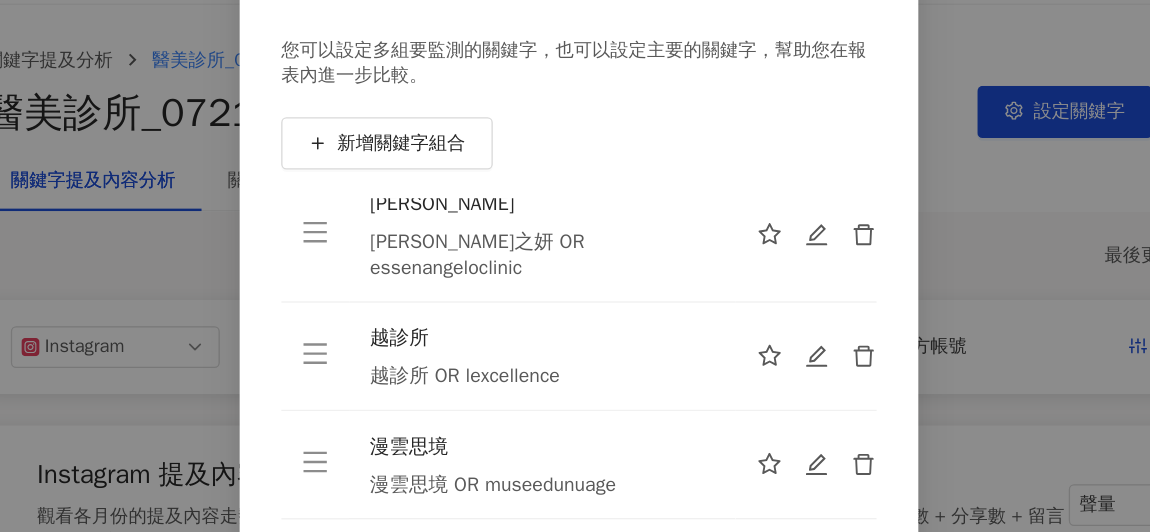 scroll, scrollTop: 63, scrollLeft: 0, axis: vertical 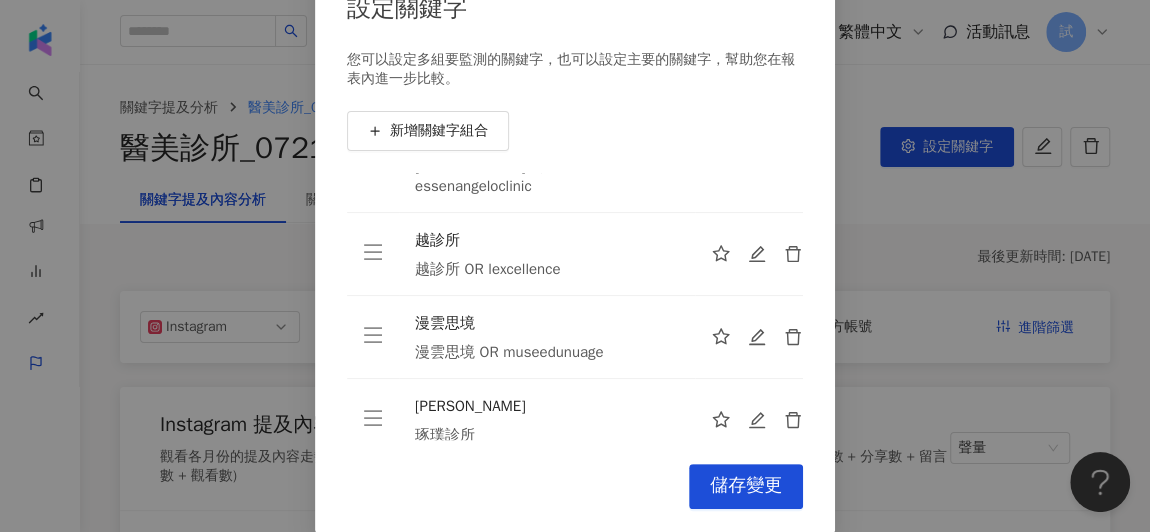 click on "設定關鍵字 您可以設定多組要監測的關鍵字，也可以設定主要的關鍵字，幫助您在報表內進一步比較。 新增關鍵字組合 璞之妍 璞之妍 OR essenangeloclinic 越診所 越診所 OR lexcellence 漫雲思境 漫雲思境 OR museedunuage 琢璞 琢璞診所
To pick up a draggable item, press the space bar.
While dragging, use the arrow keys to move the item.
Press space again to drop the item in its new position, or press escape to cancel.
Cancel 儲存變更" at bounding box center (575, 266) 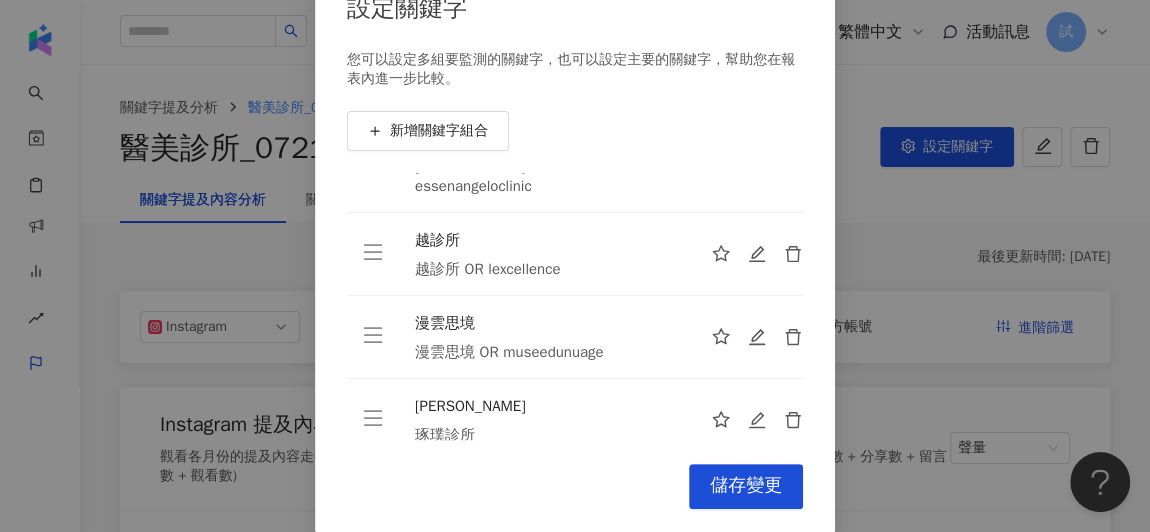 scroll, scrollTop: 0, scrollLeft: 0, axis: both 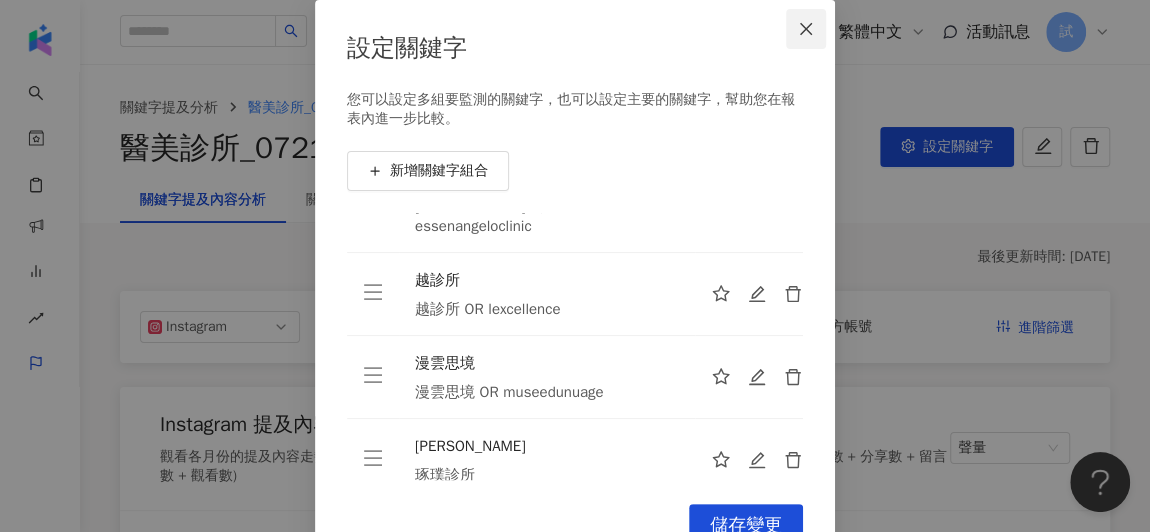 click at bounding box center [806, 29] 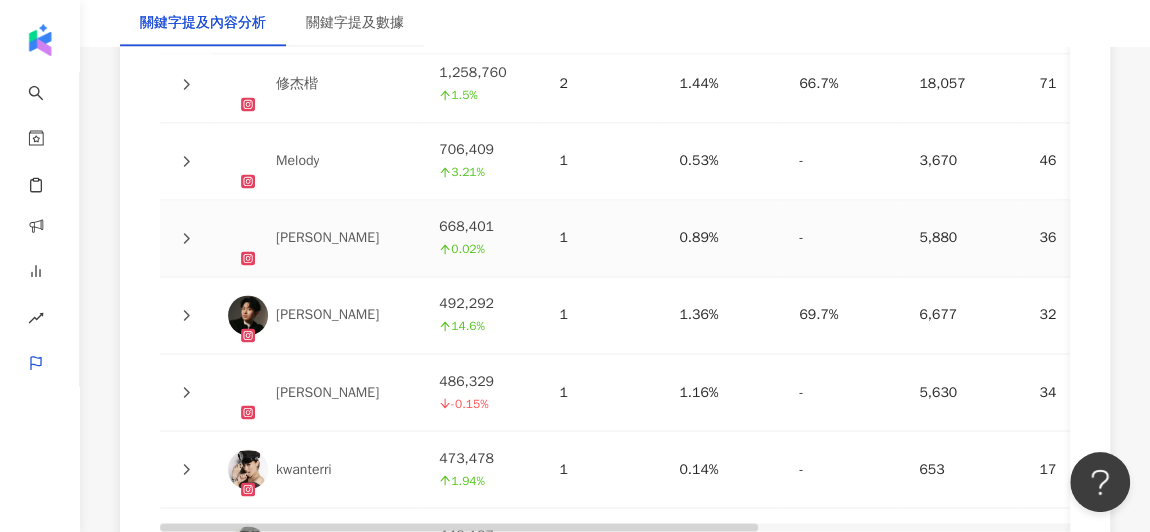 scroll, scrollTop: 5323, scrollLeft: 0, axis: vertical 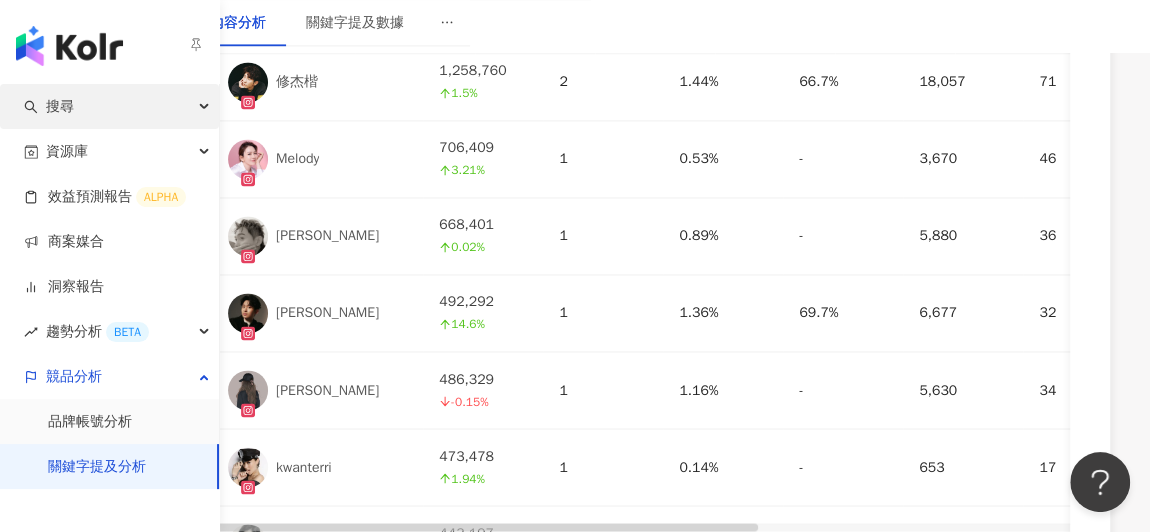 click on "搜尋" at bounding box center (109, 106) 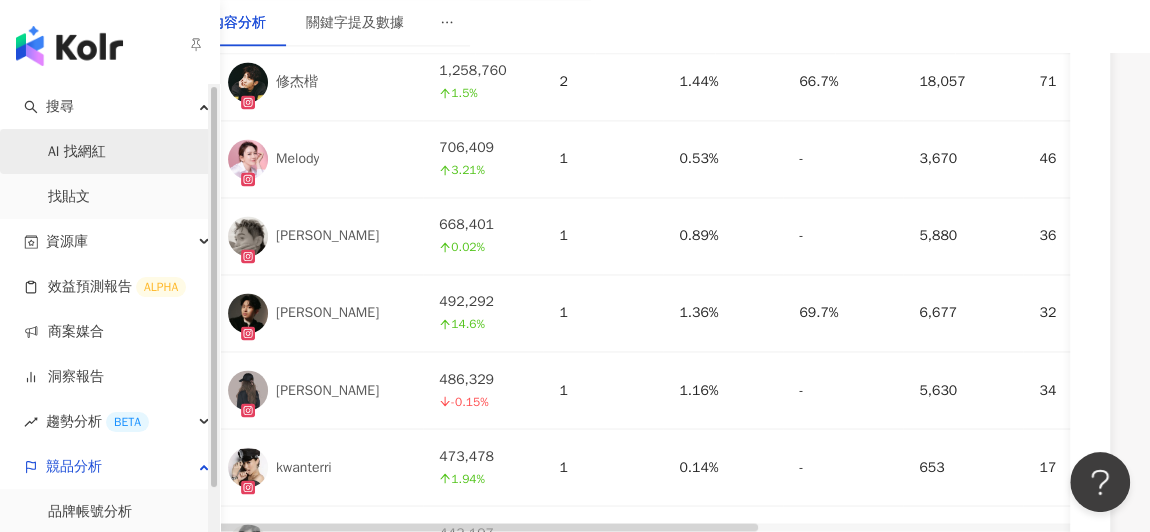 click on "AI 找網紅" at bounding box center (77, 152) 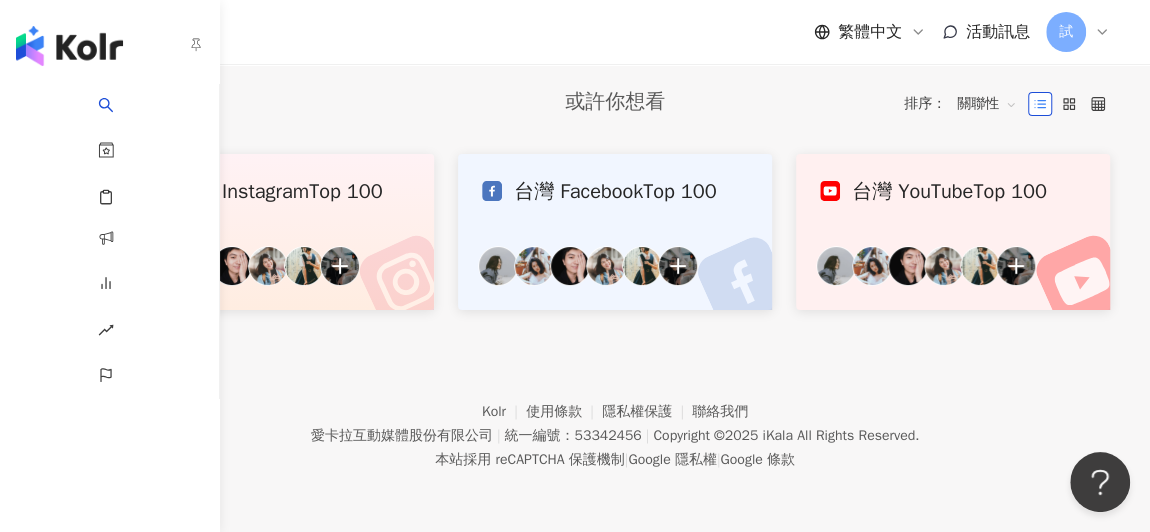 scroll, scrollTop: 0, scrollLeft: 0, axis: both 